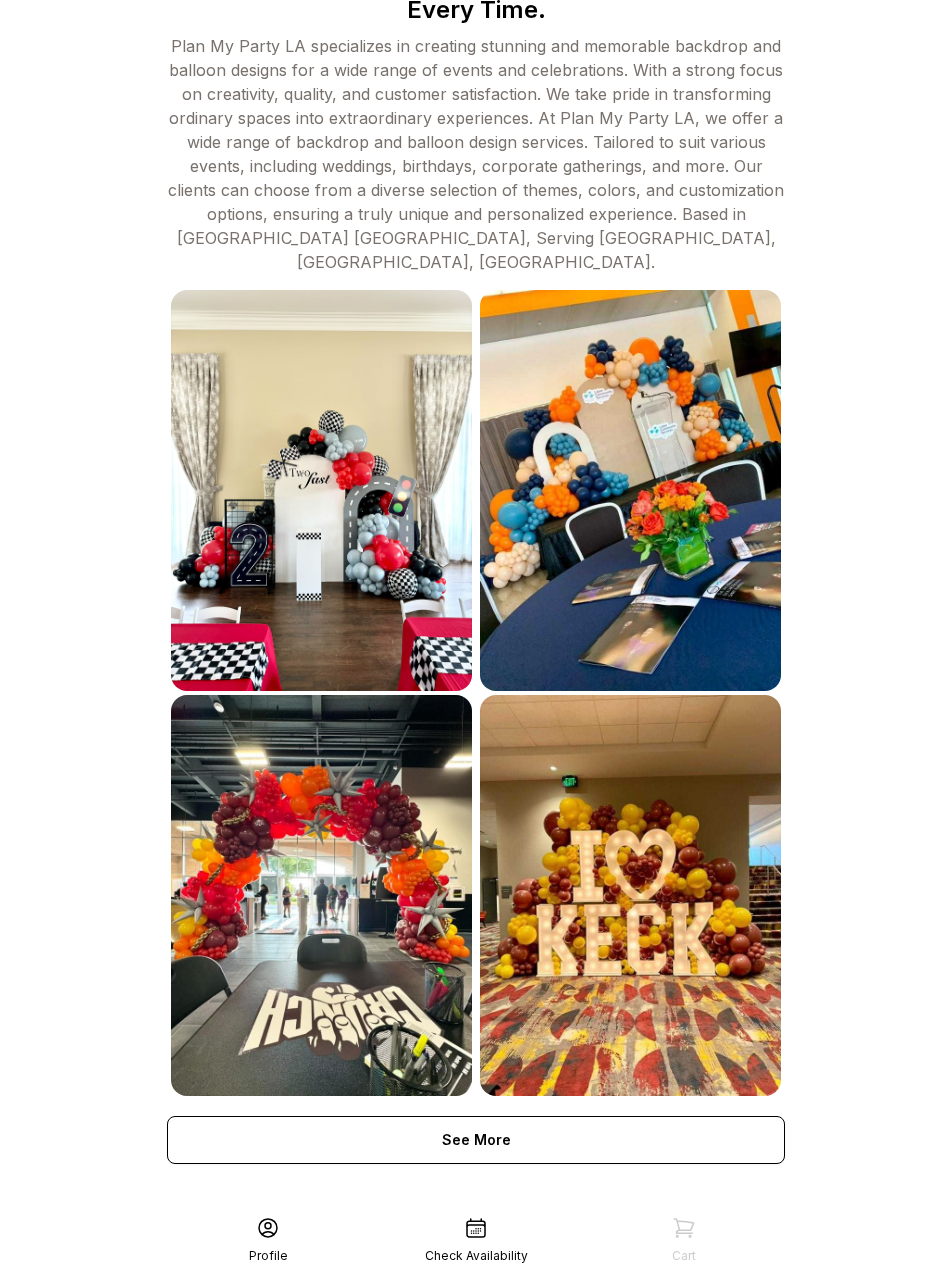 scroll, scrollTop: 683, scrollLeft: 0, axis: vertical 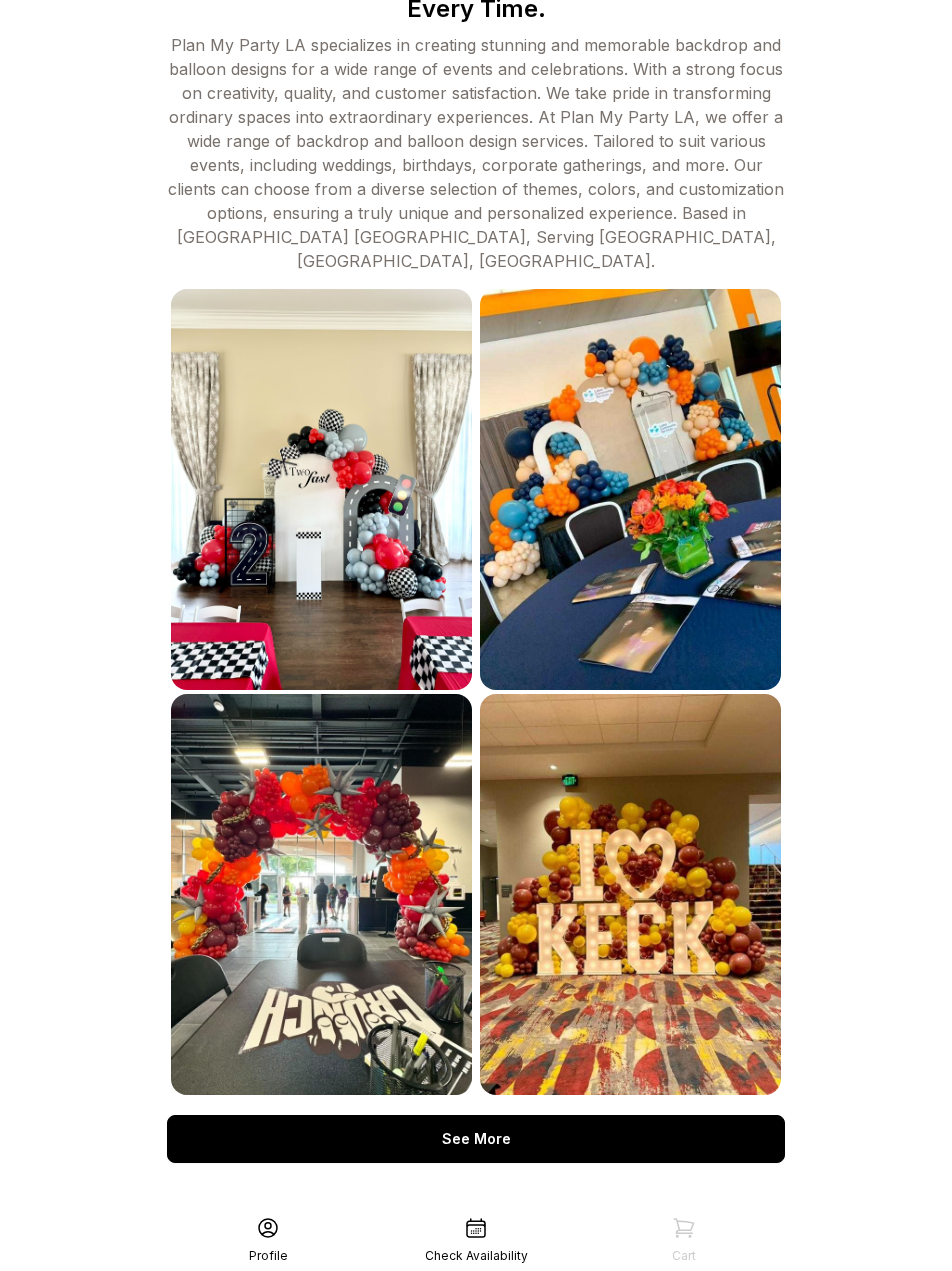 click on "See More" at bounding box center [476, 1139] 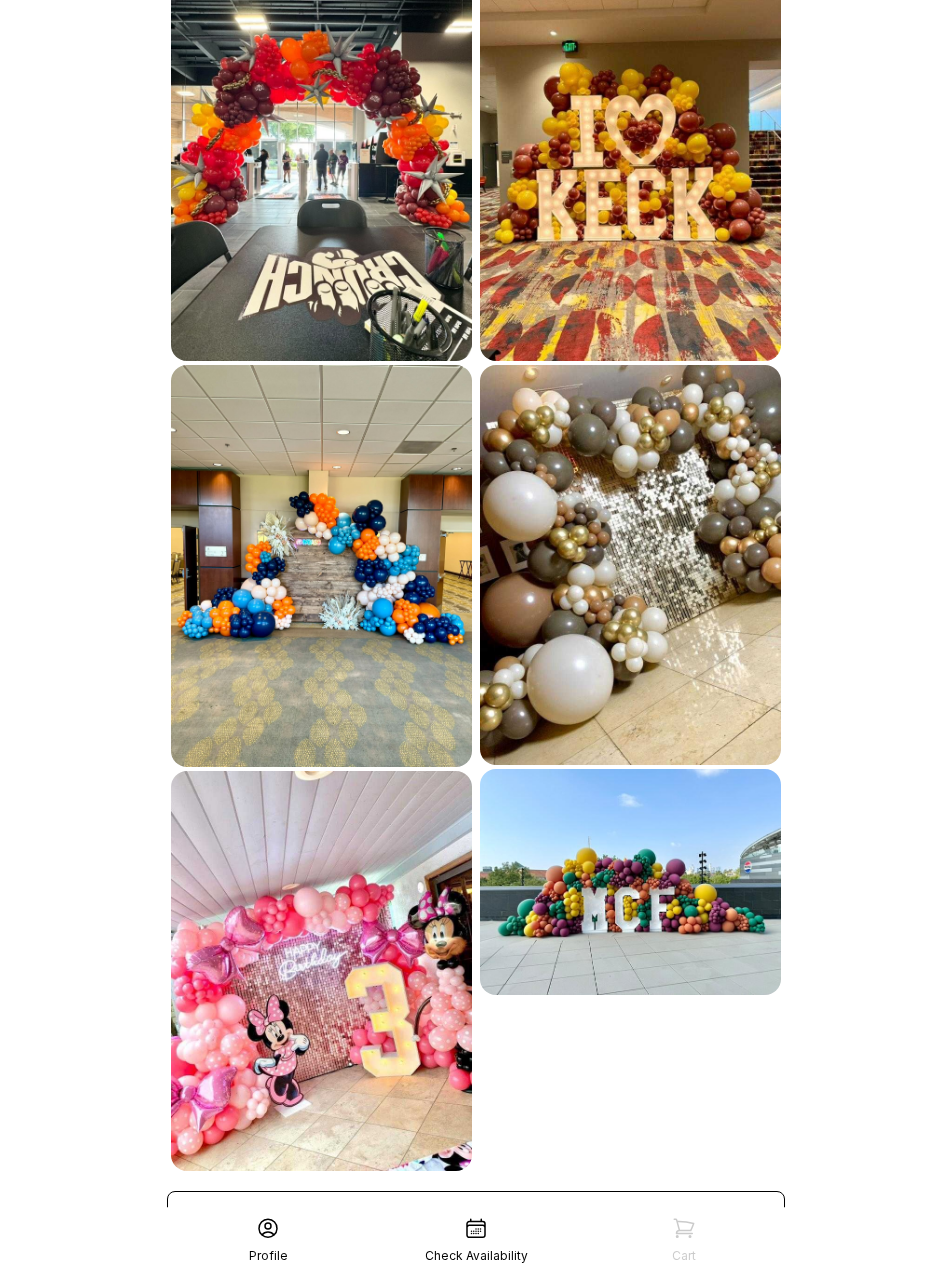scroll, scrollTop: 1493, scrollLeft: 0, axis: vertical 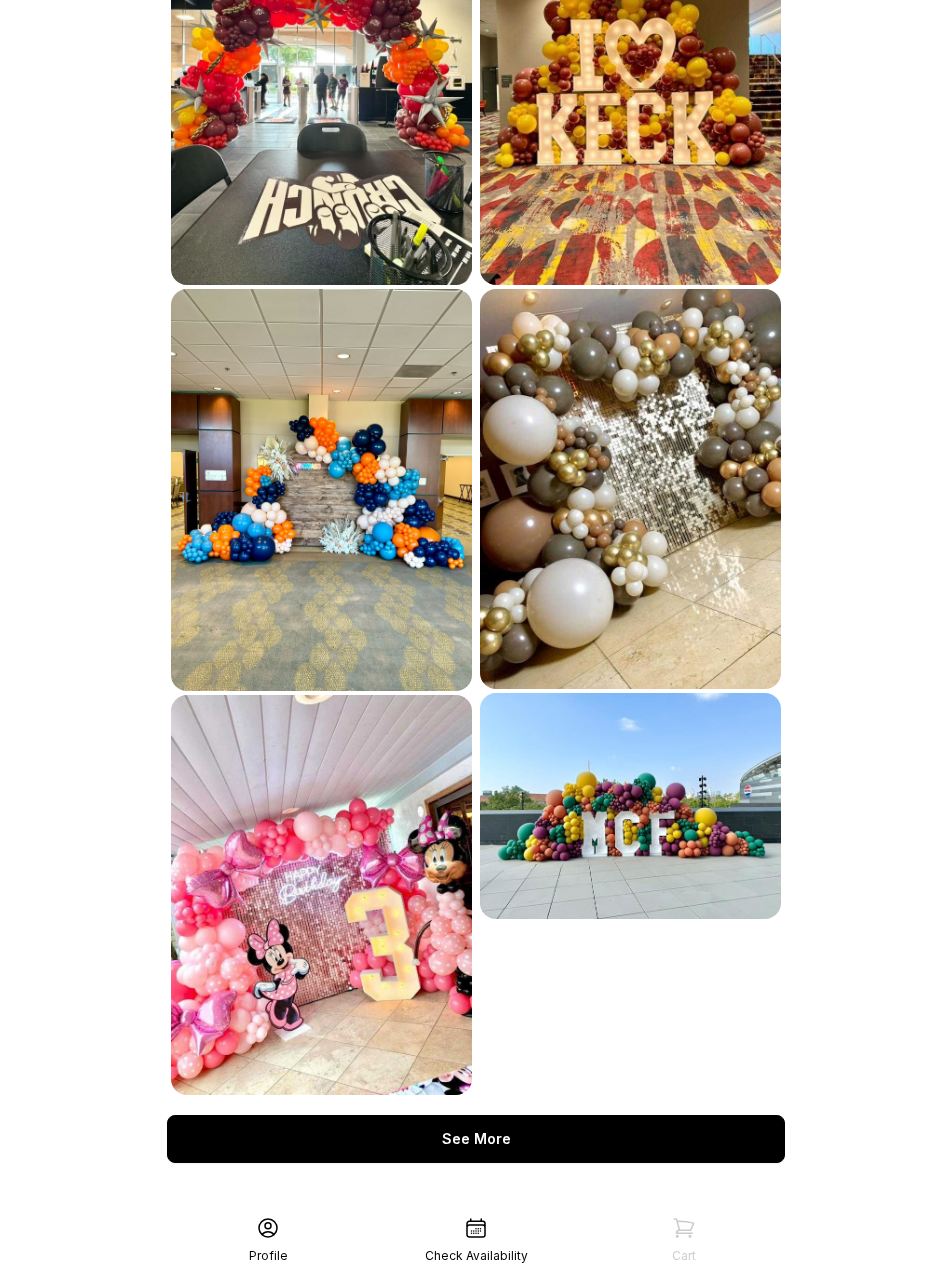 click on "See More" at bounding box center (476, 1139) 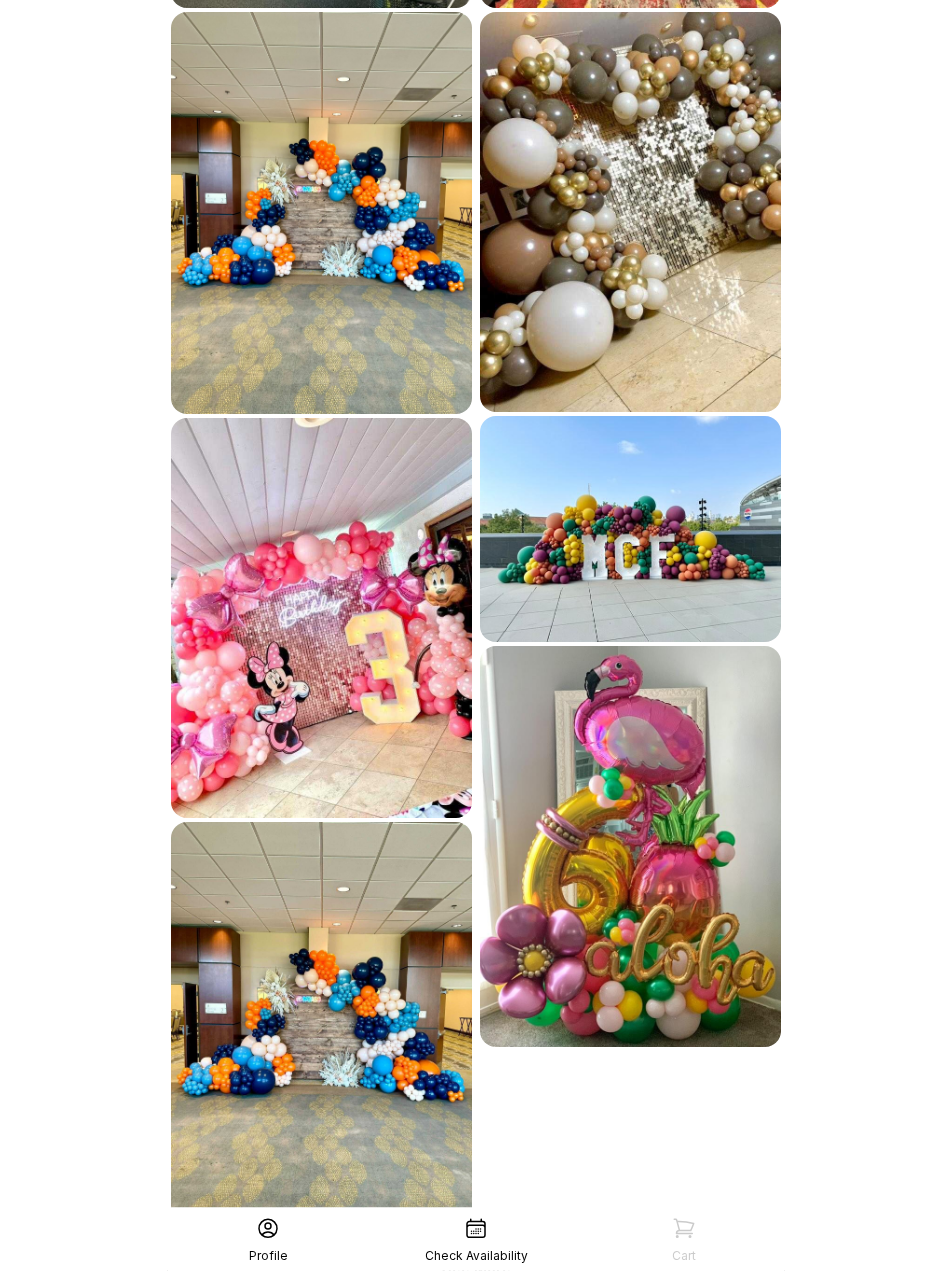 scroll, scrollTop: 1899, scrollLeft: 0, axis: vertical 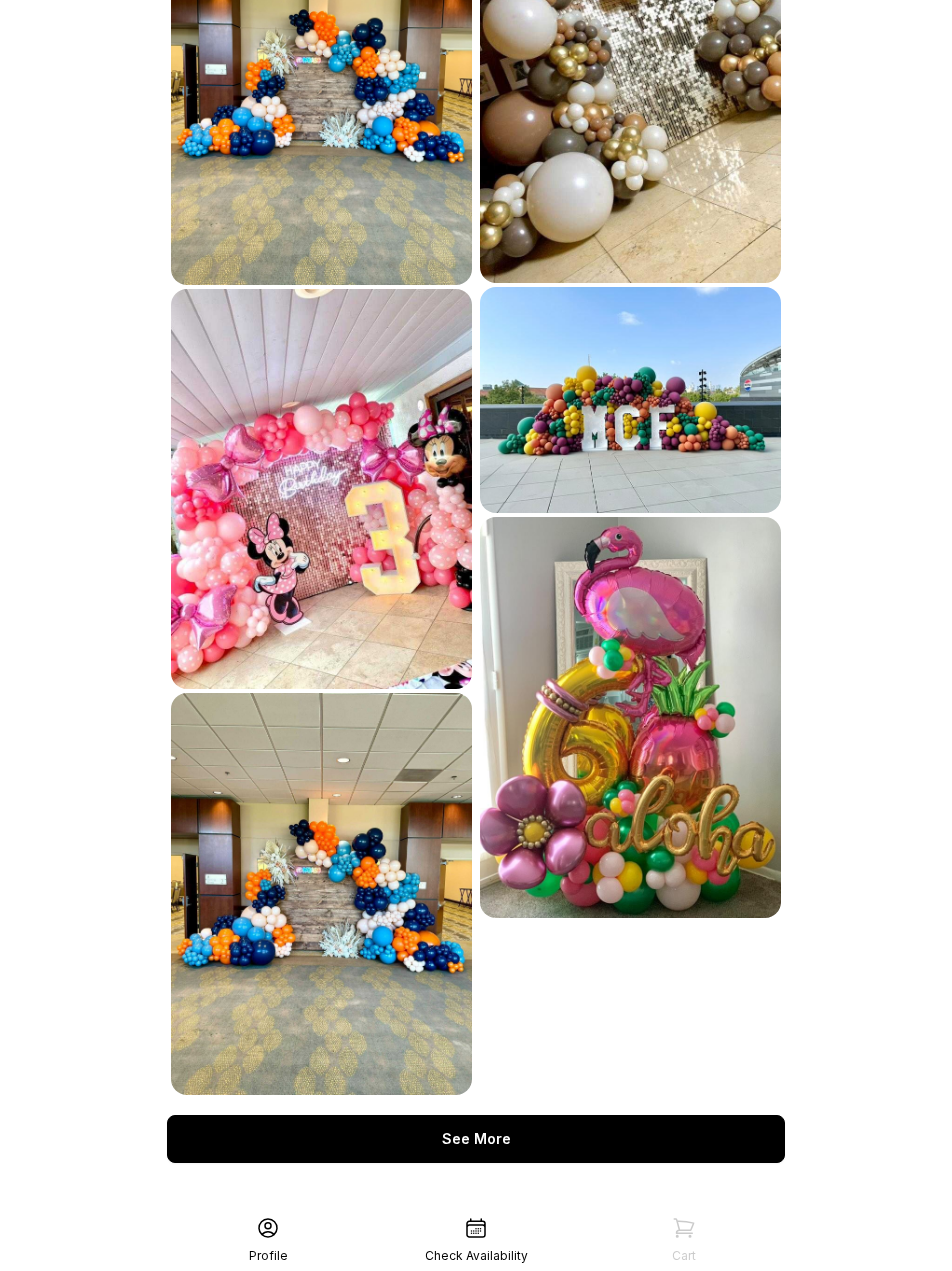 click on "See More" at bounding box center (476, 1139) 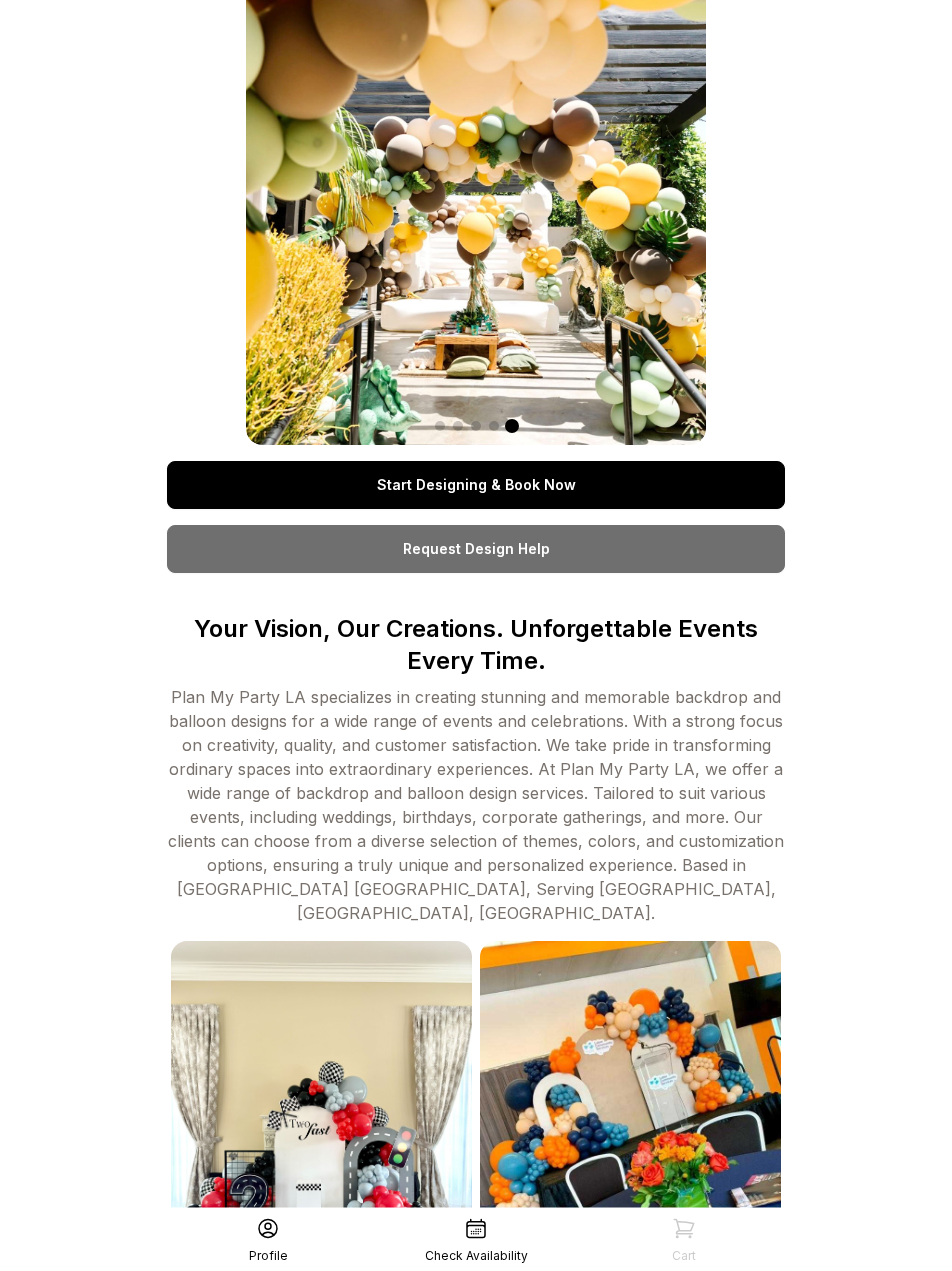 scroll, scrollTop: 0, scrollLeft: 0, axis: both 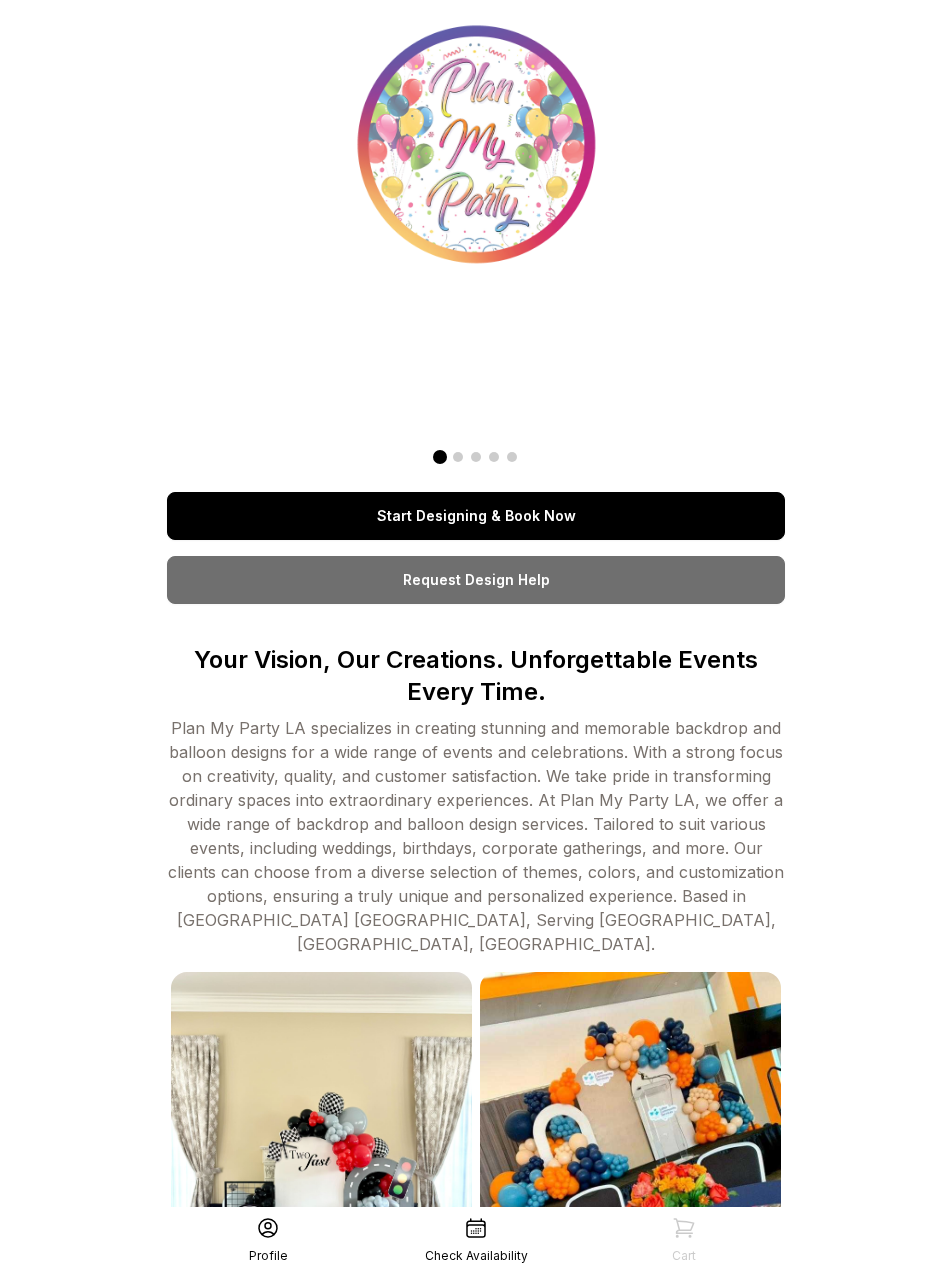 click on "Start Designing & Book Now" at bounding box center [476, 516] 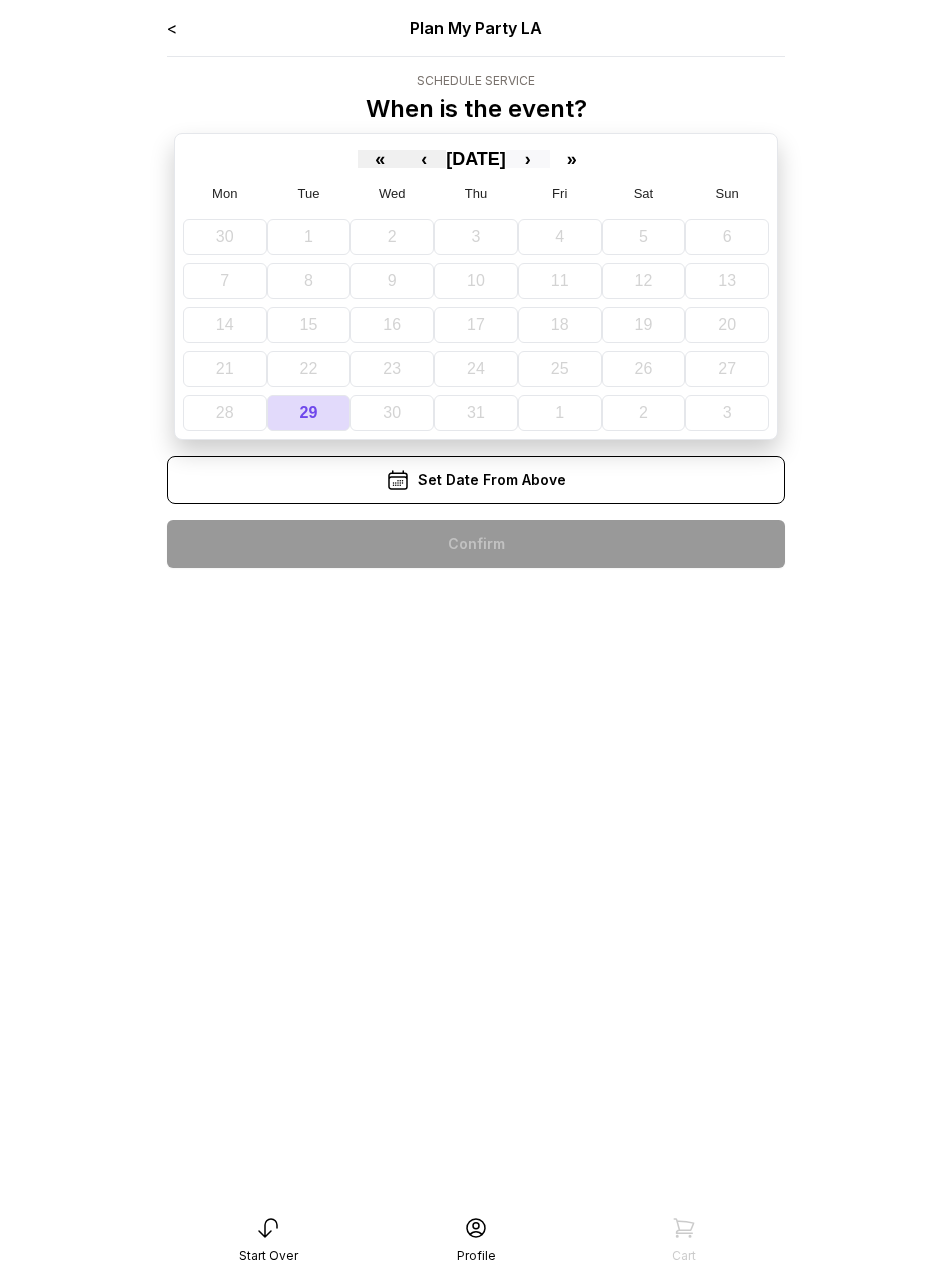 click on "›" at bounding box center [528, 159] 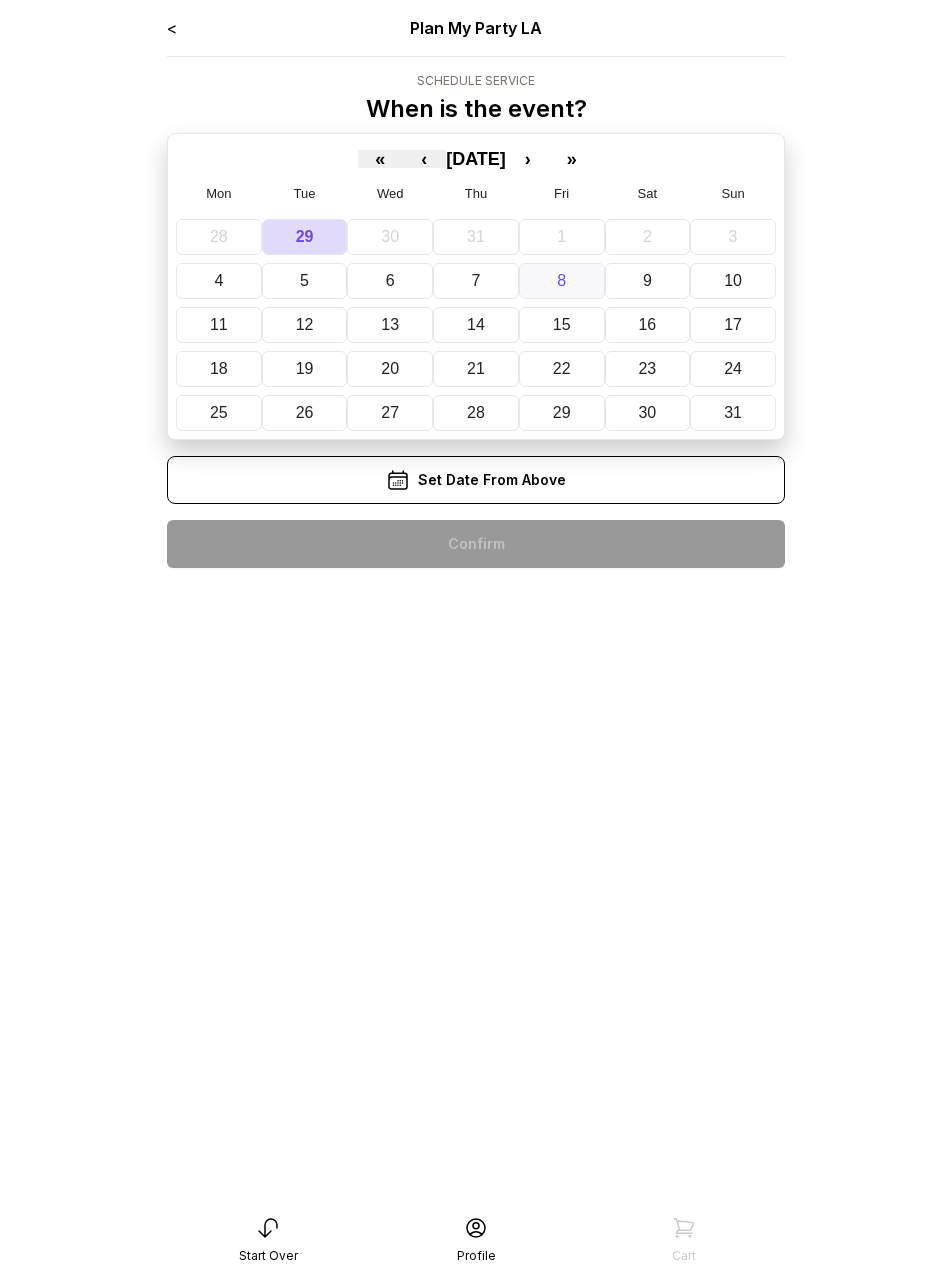 click on "8" at bounding box center [562, 281] 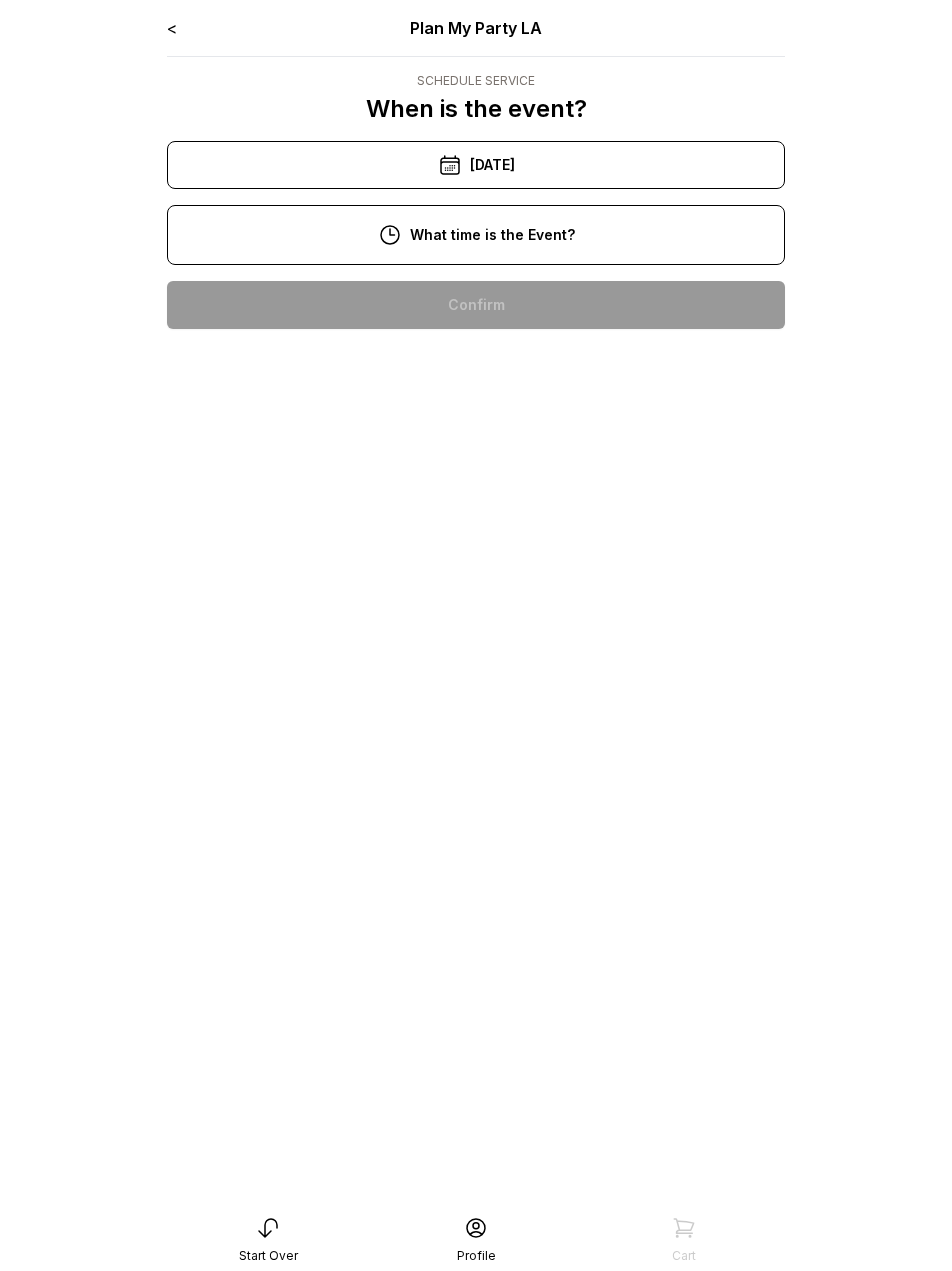 click on "10:00 am" at bounding box center (476, 305) 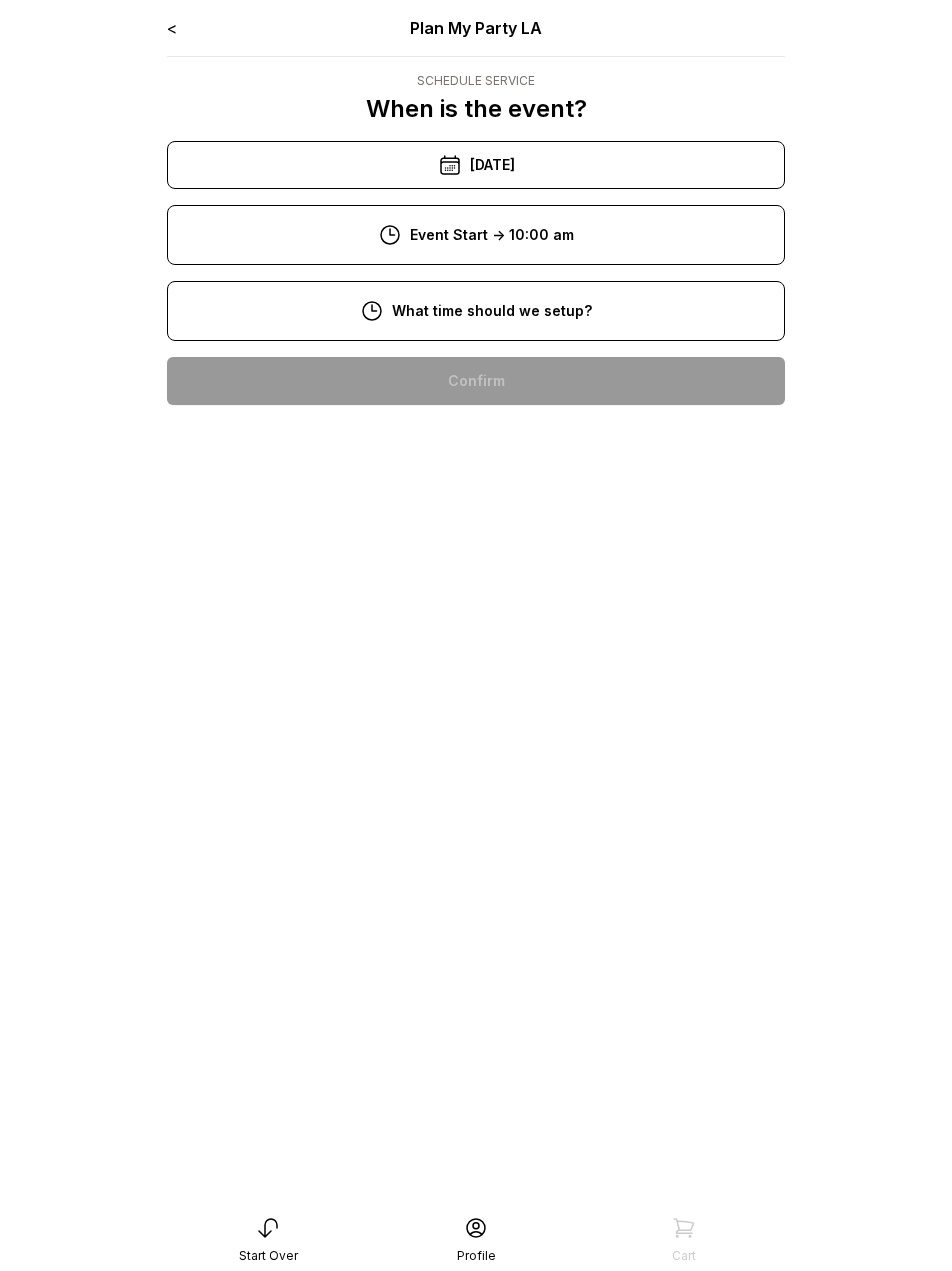 click on "8:00 am" at bounding box center [476, 381] 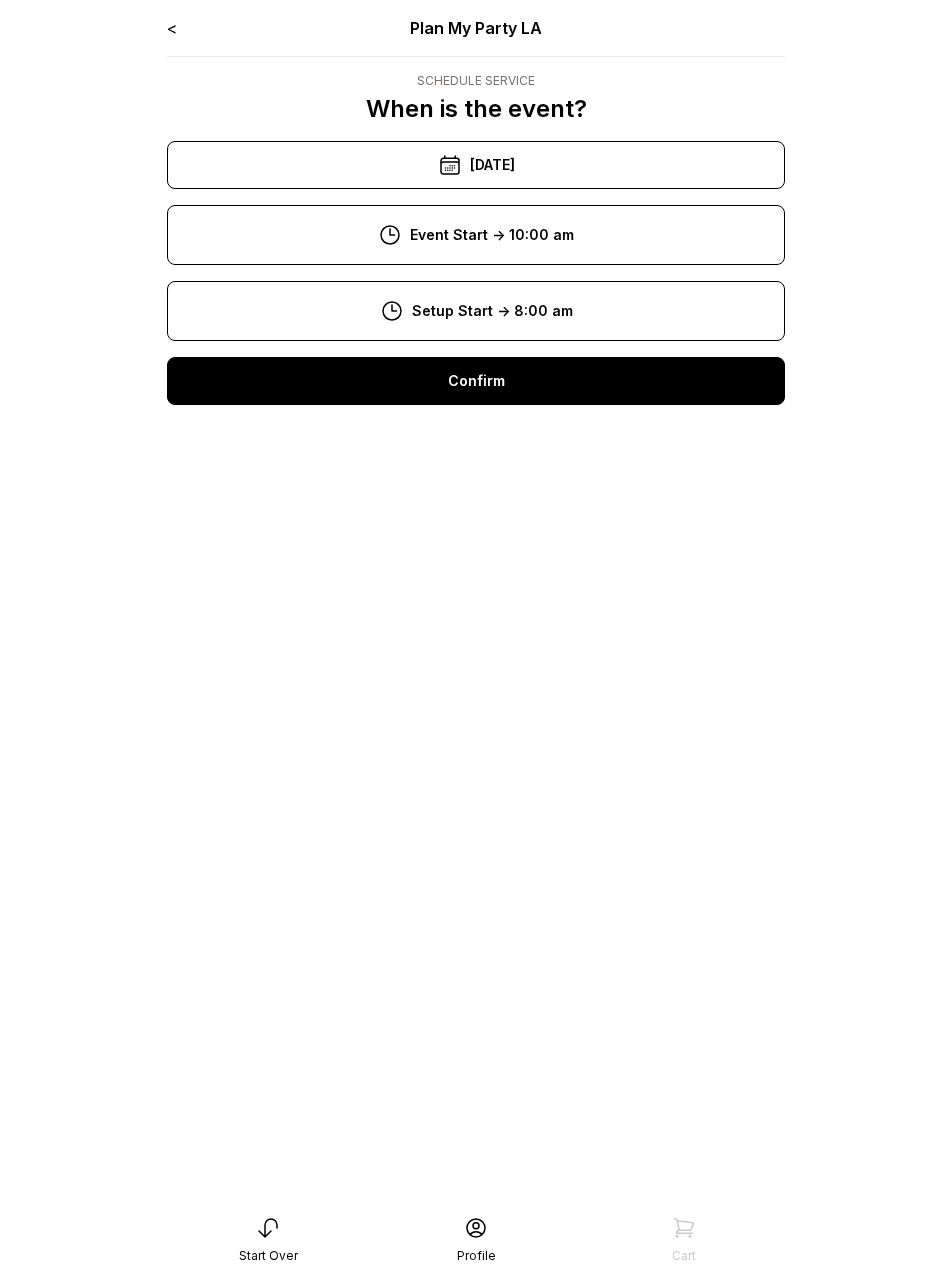 click on "Confirm" at bounding box center (476, 381) 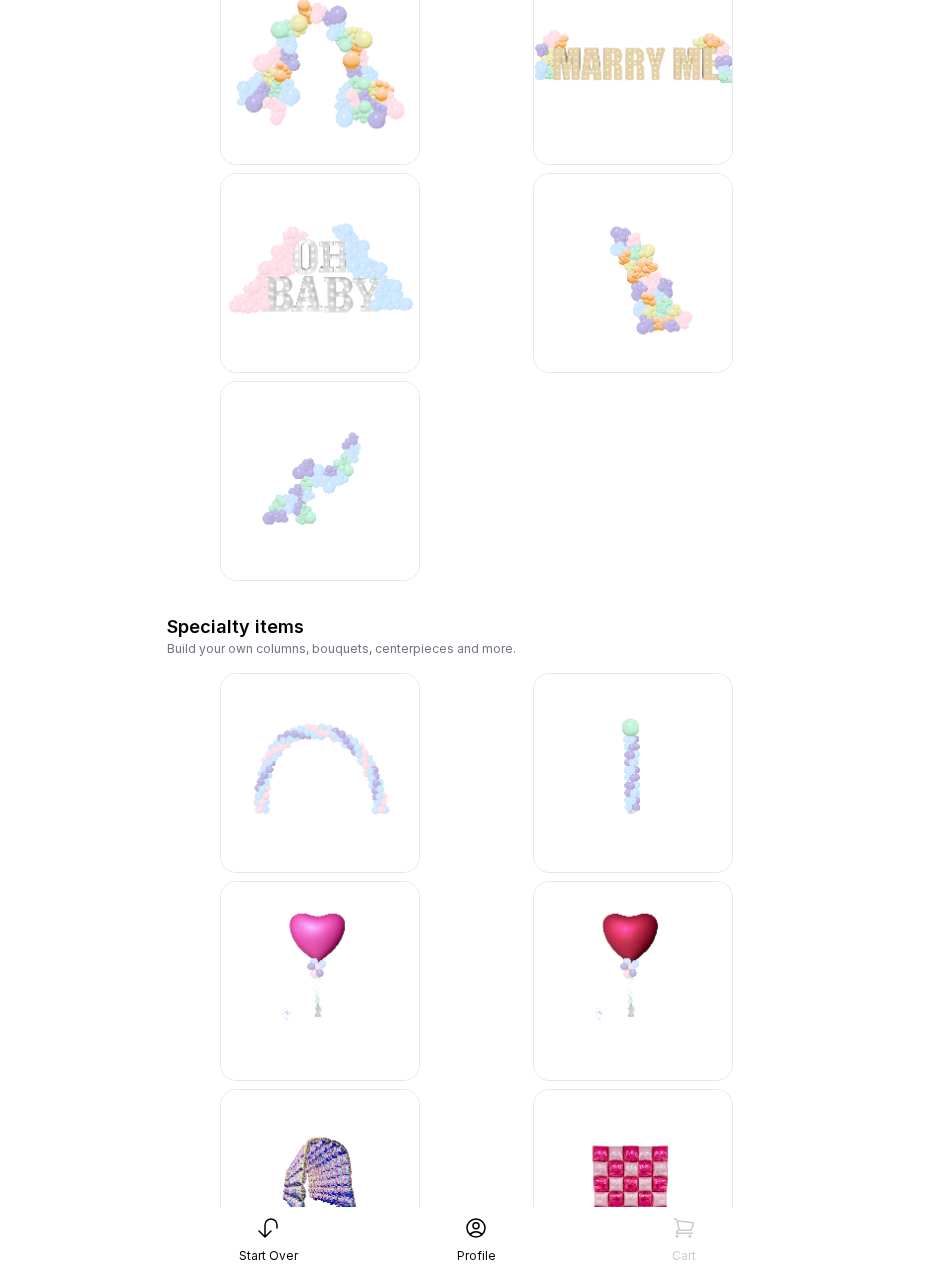 scroll, scrollTop: 3430, scrollLeft: 0, axis: vertical 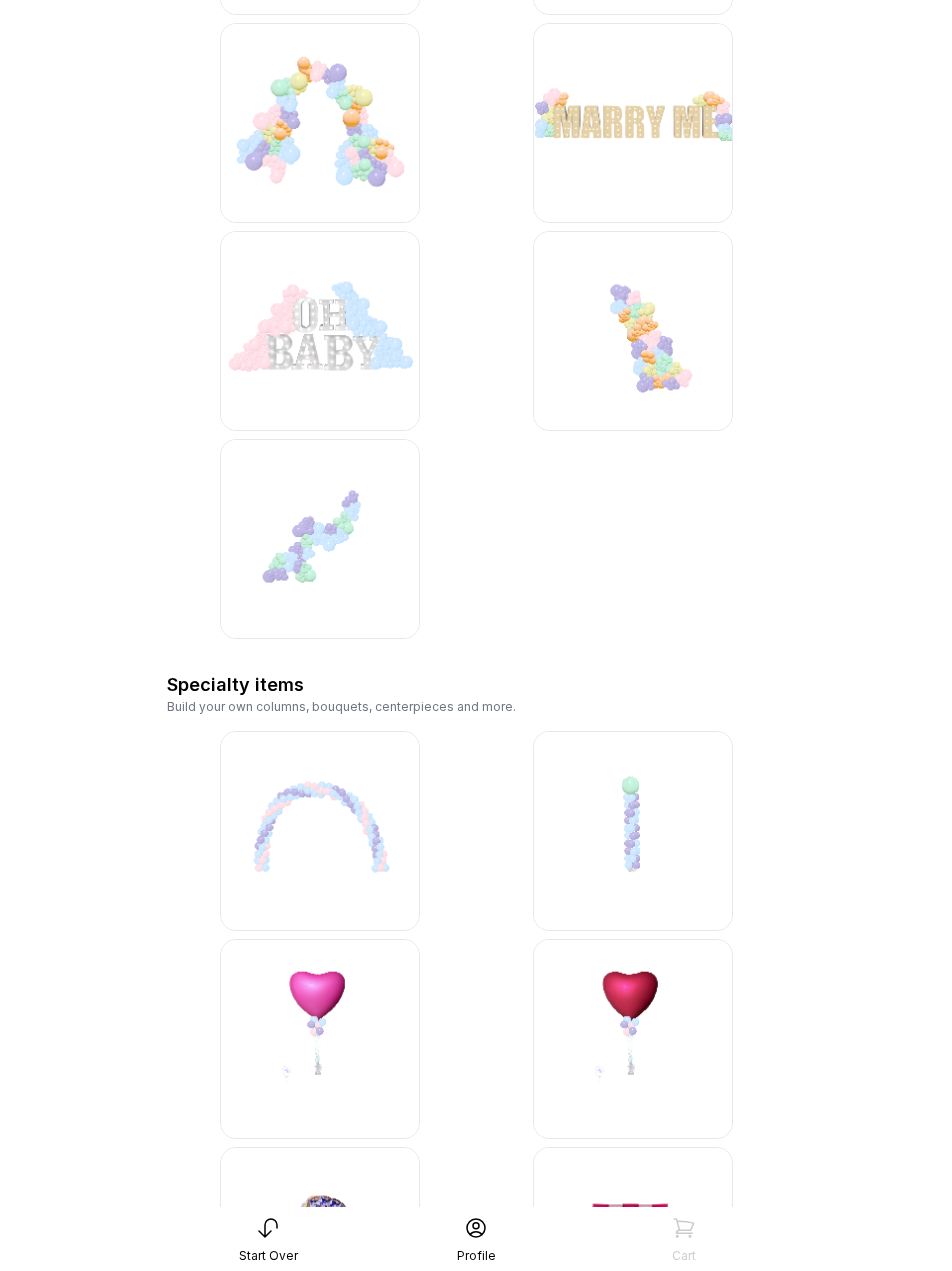 click at bounding box center [633, 831] 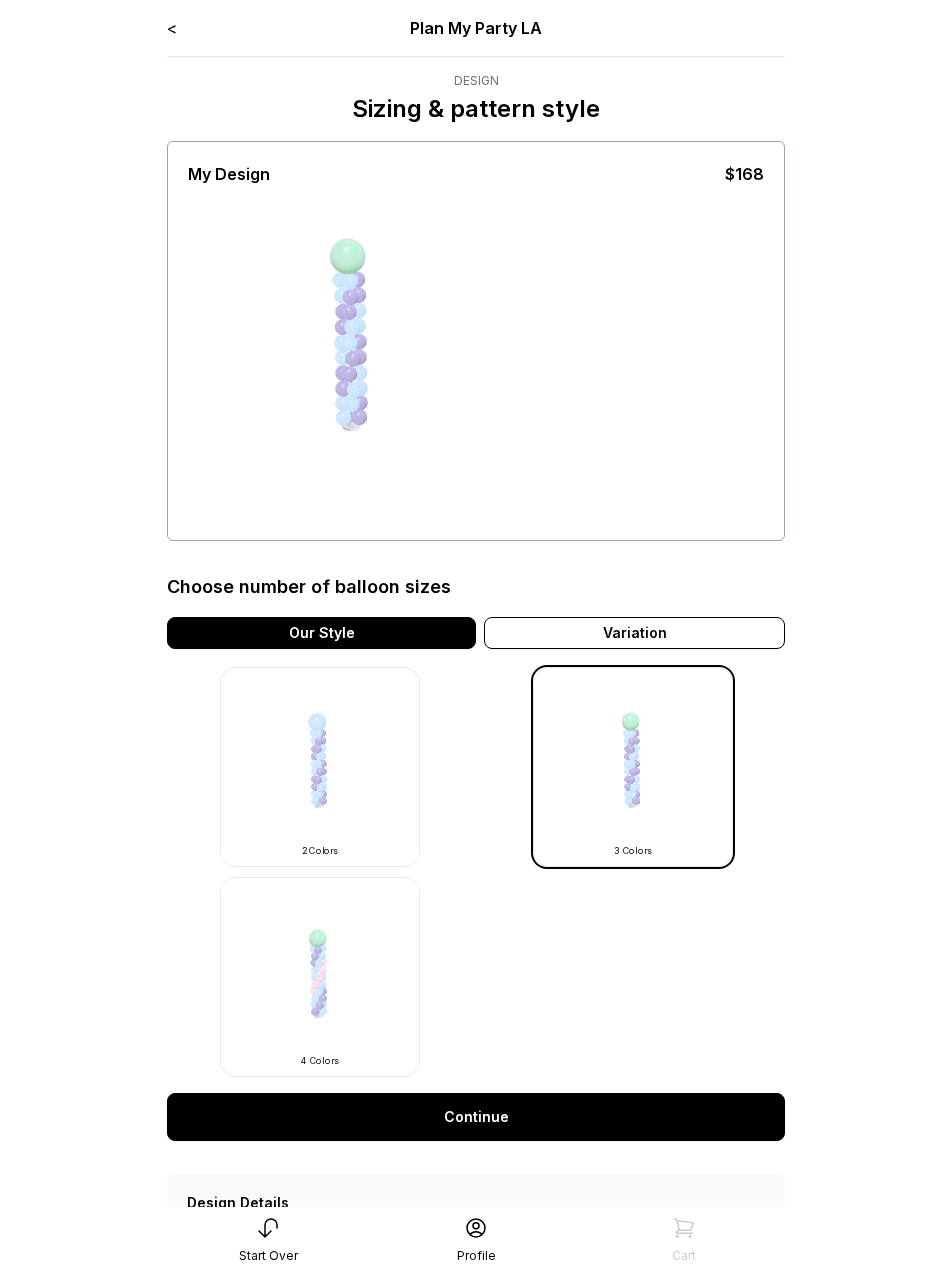 scroll, scrollTop: 0, scrollLeft: 0, axis: both 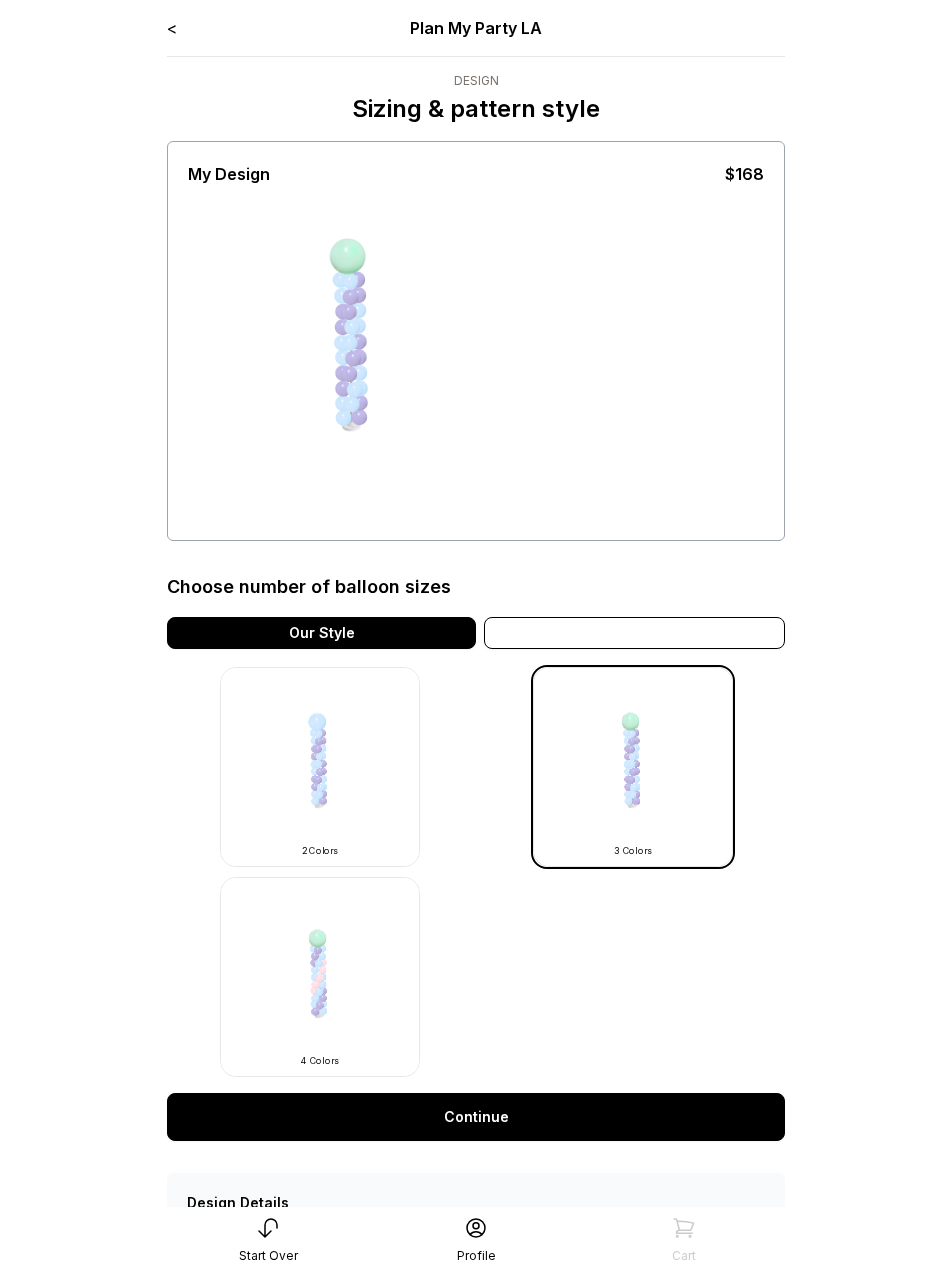 click on "Variation" at bounding box center [634, 633] 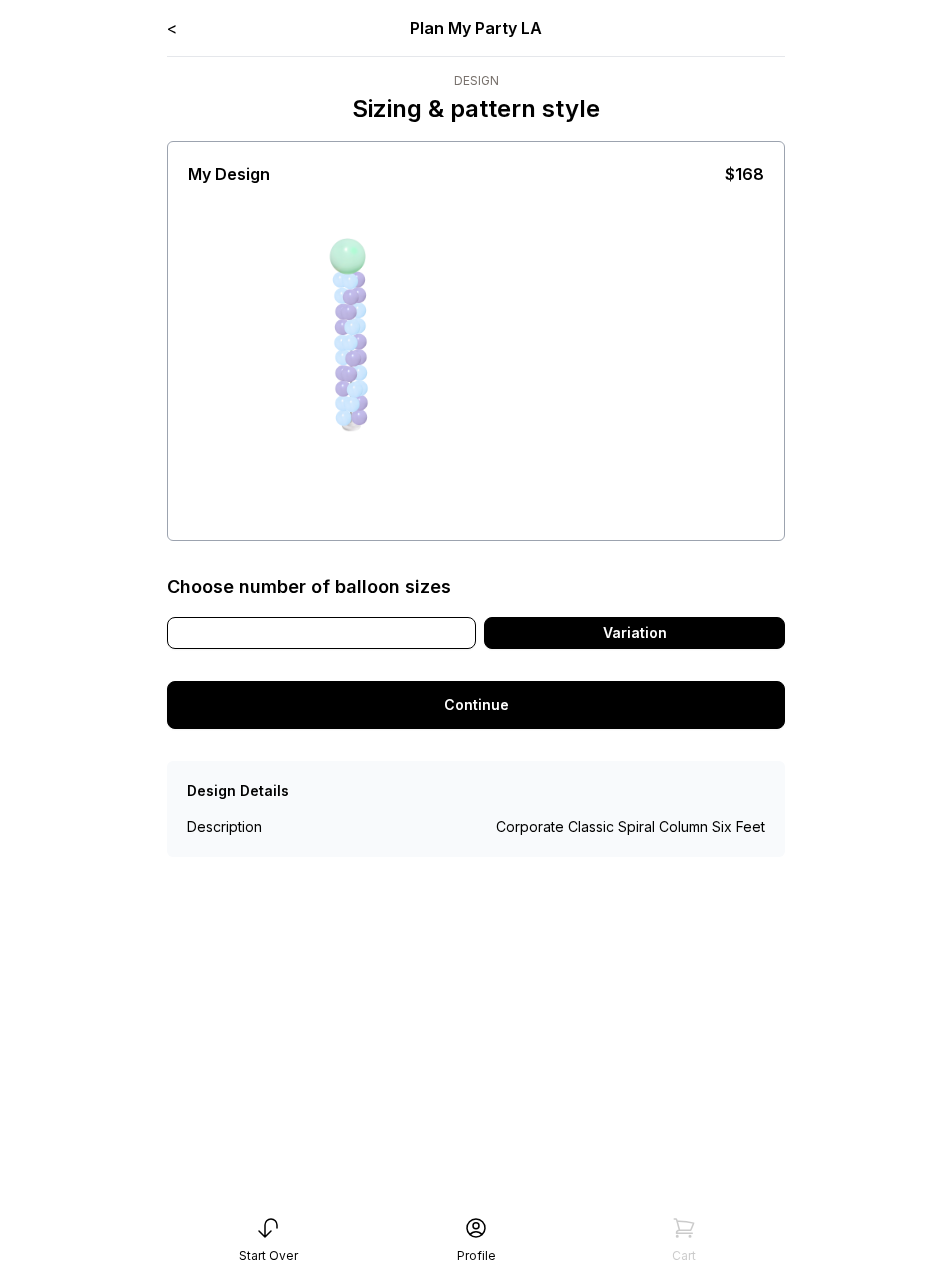 click on "Our Style" at bounding box center [321, 633] 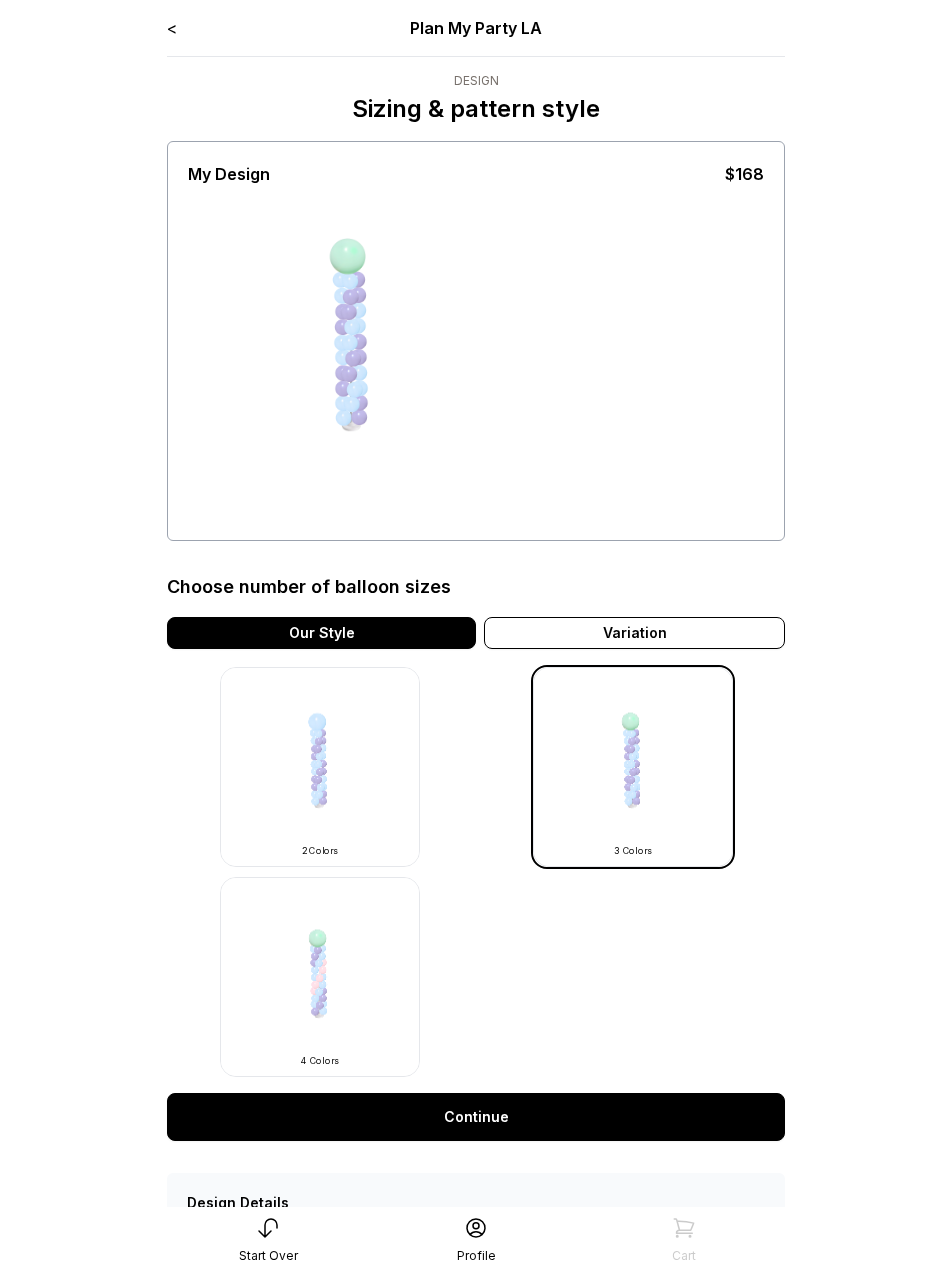 click at bounding box center (633, 767) 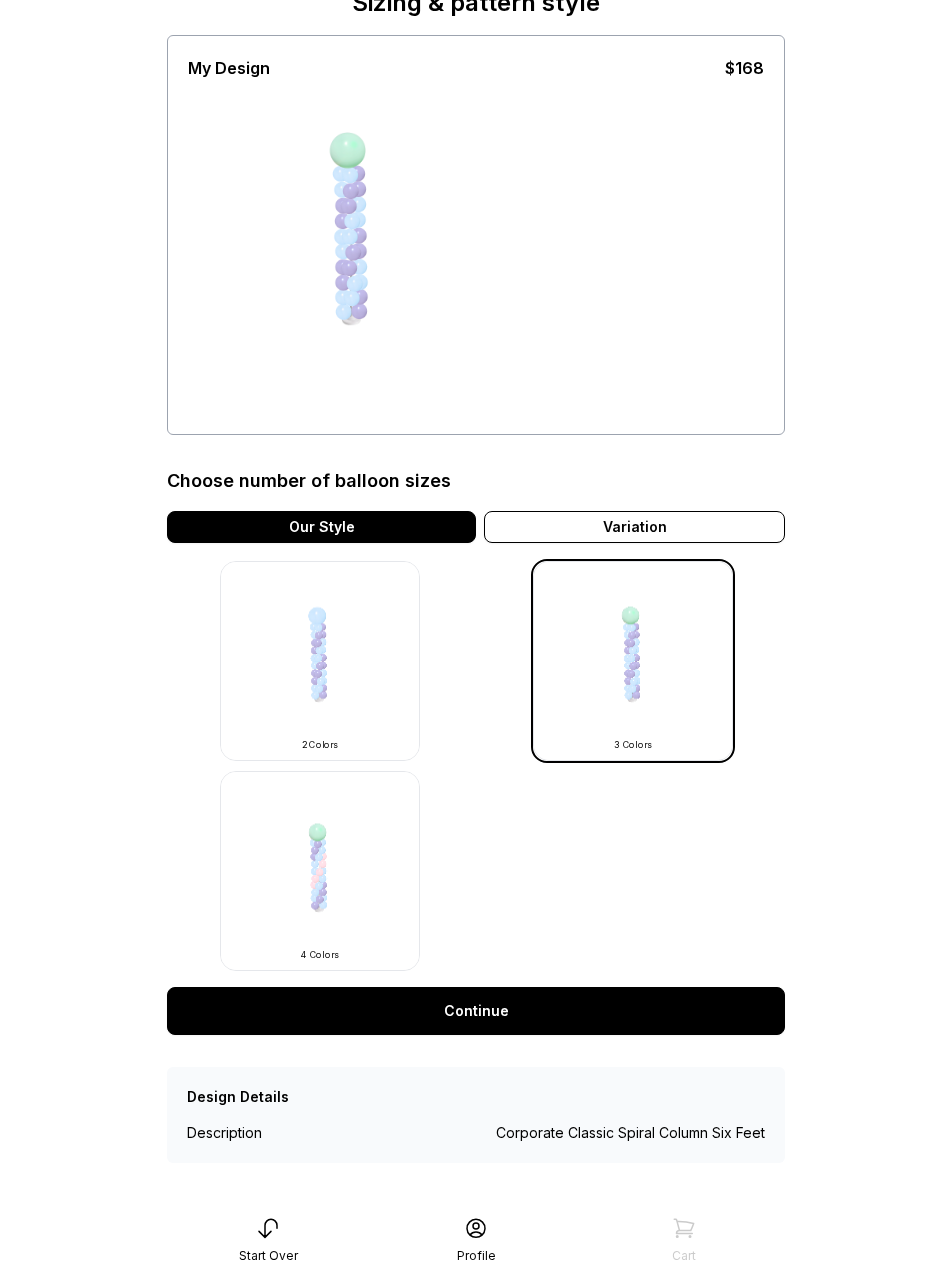 scroll, scrollTop: 114, scrollLeft: 0, axis: vertical 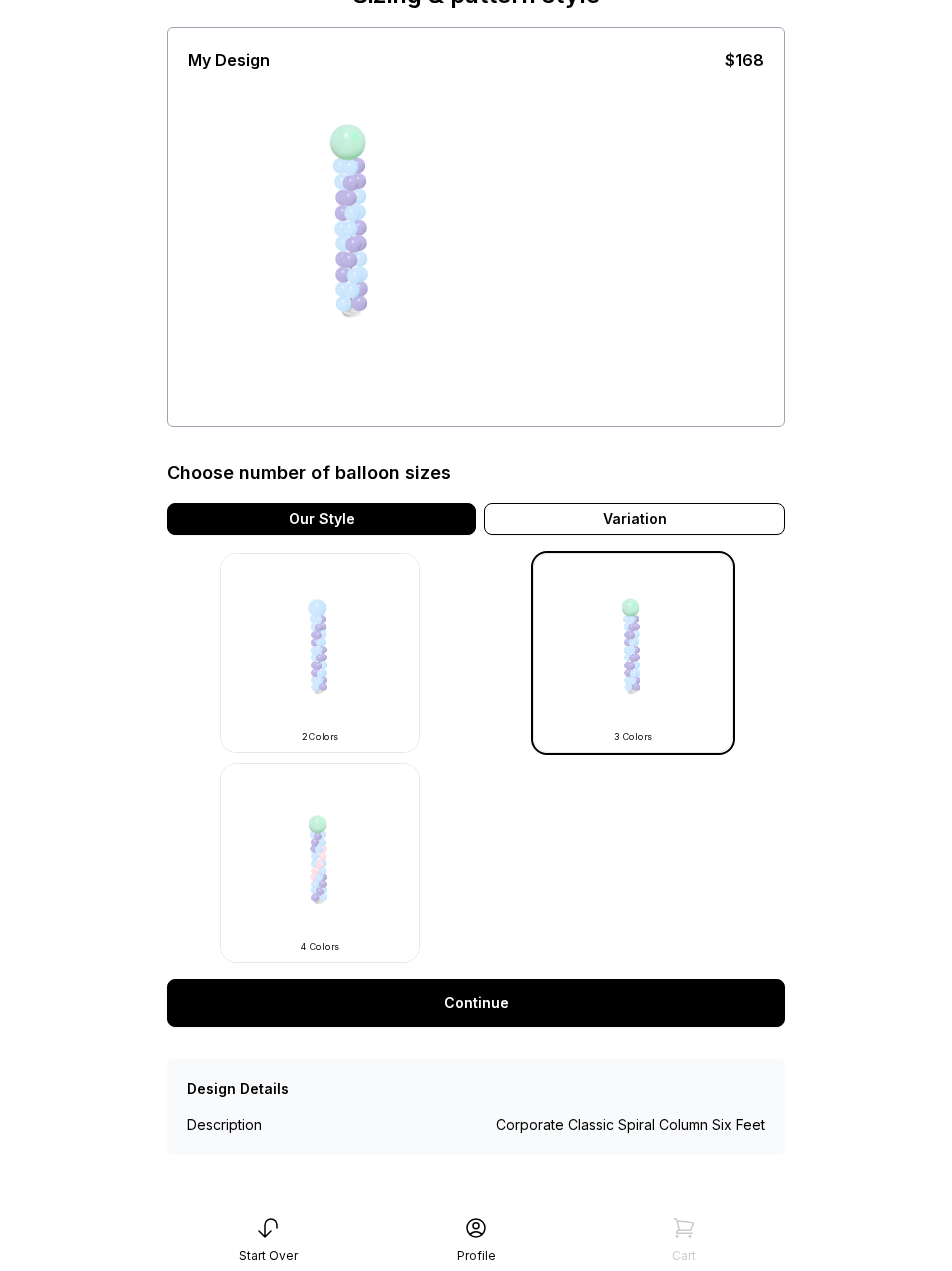 click on "Continue" at bounding box center [476, 1003] 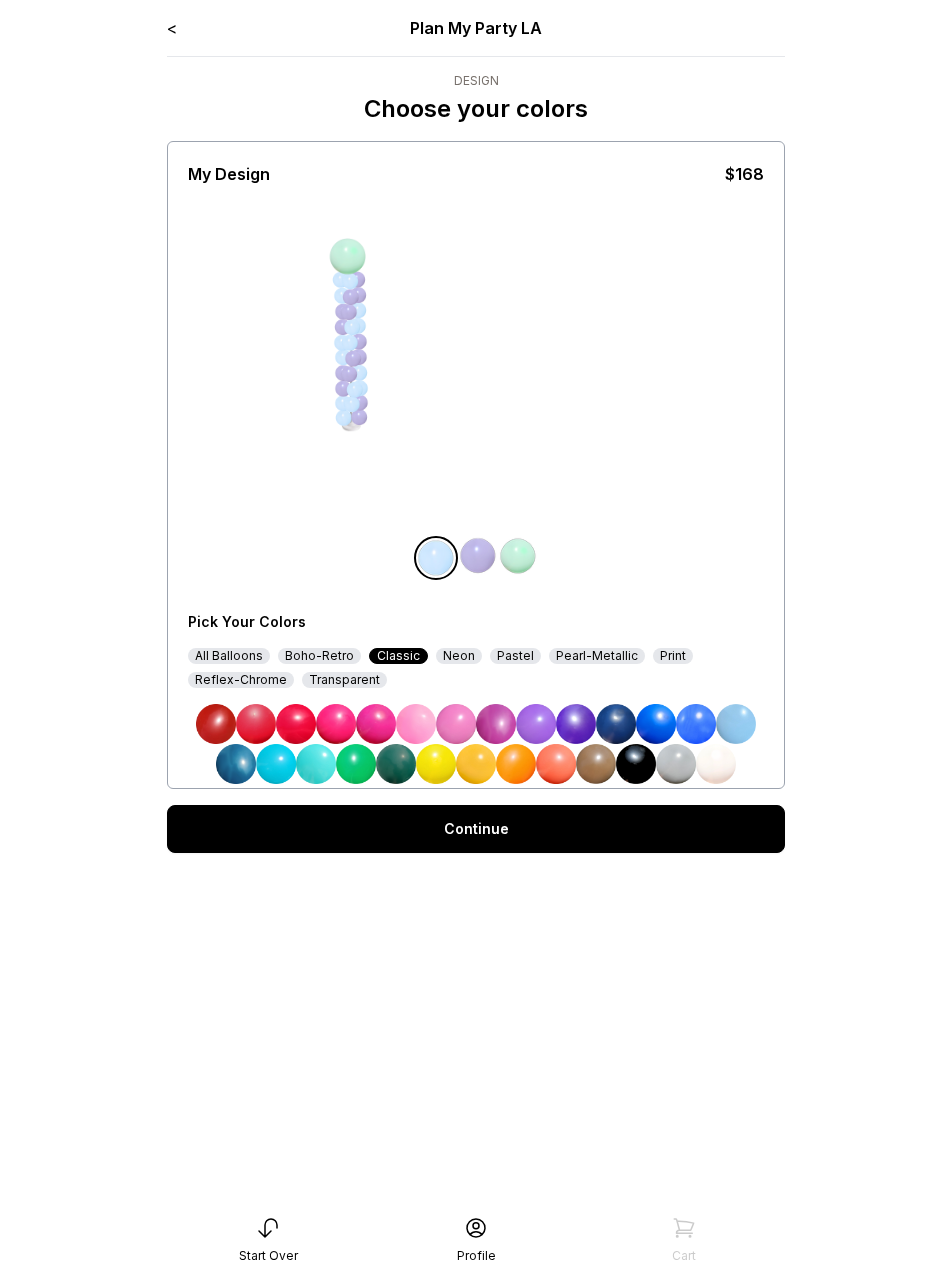 click at bounding box center (396, 764) 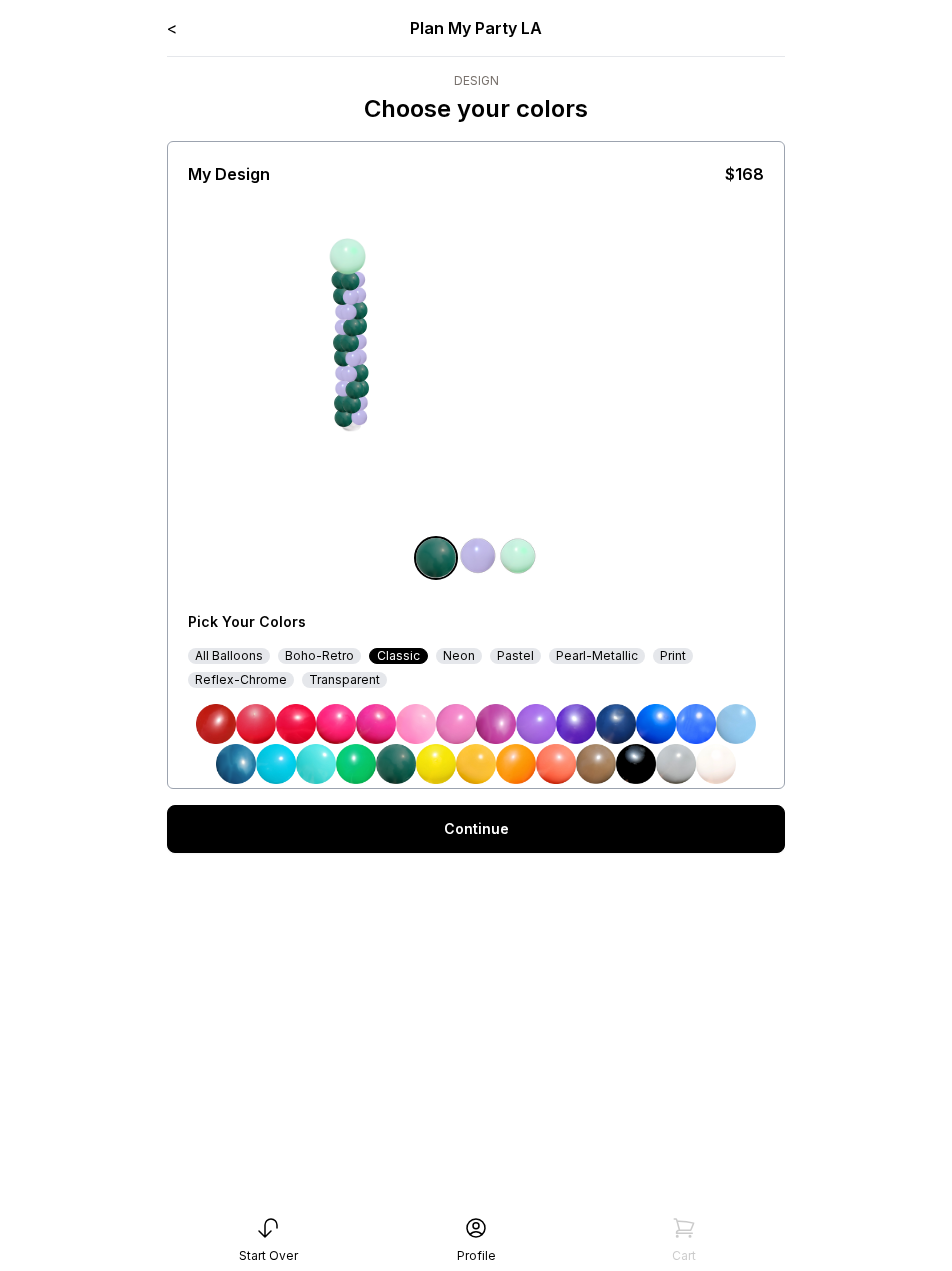 click at bounding box center [478, 556] 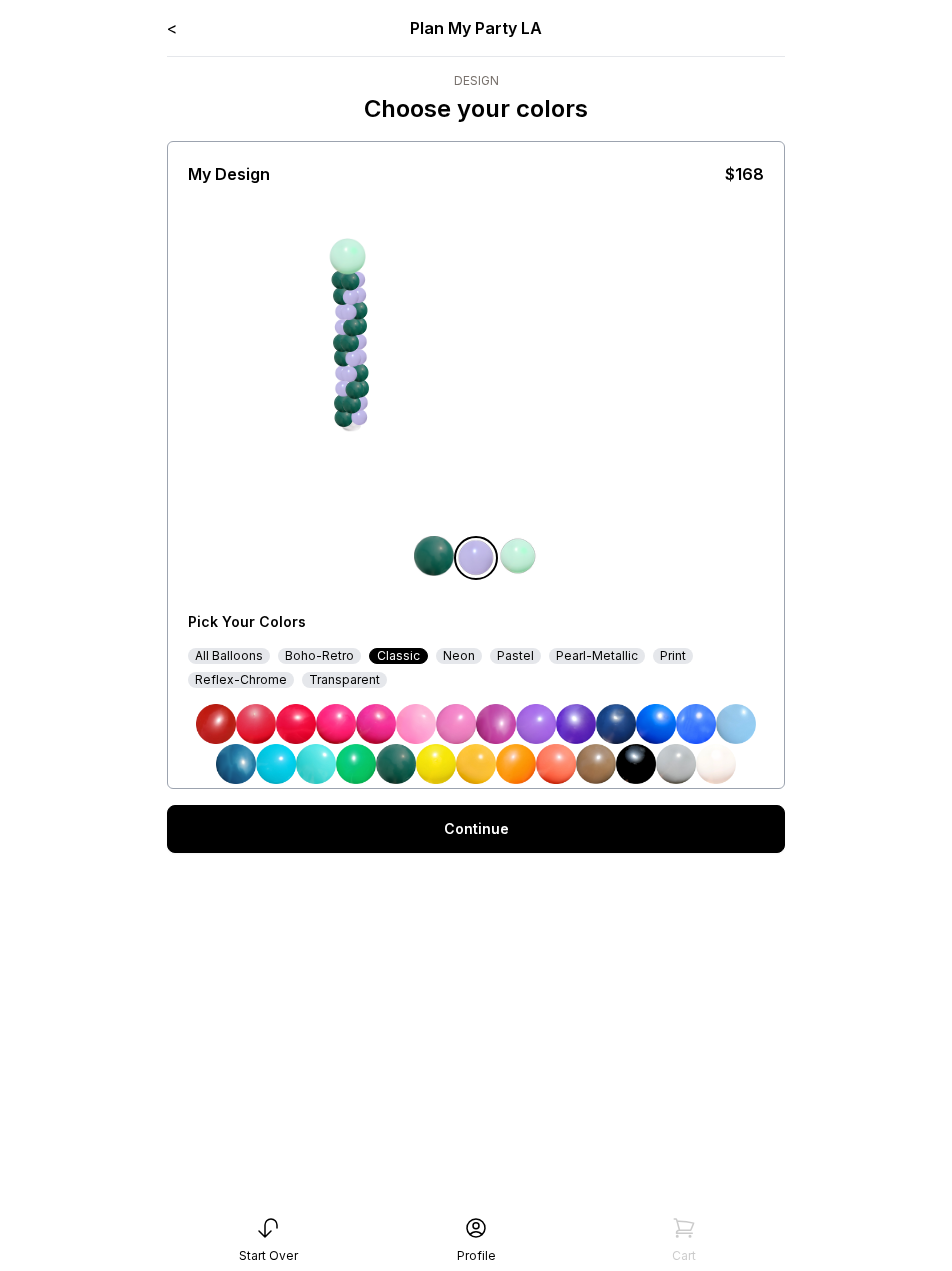 click at bounding box center [436, 764] 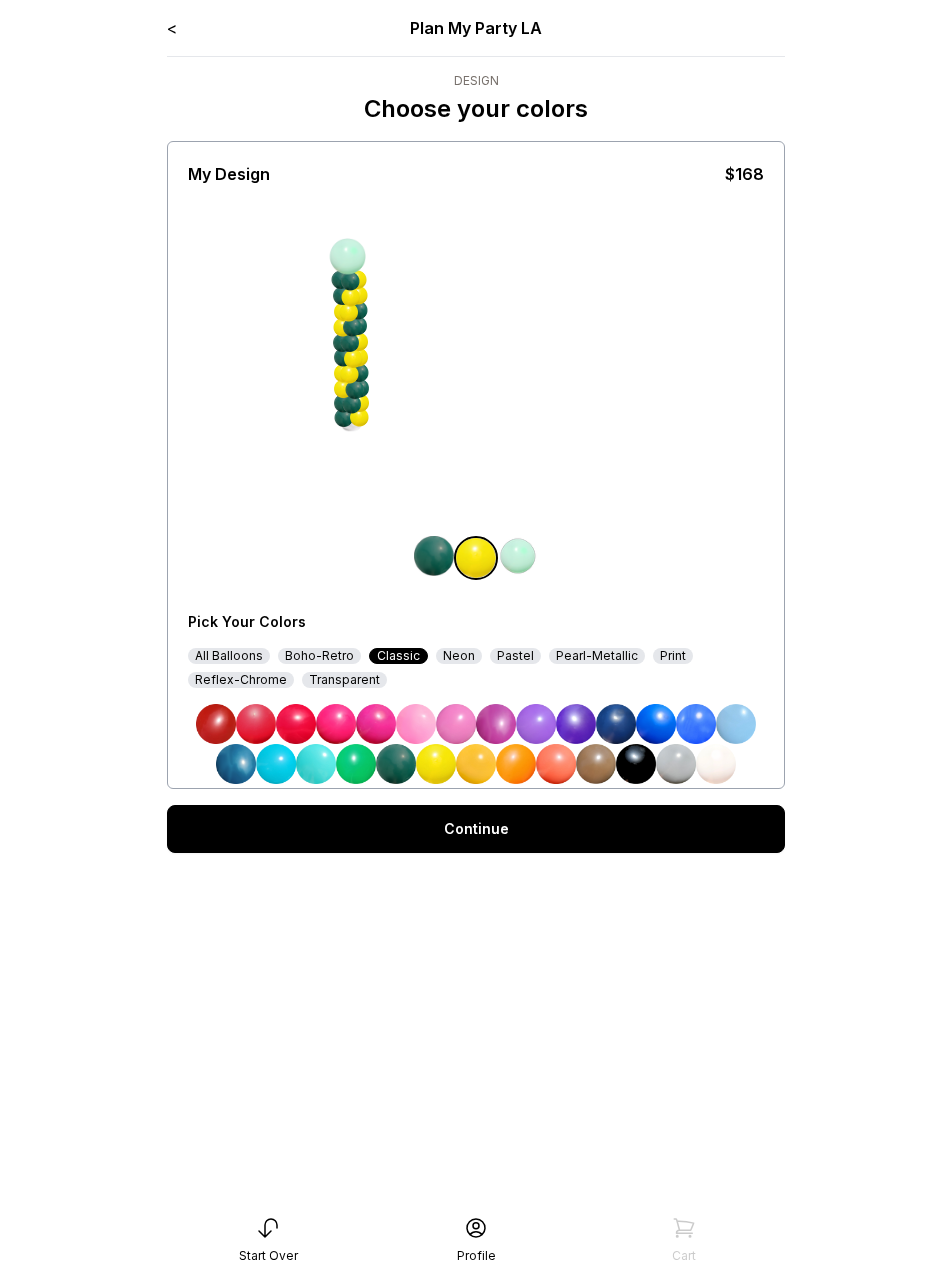 click at bounding box center [476, 764] 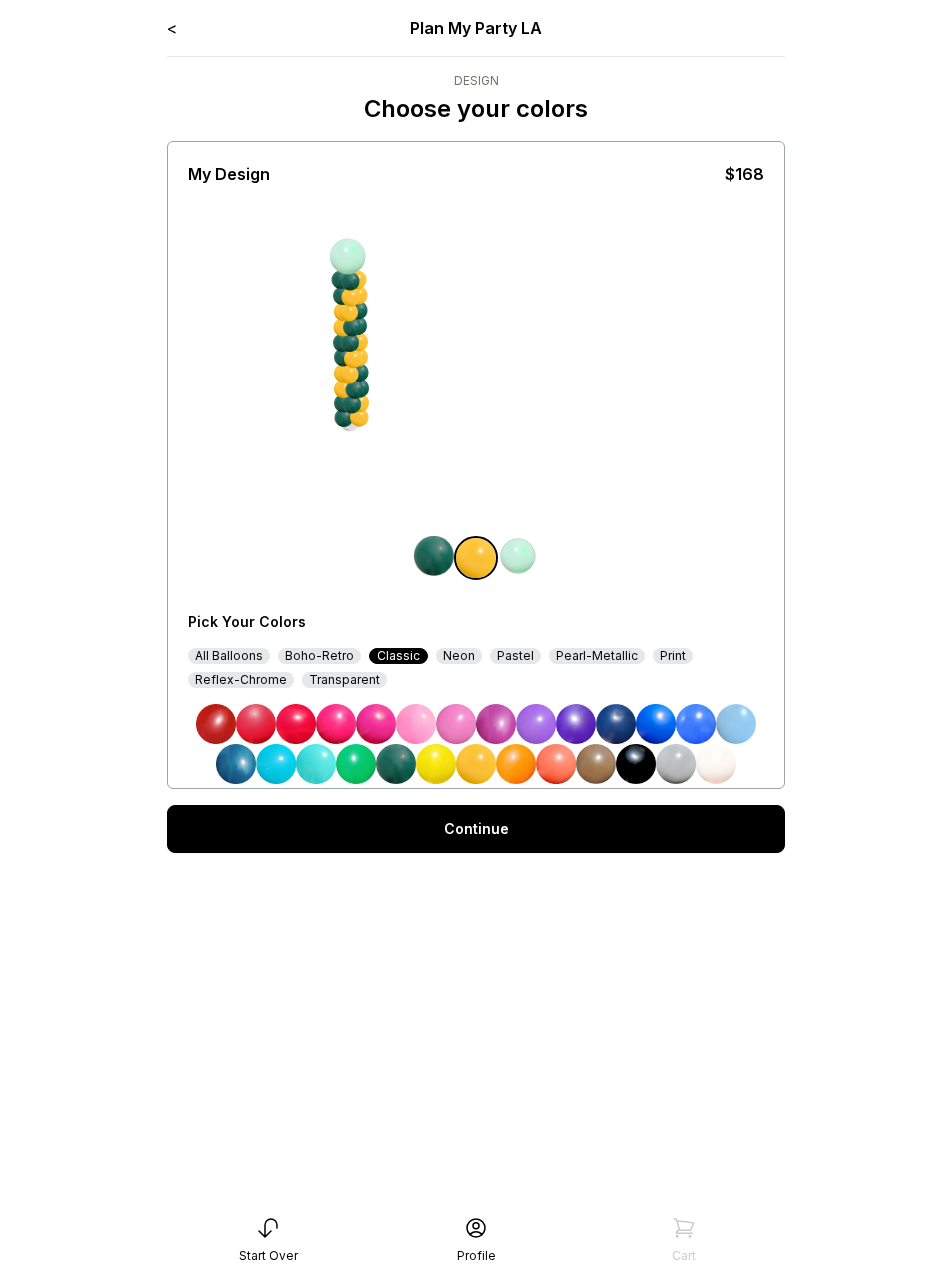 click at bounding box center (518, 556) 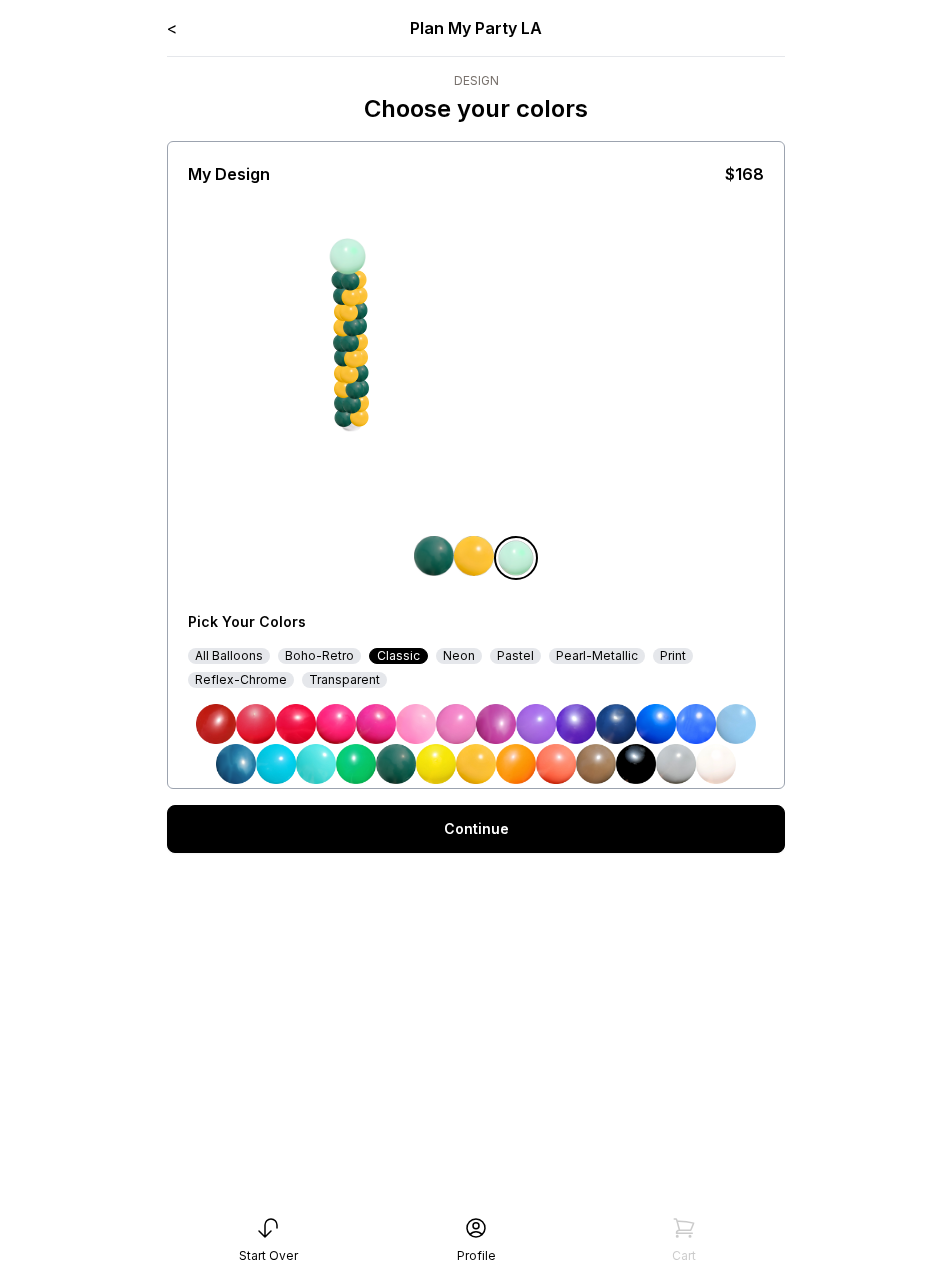 click at bounding box center (356, 764) 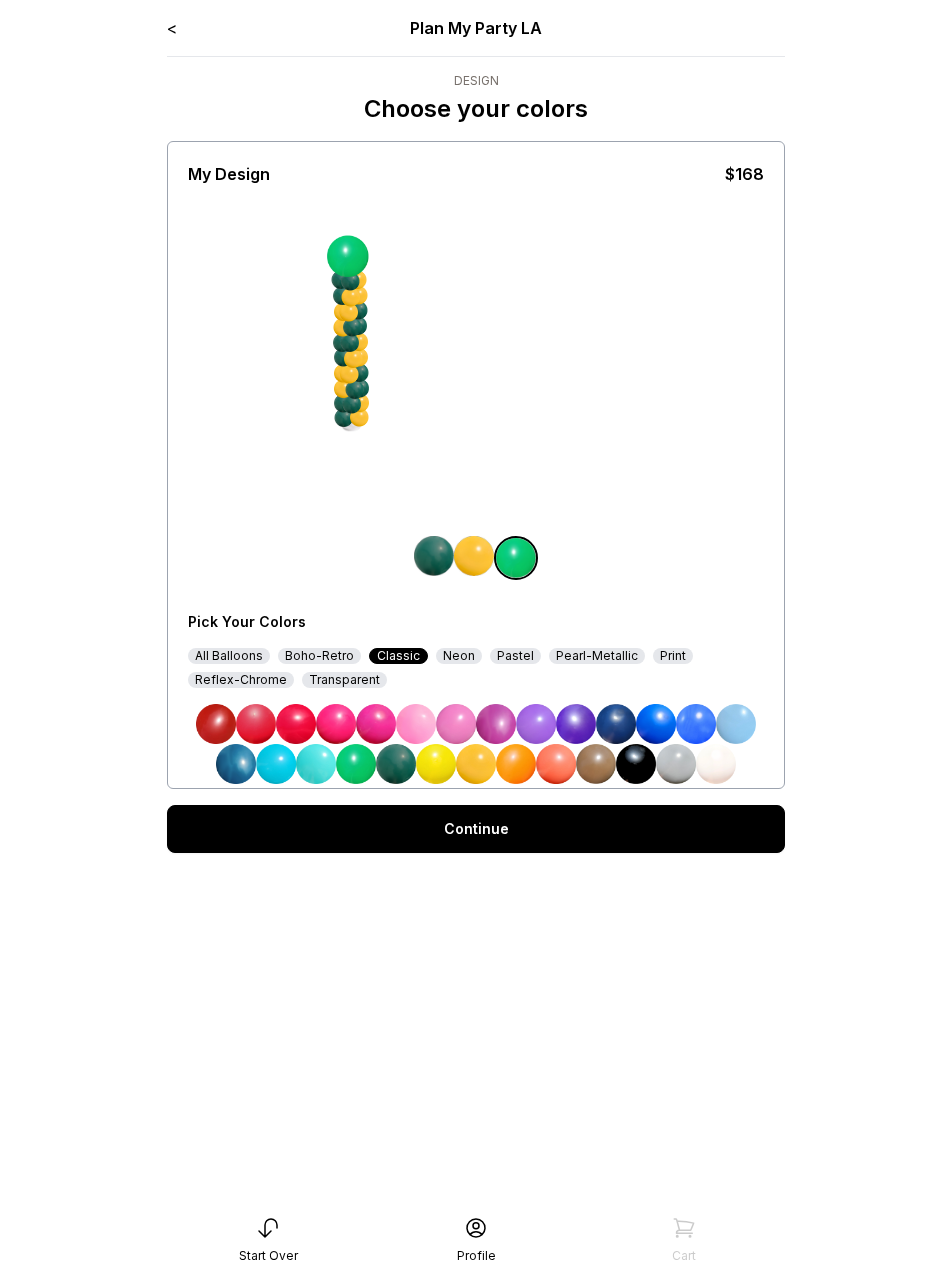 click at bounding box center [436, 764] 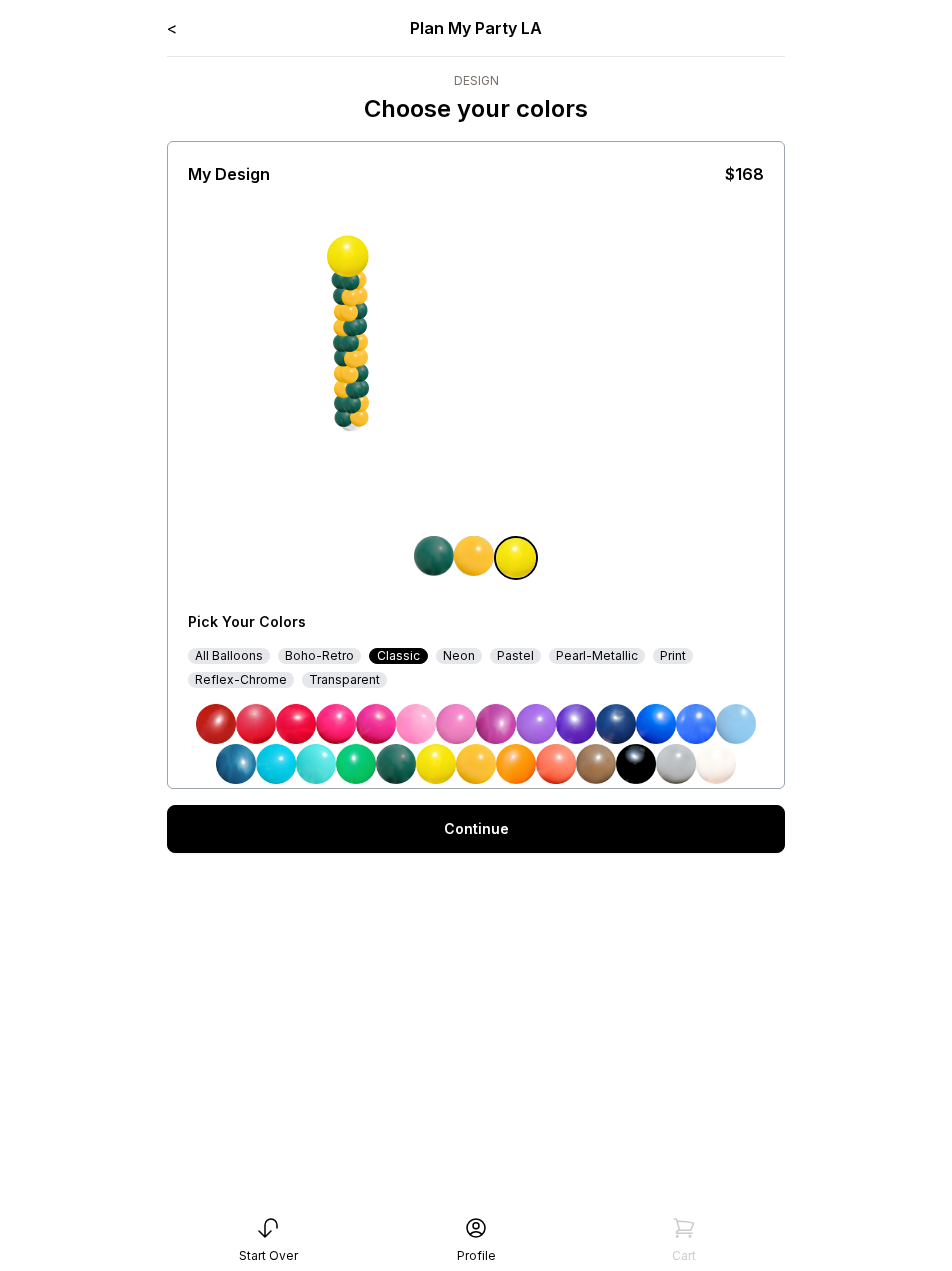 click at bounding box center (476, 764) 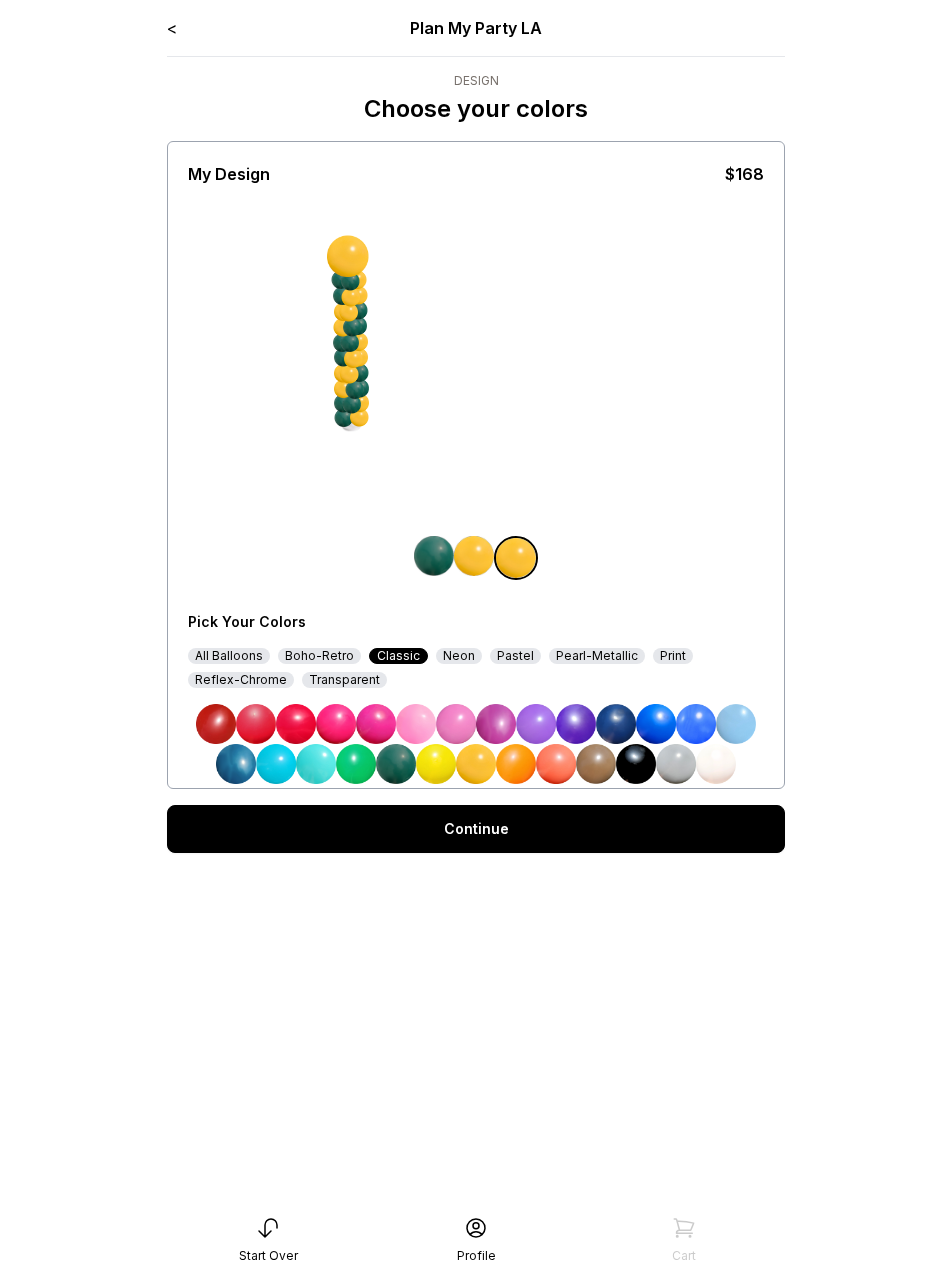 click at bounding box center [396, 764] 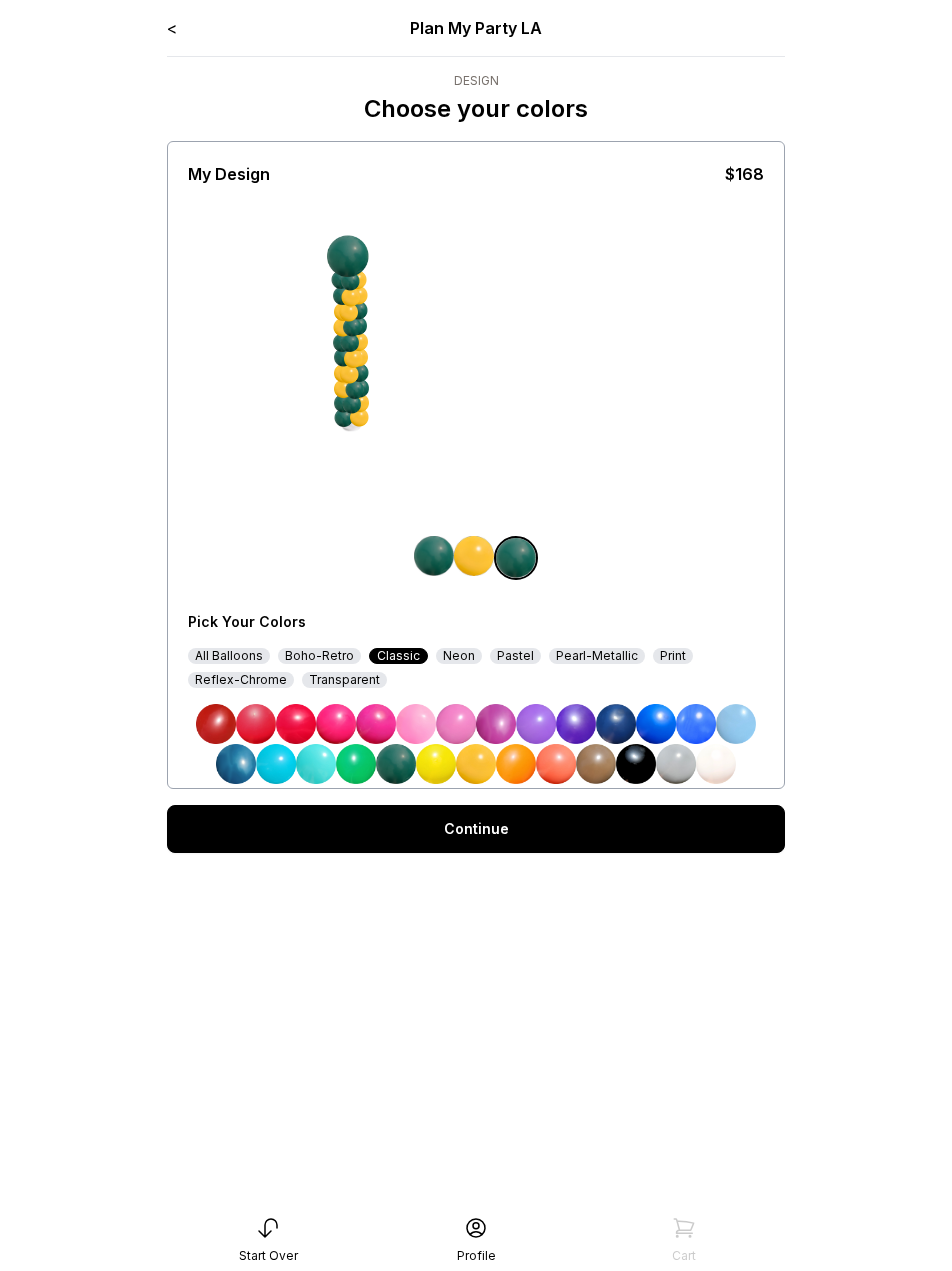 click at bounding box center (716, 764) 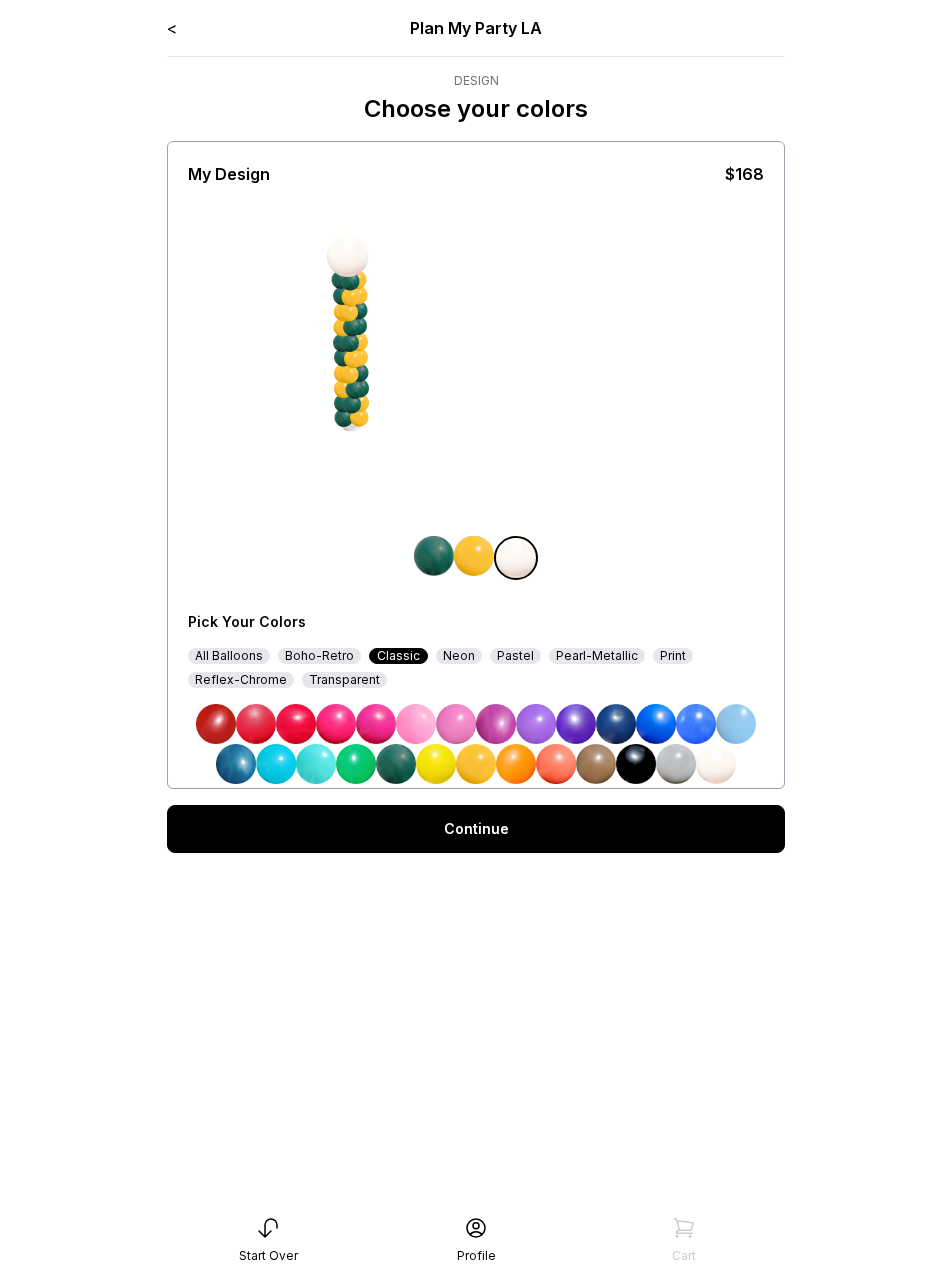 click at bounding box center [396, 764] 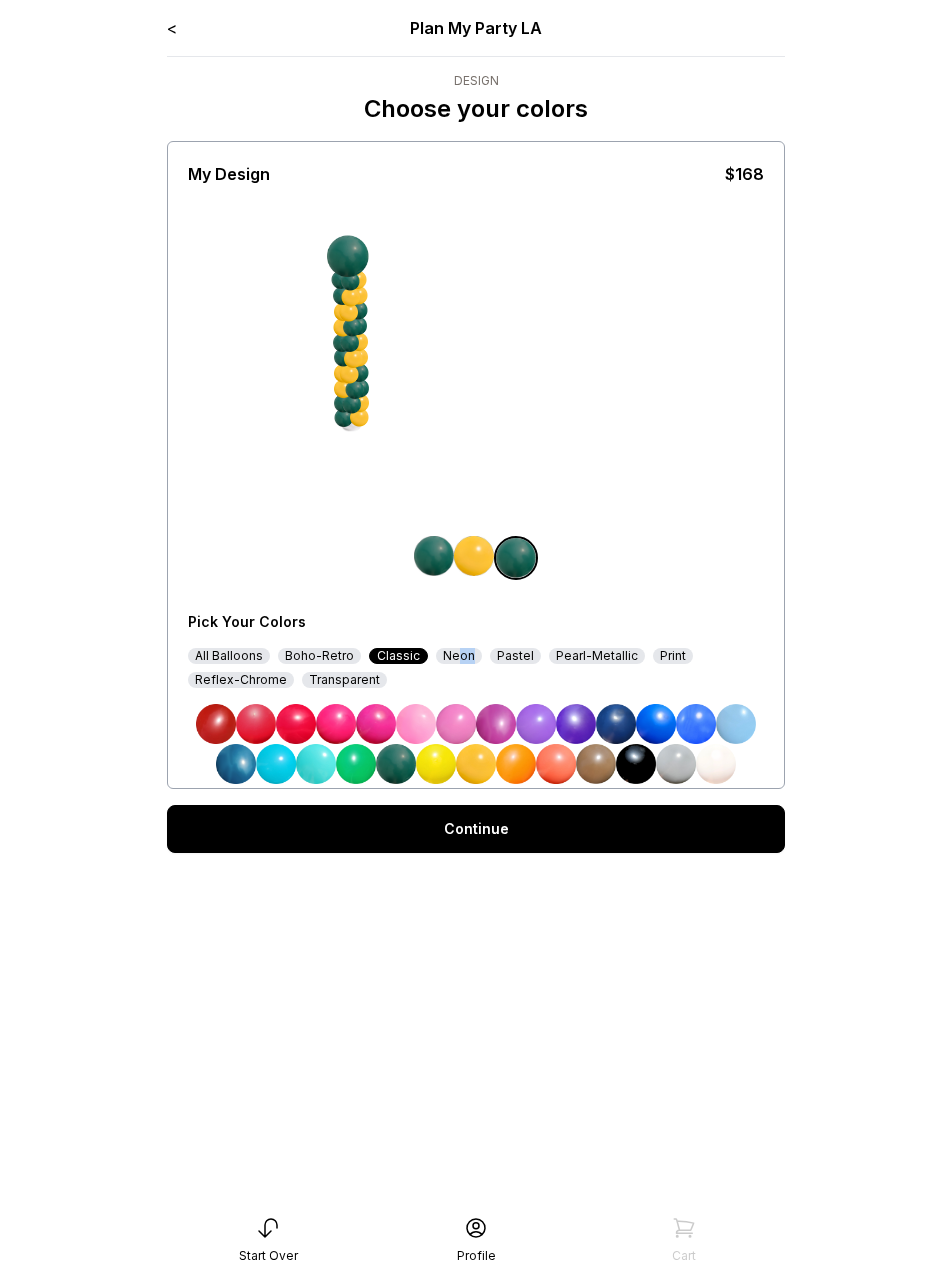 click on "All Balloons Boho-Retro Classic Neon Pastel Pearl-Metallic Print Reflex-Chrome Transparent" at bounding box center [476, 668] 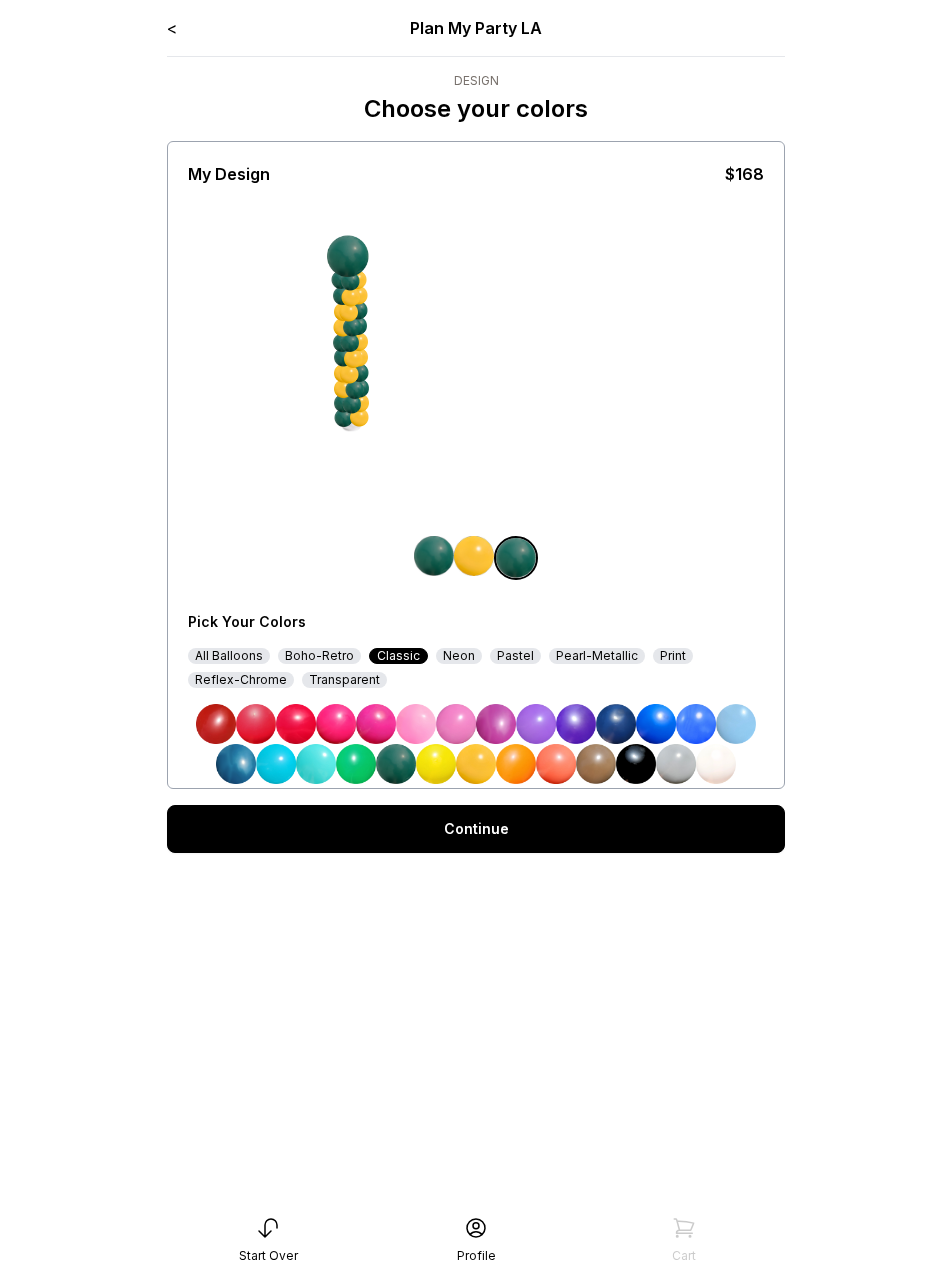 click on "Pearl-Metallic" at bounding box center [597, 656] 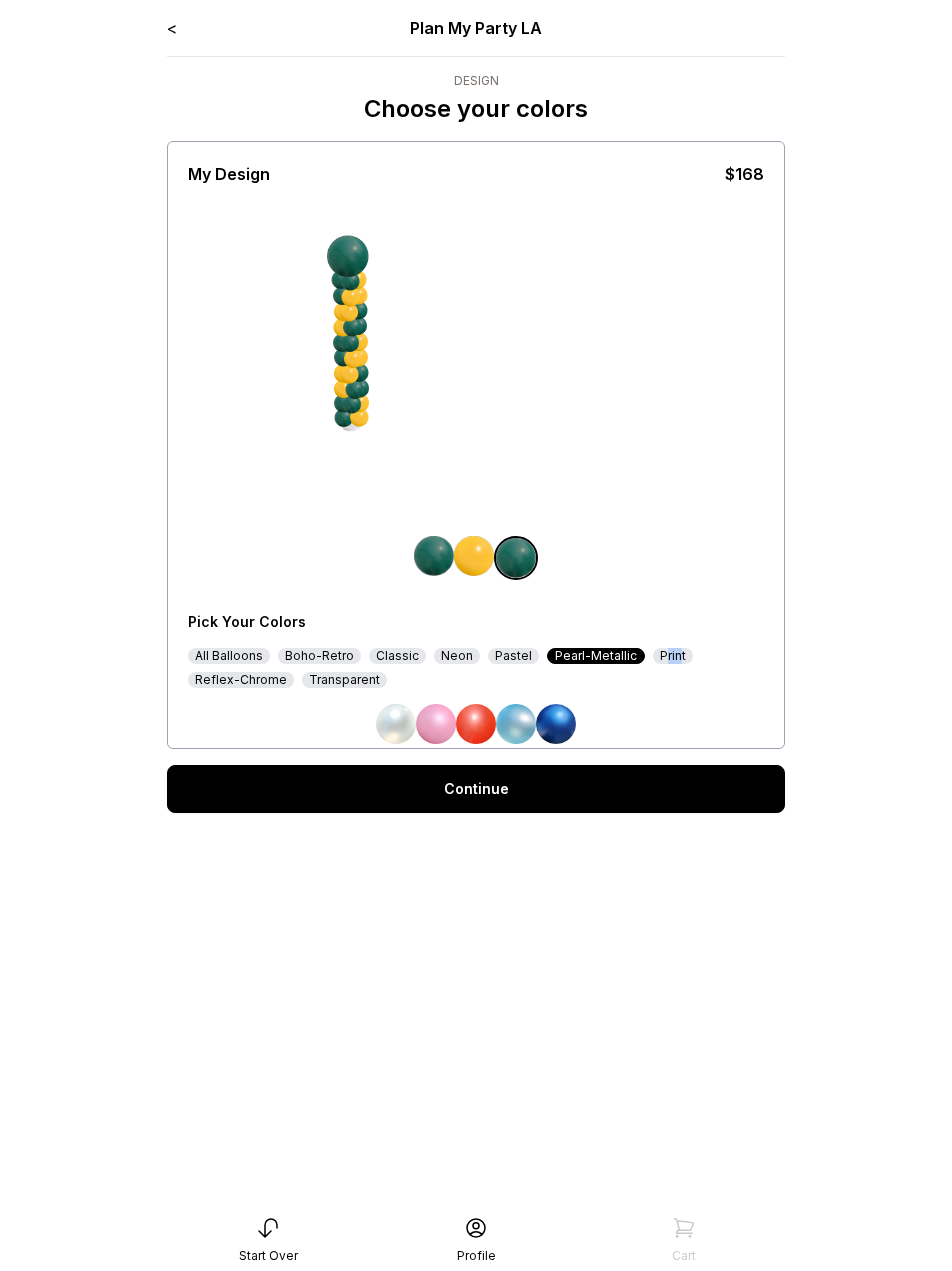 drag, startPoint x: 664, startPoint y: 652, endPoint x: 581, endPoint y: 666, distance: 84.17244 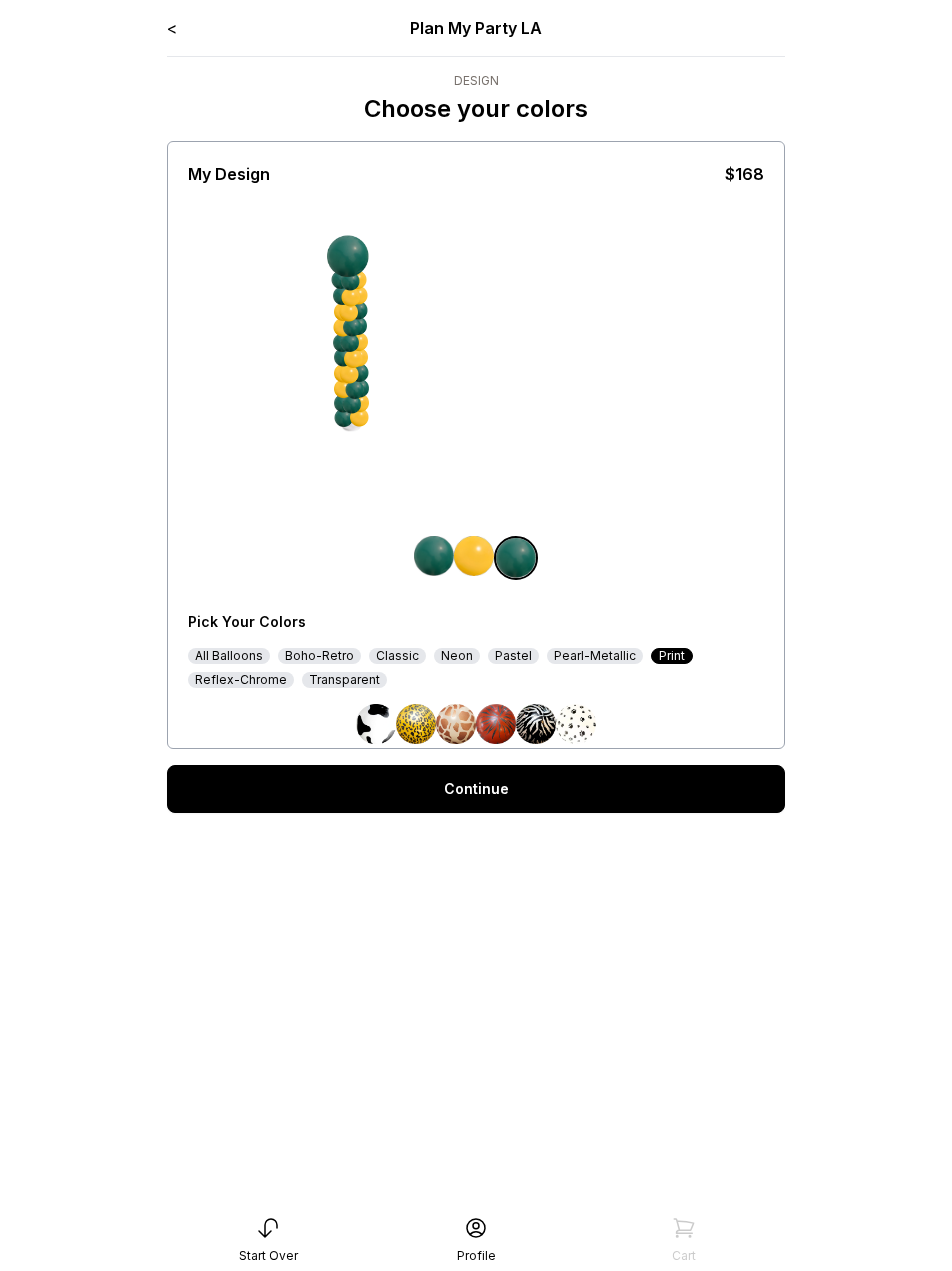 click on "Pastel" at bounding box center (513, 656) 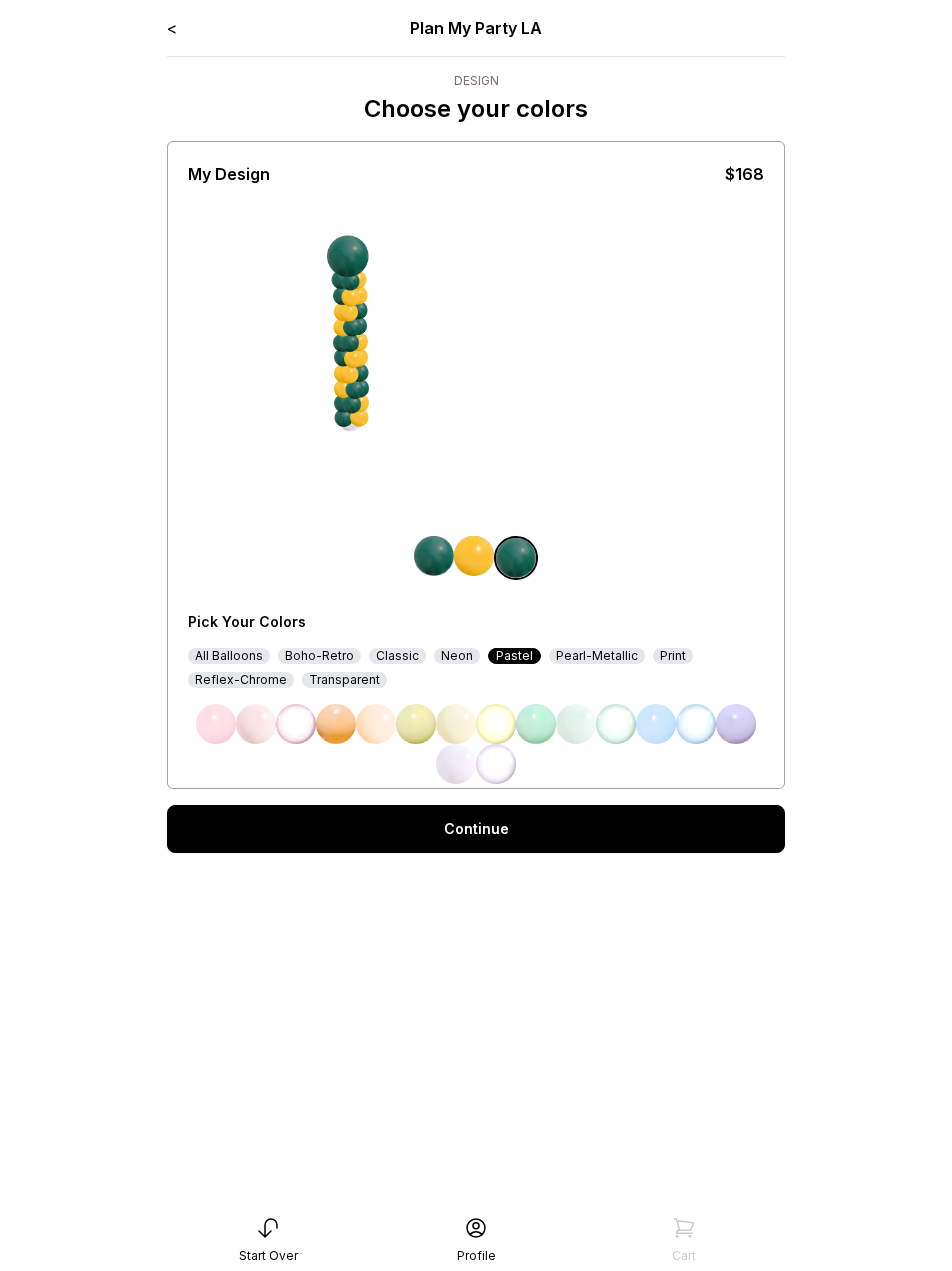 click on "Neon" at bounding box center [457, 656] 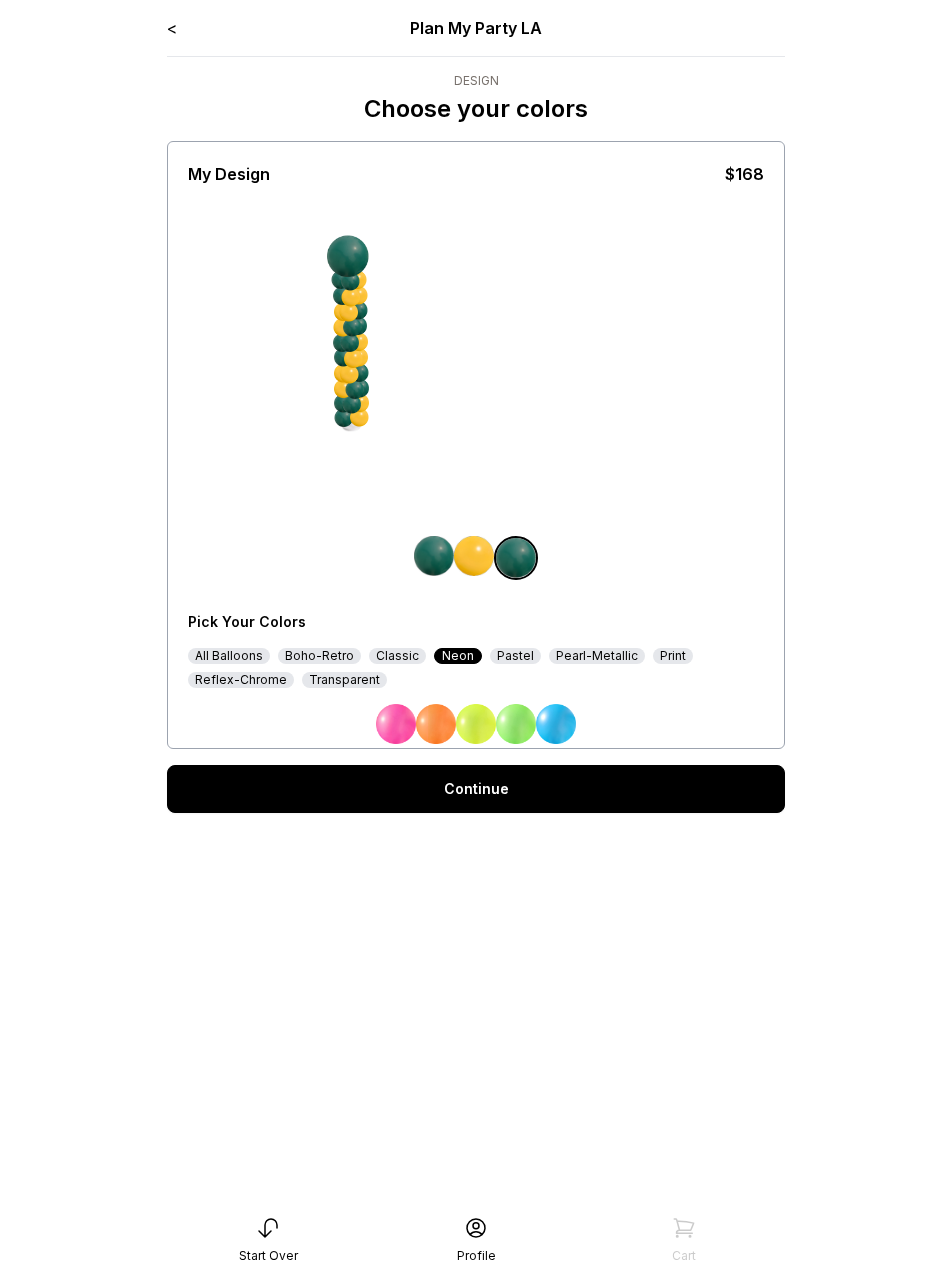 click at bounding box center [516, 724] 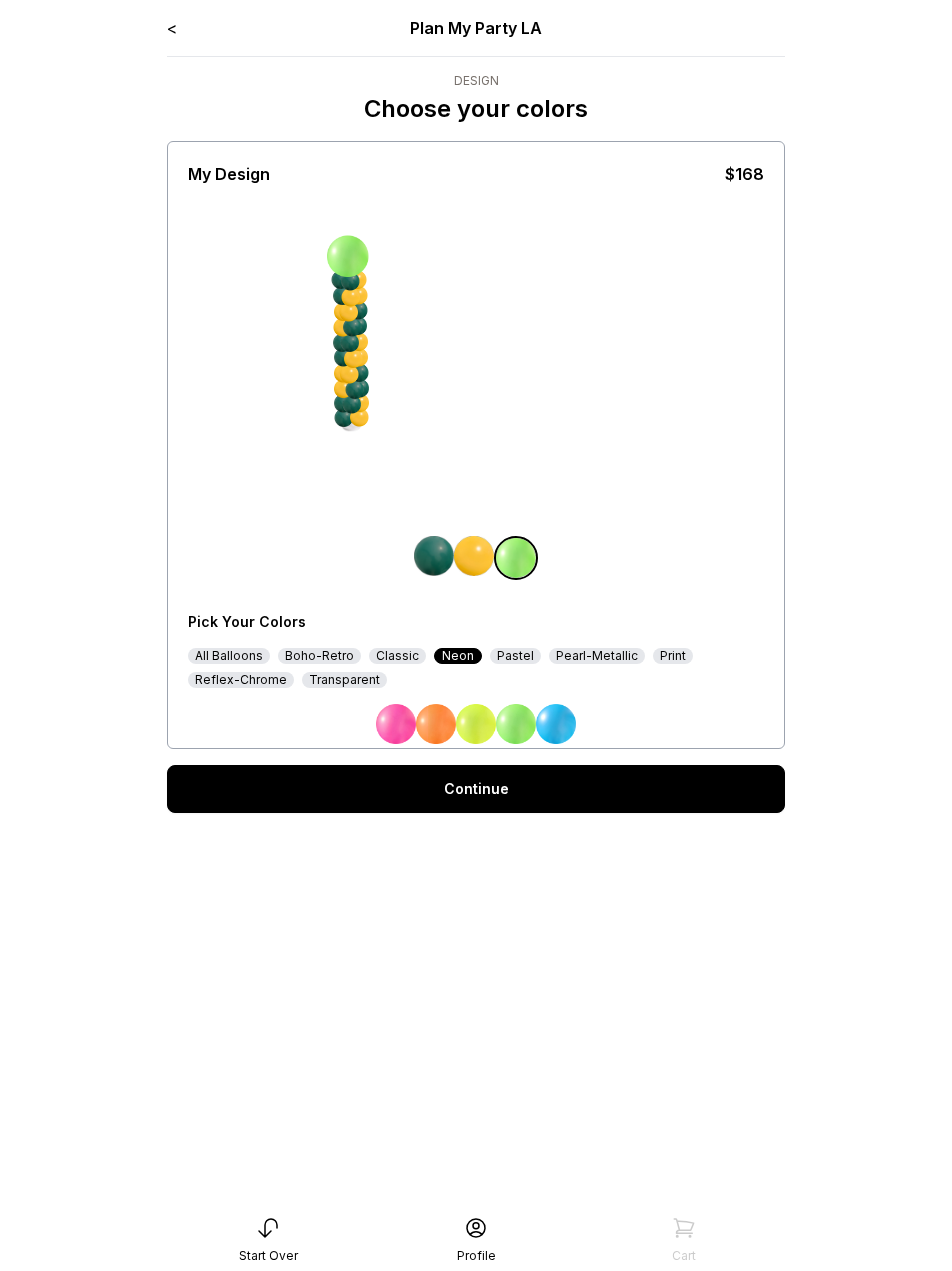 click on "All Balloons" at bounding box center [229, 656] 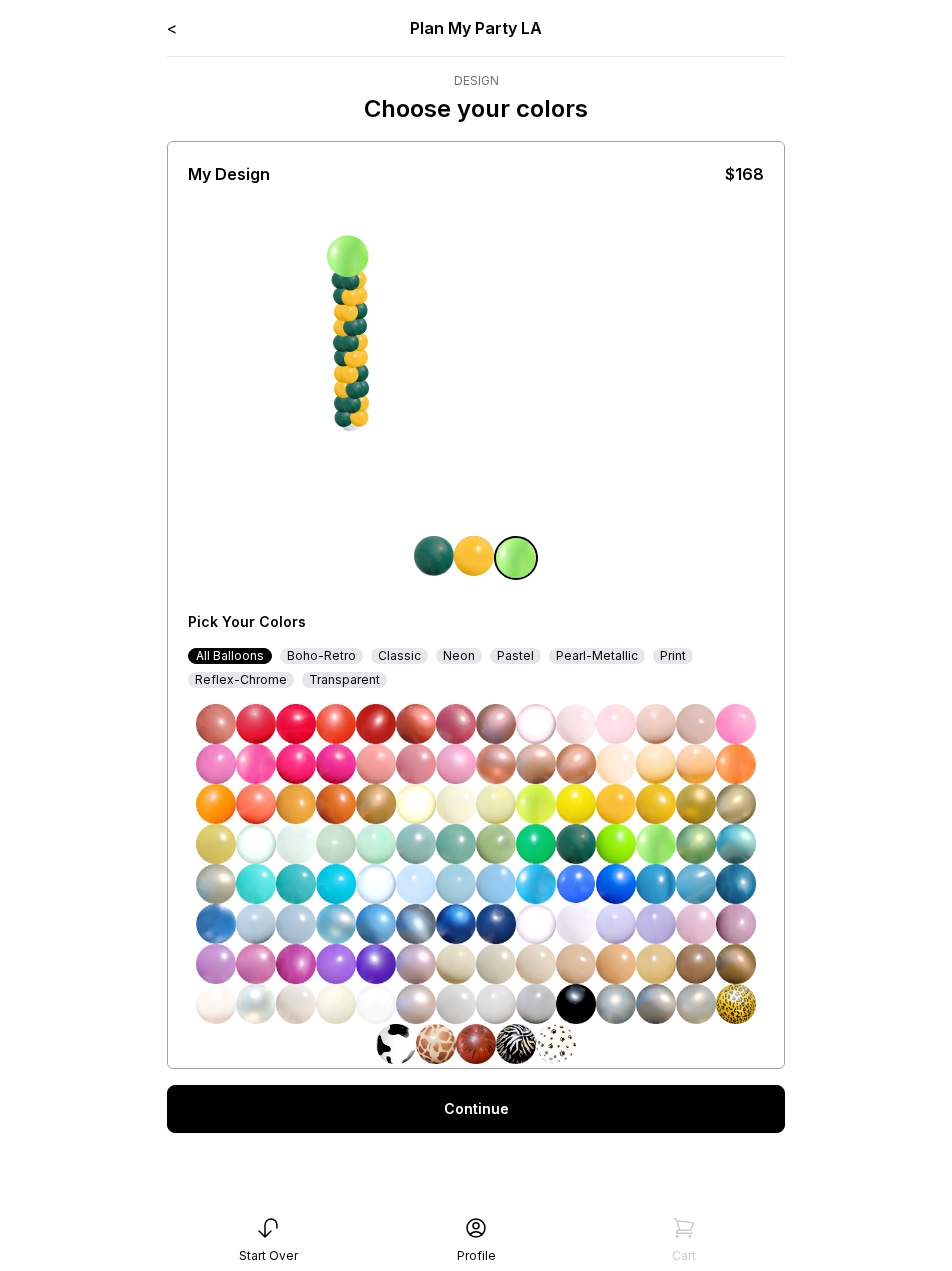click at bounding box center (656, 844) 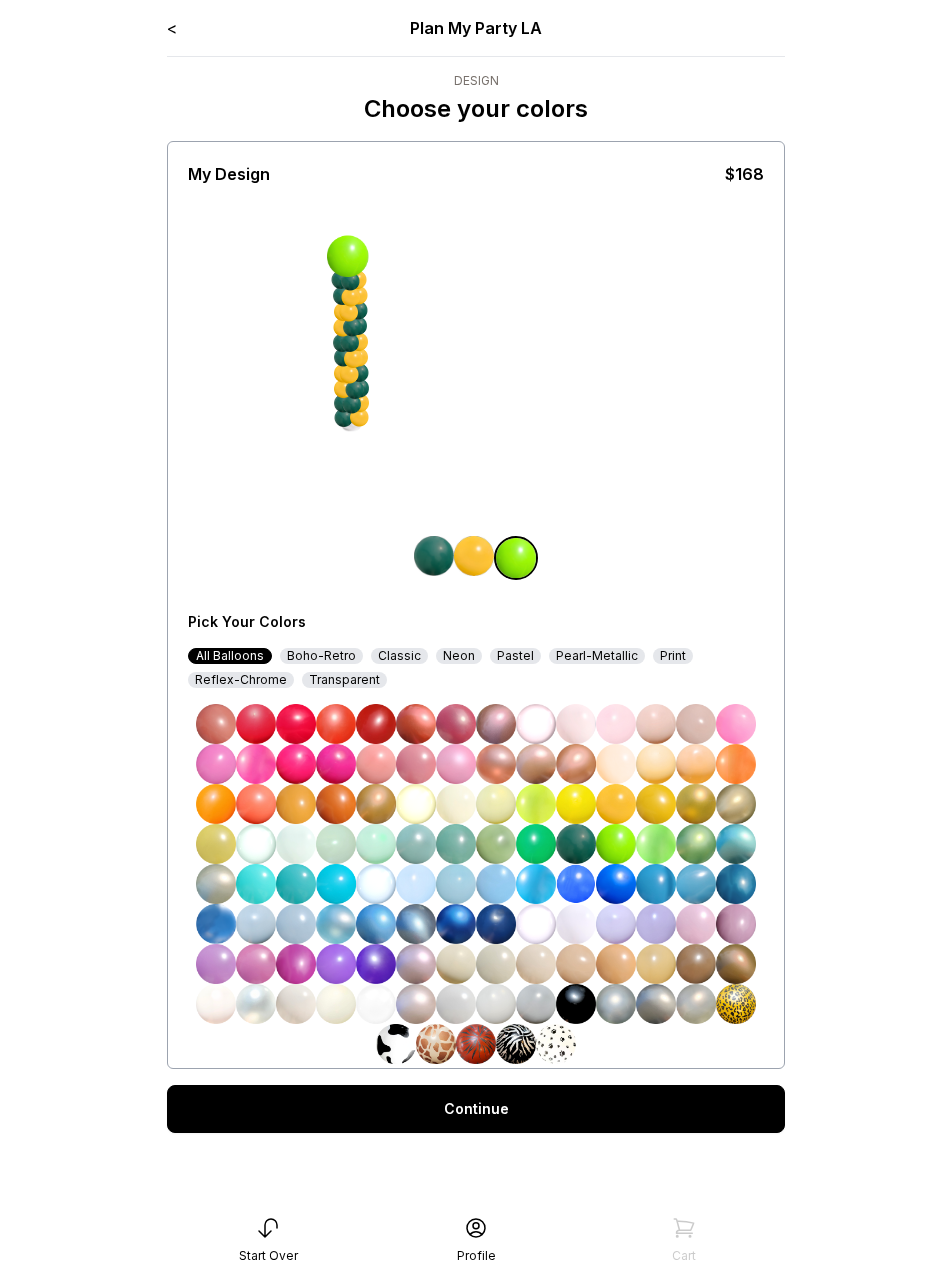 click at bounding box center [696, 844] 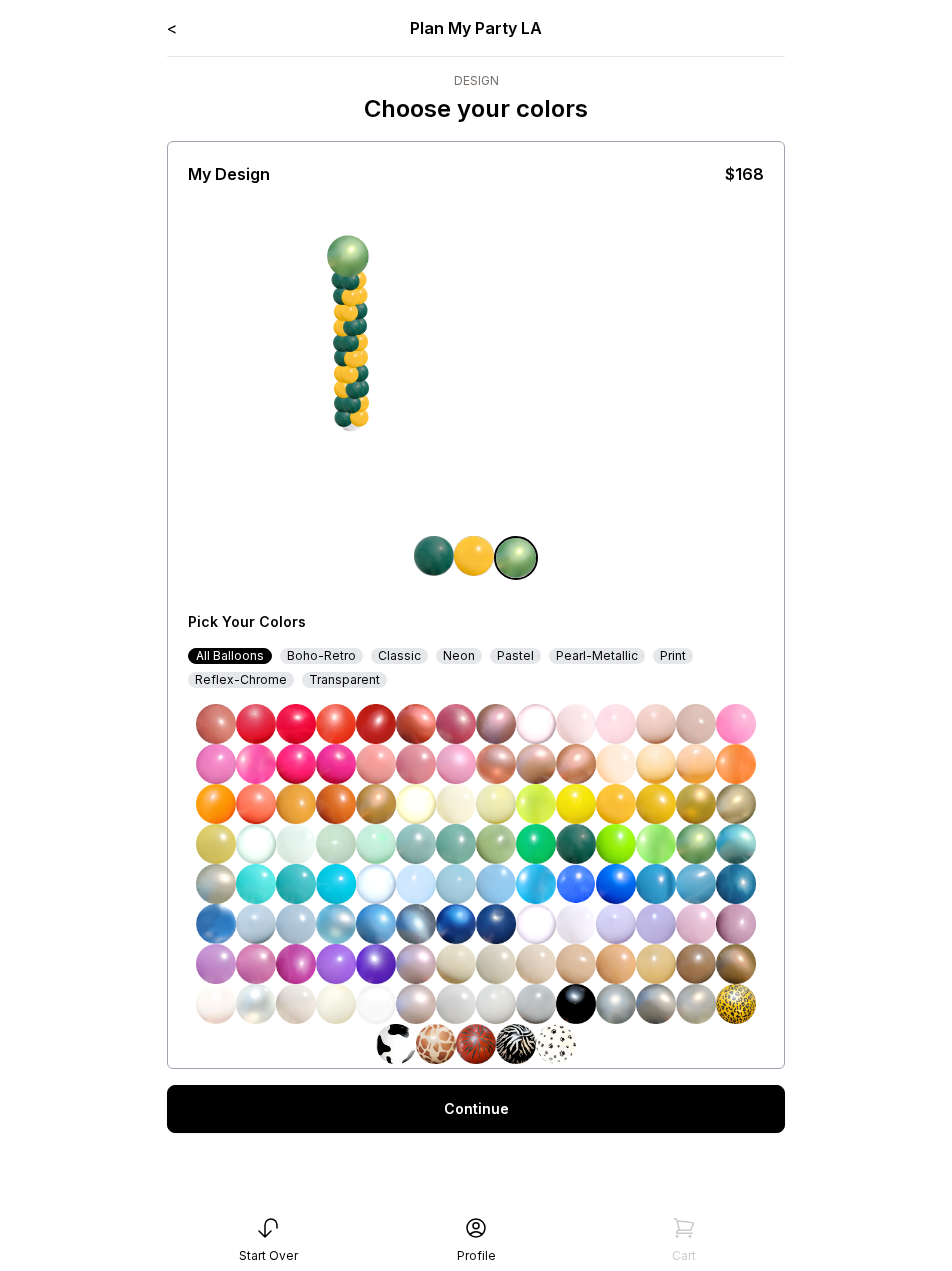 click at bounding box center (536, 844) 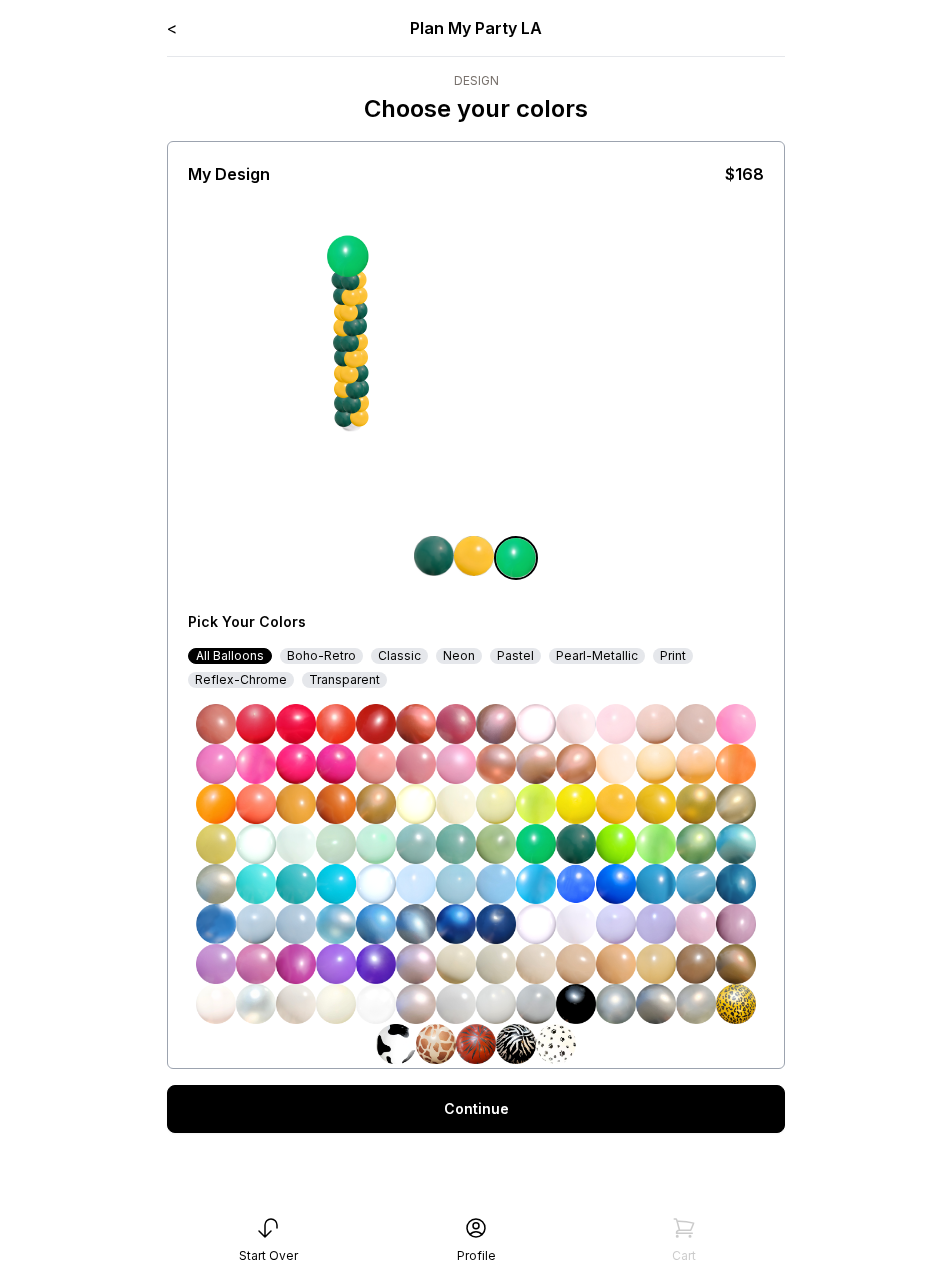 click at bounding box center (696, 844) 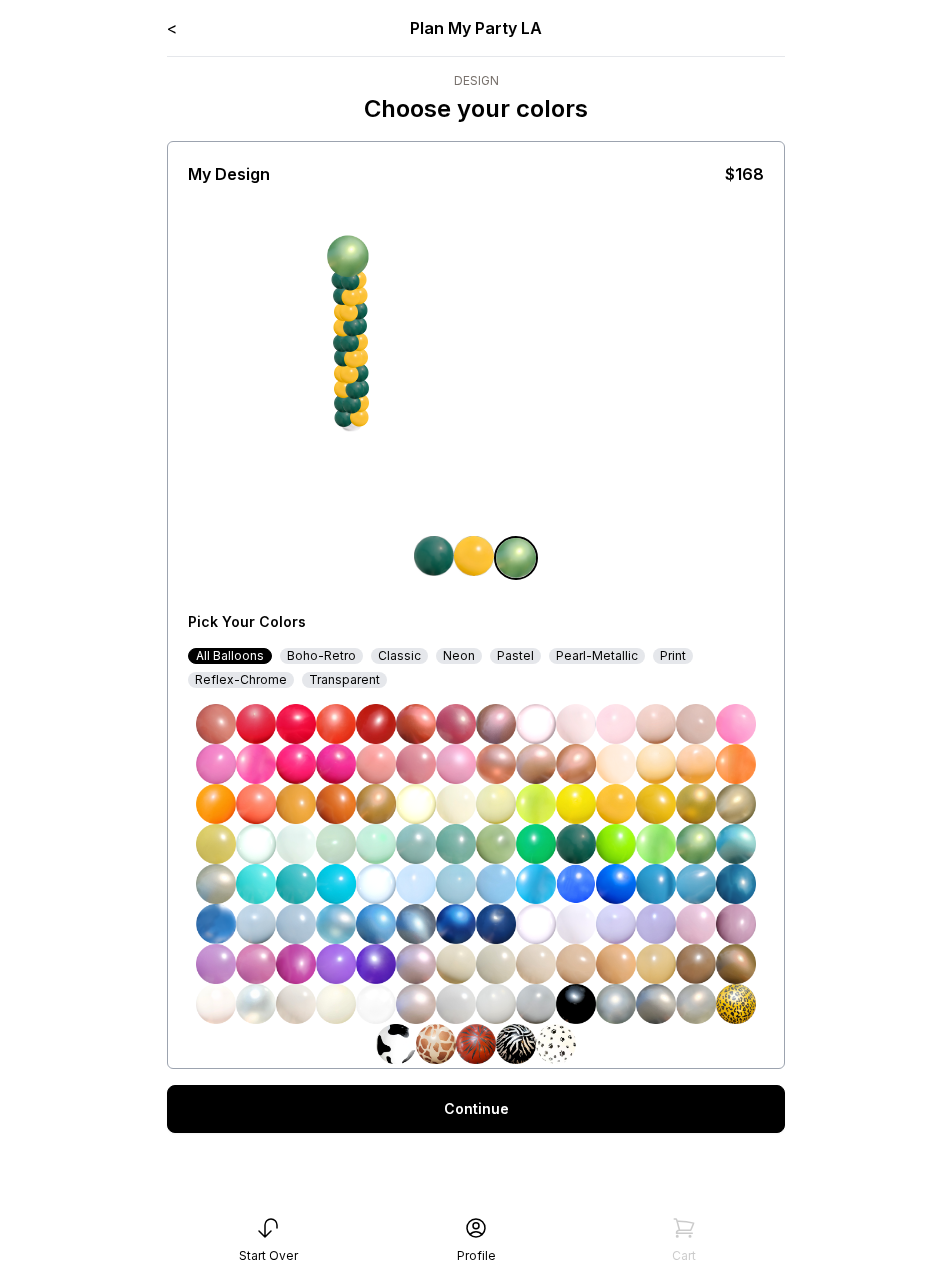 click on "Pastel" at bounding box center [515, 656] 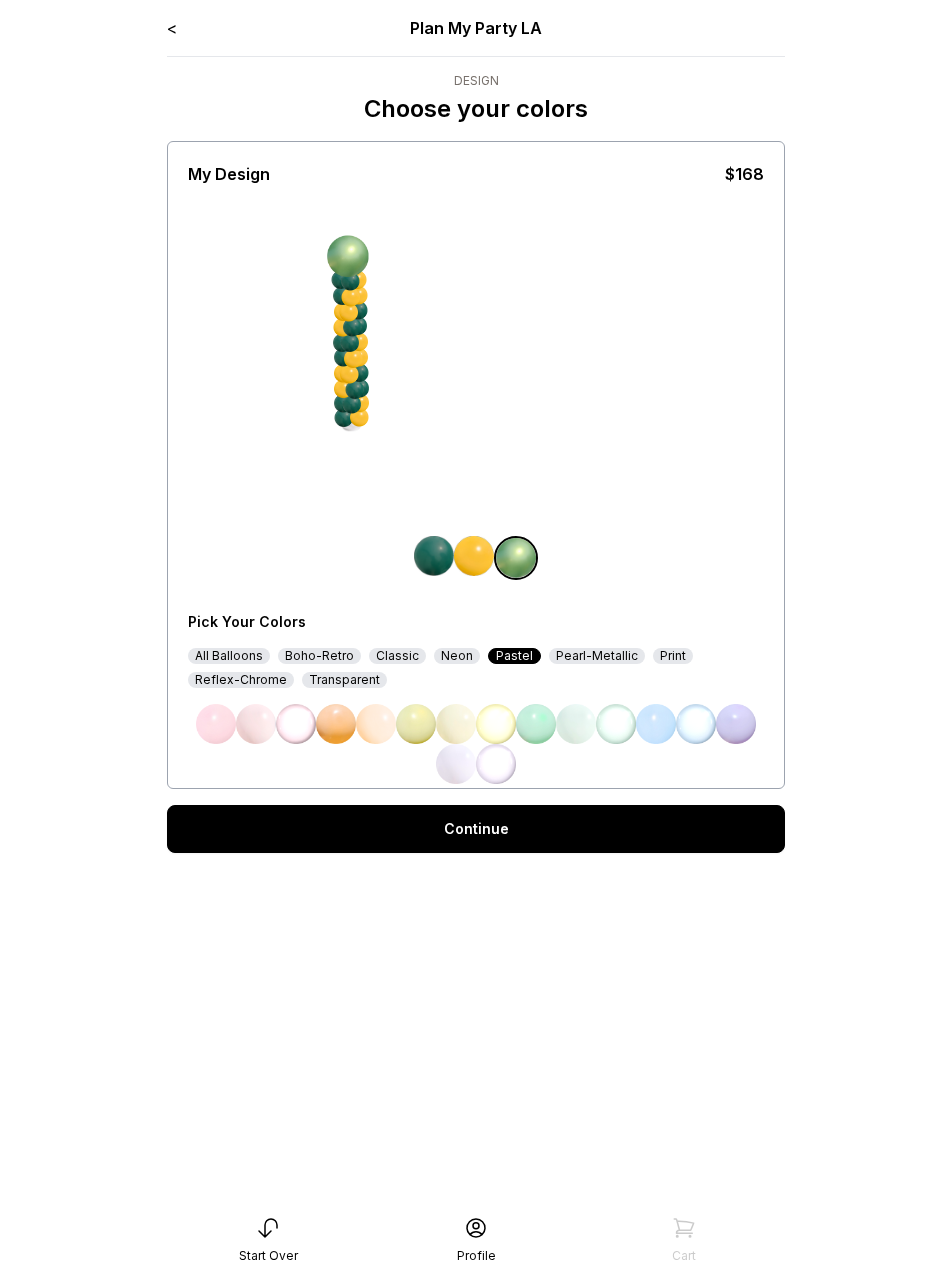 click on "Pearl-Metallic" at bounding box center (597, 656) 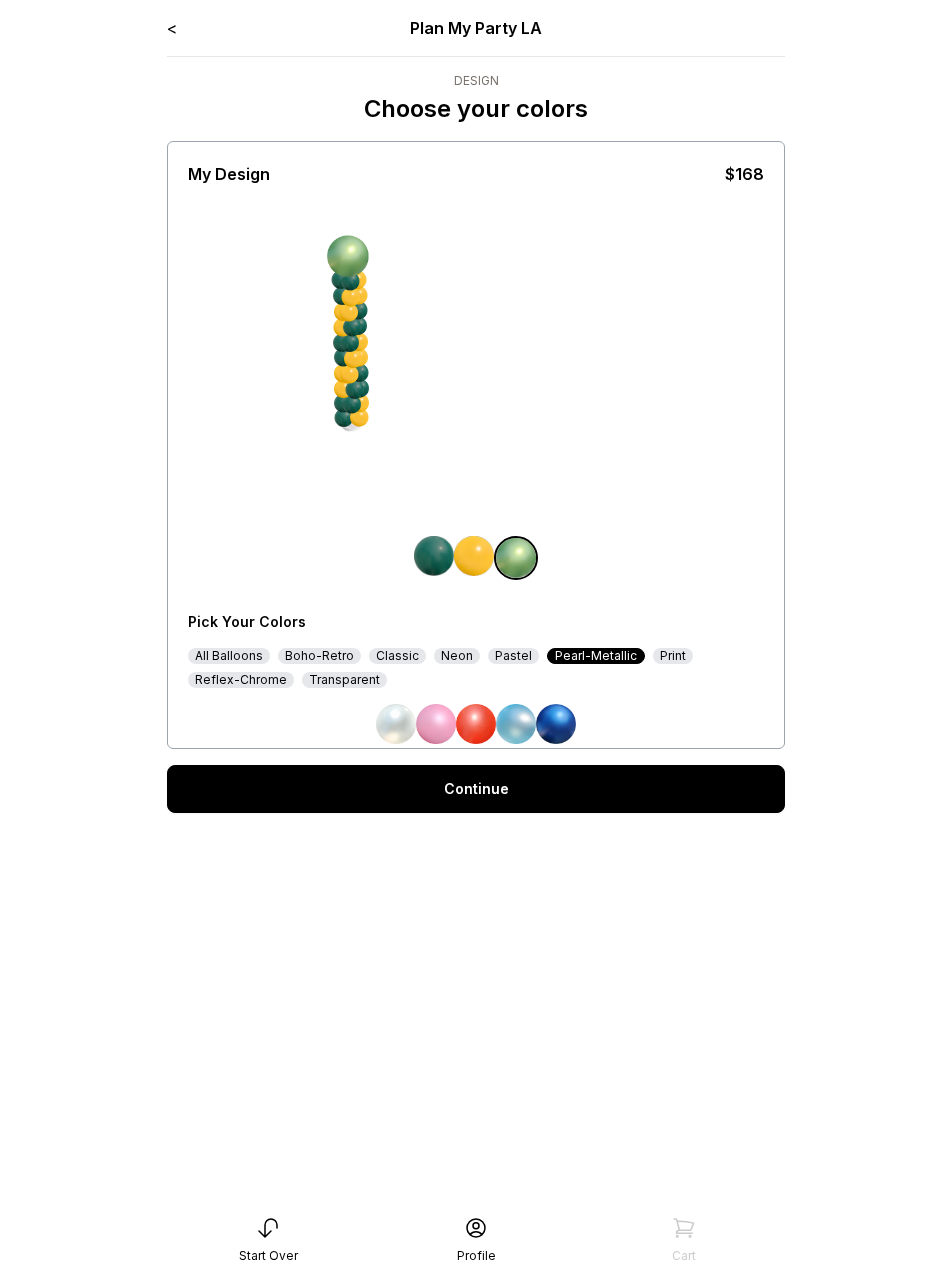 click on "Pastel" at bounding box center (513, 656) 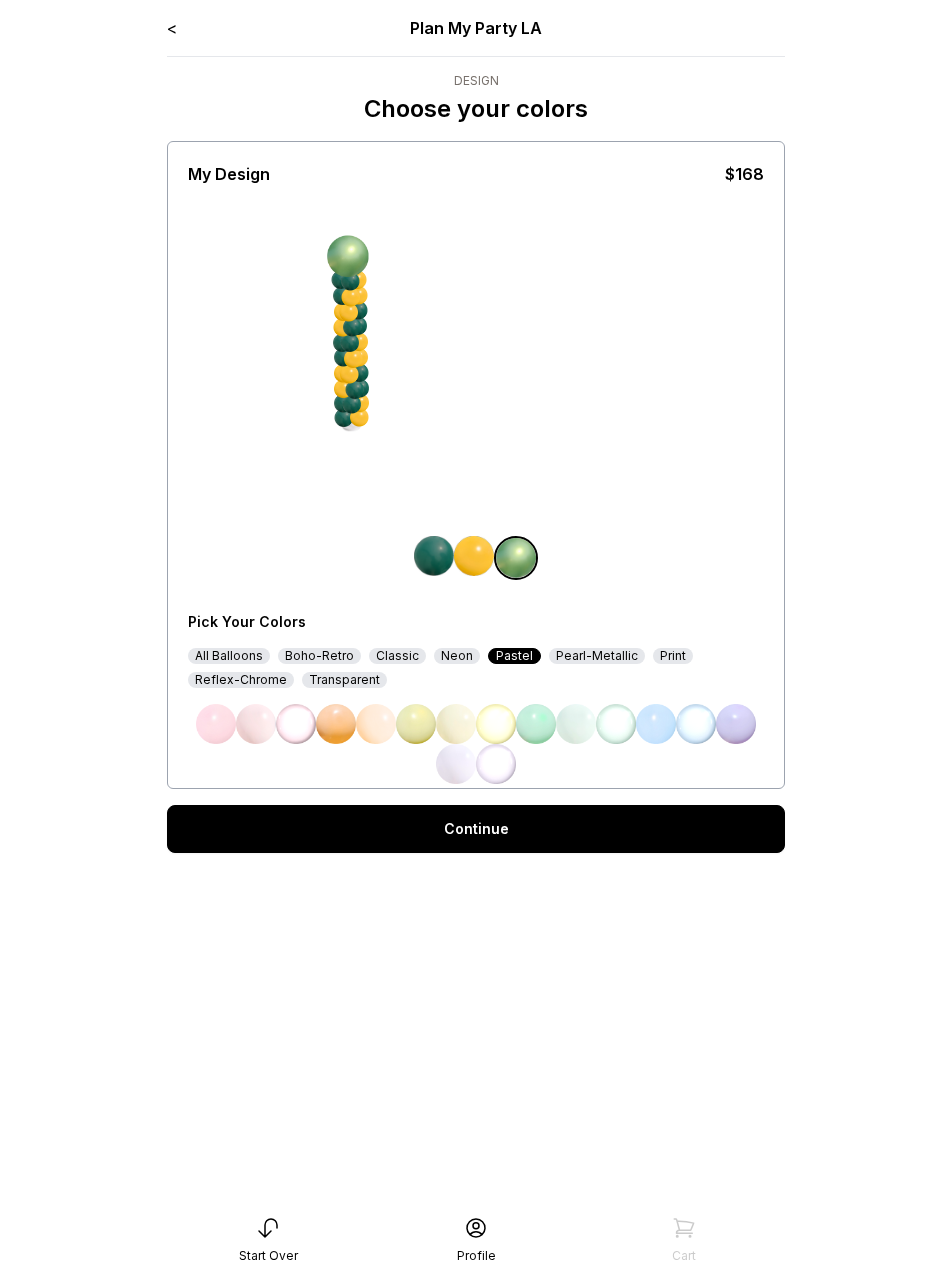 click on "Neon" at bounding box center [457, 656] 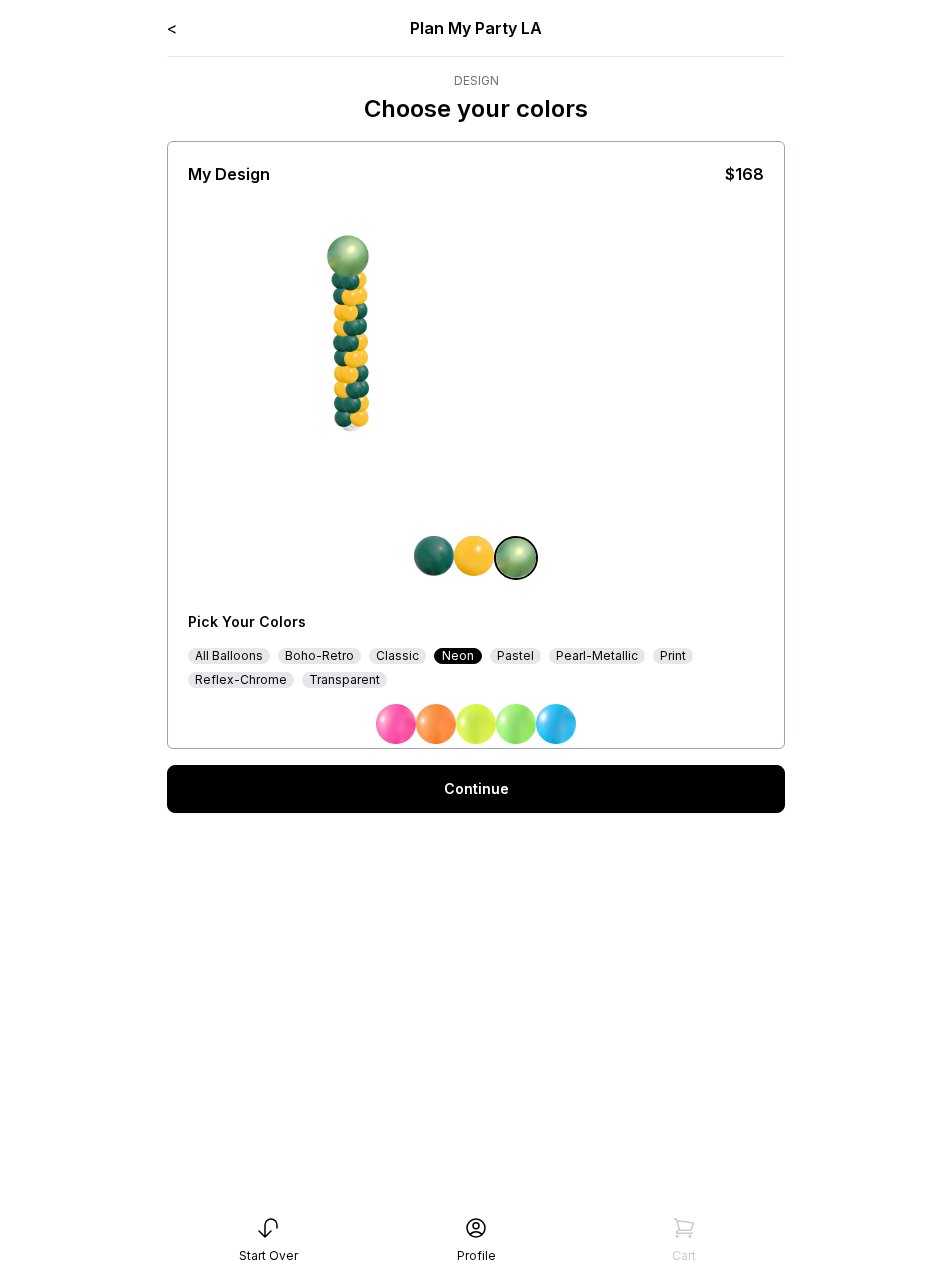 click on "Classic" at bounding box center (397, 656) 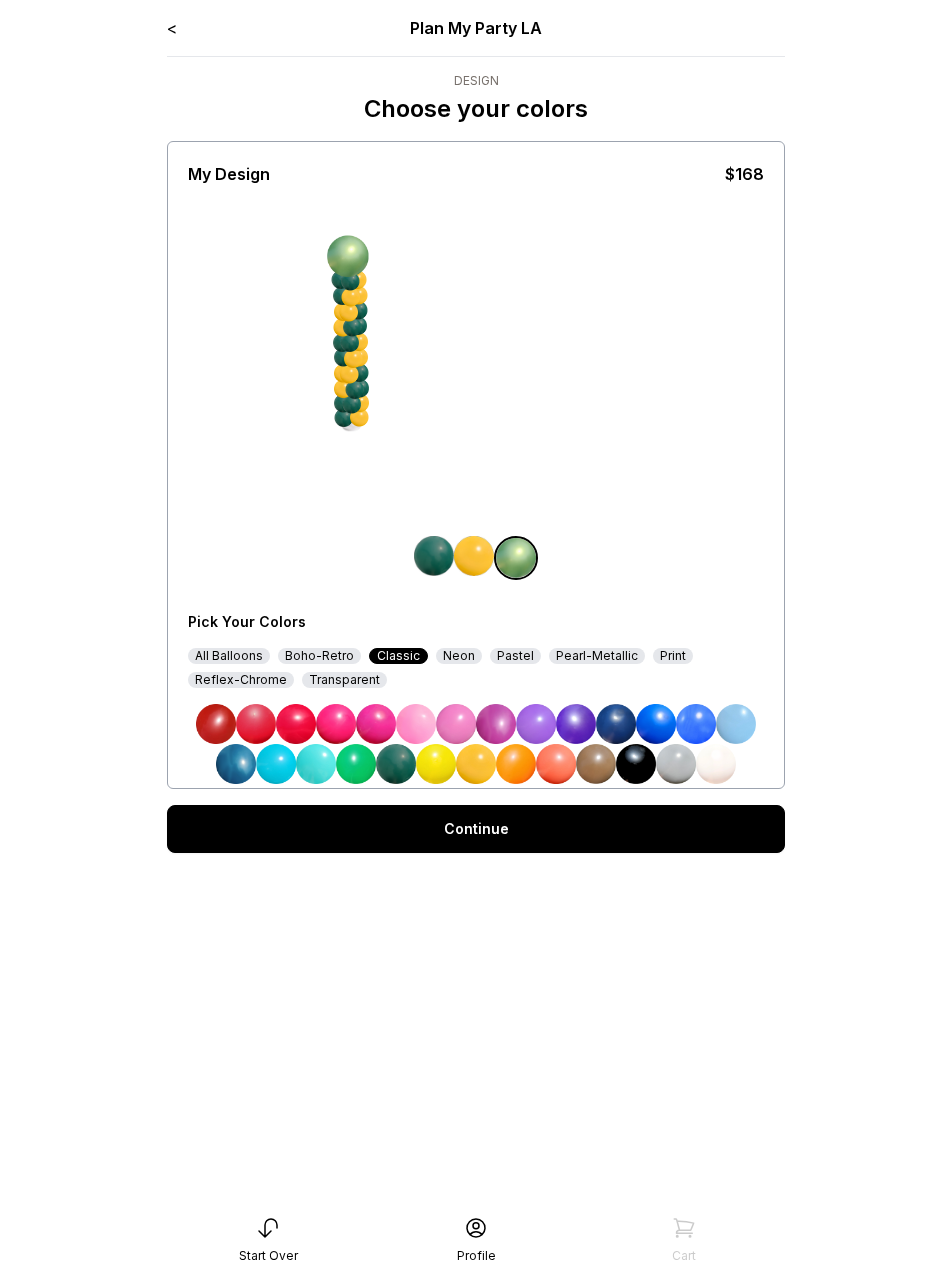 click on "Boho-Retro" at bounding box center [319, 656] 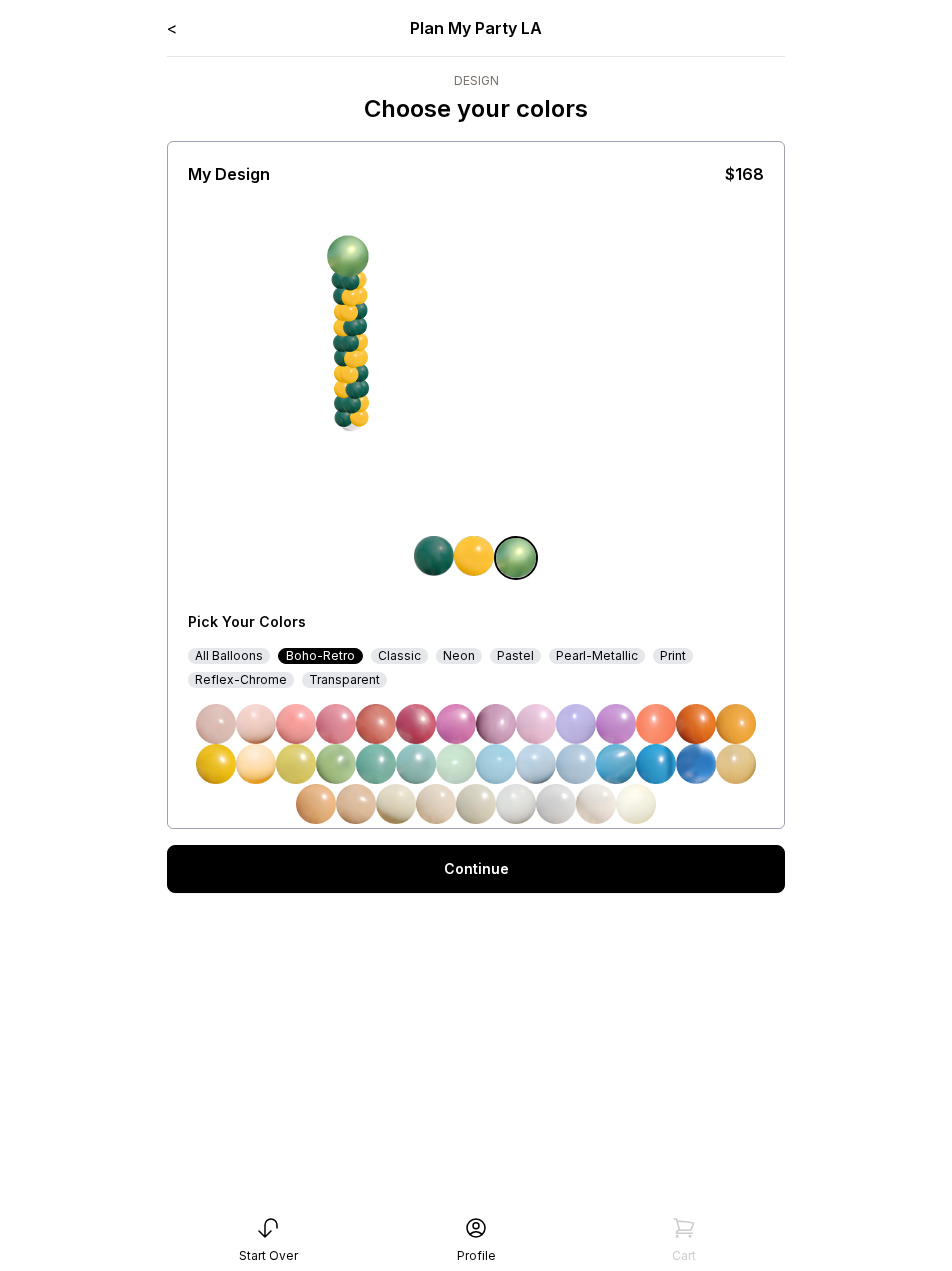 click on "Reflex-Chrome" at bounding box center (241, 680) 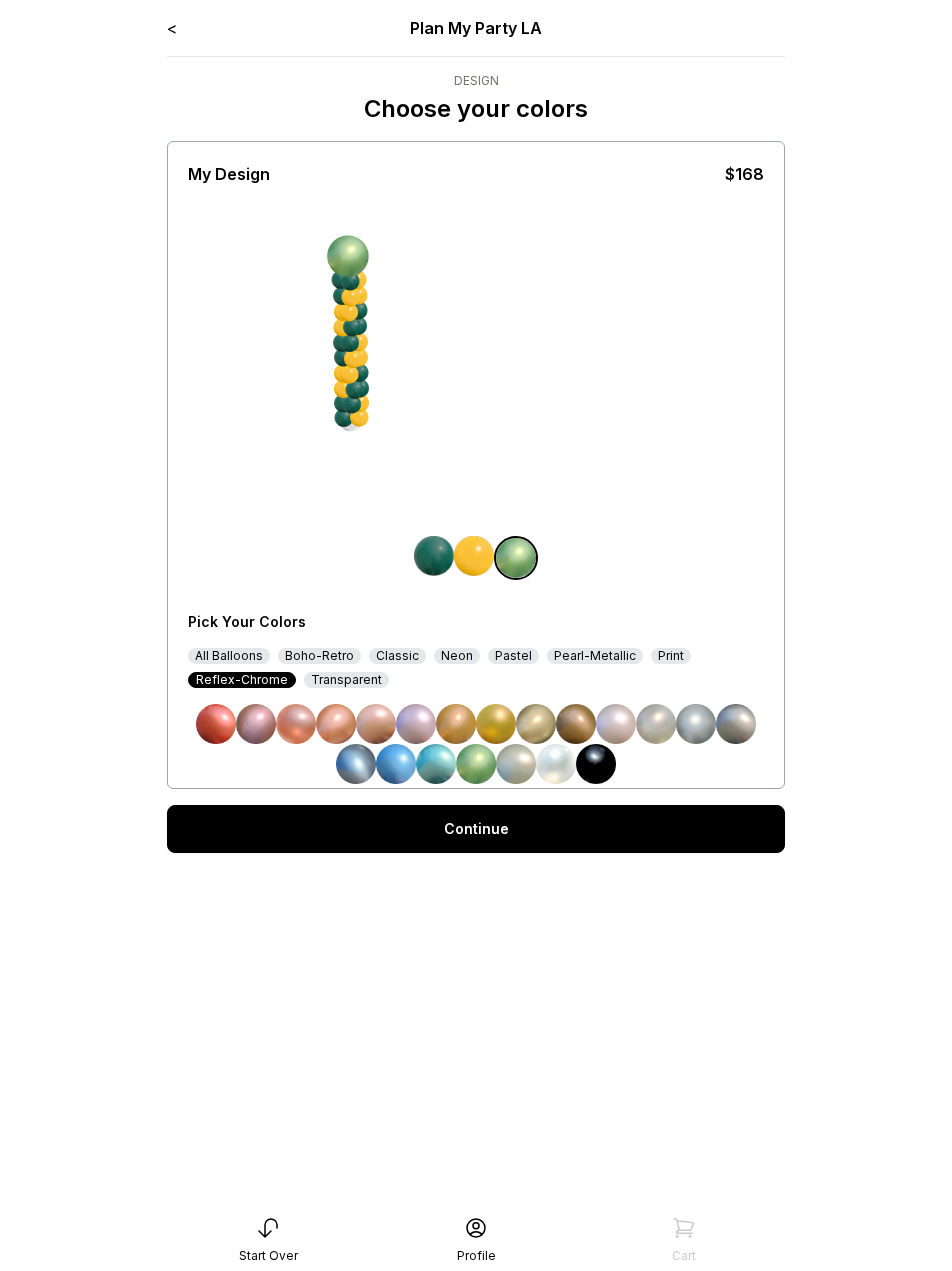 click at bounding box center [476, 764] 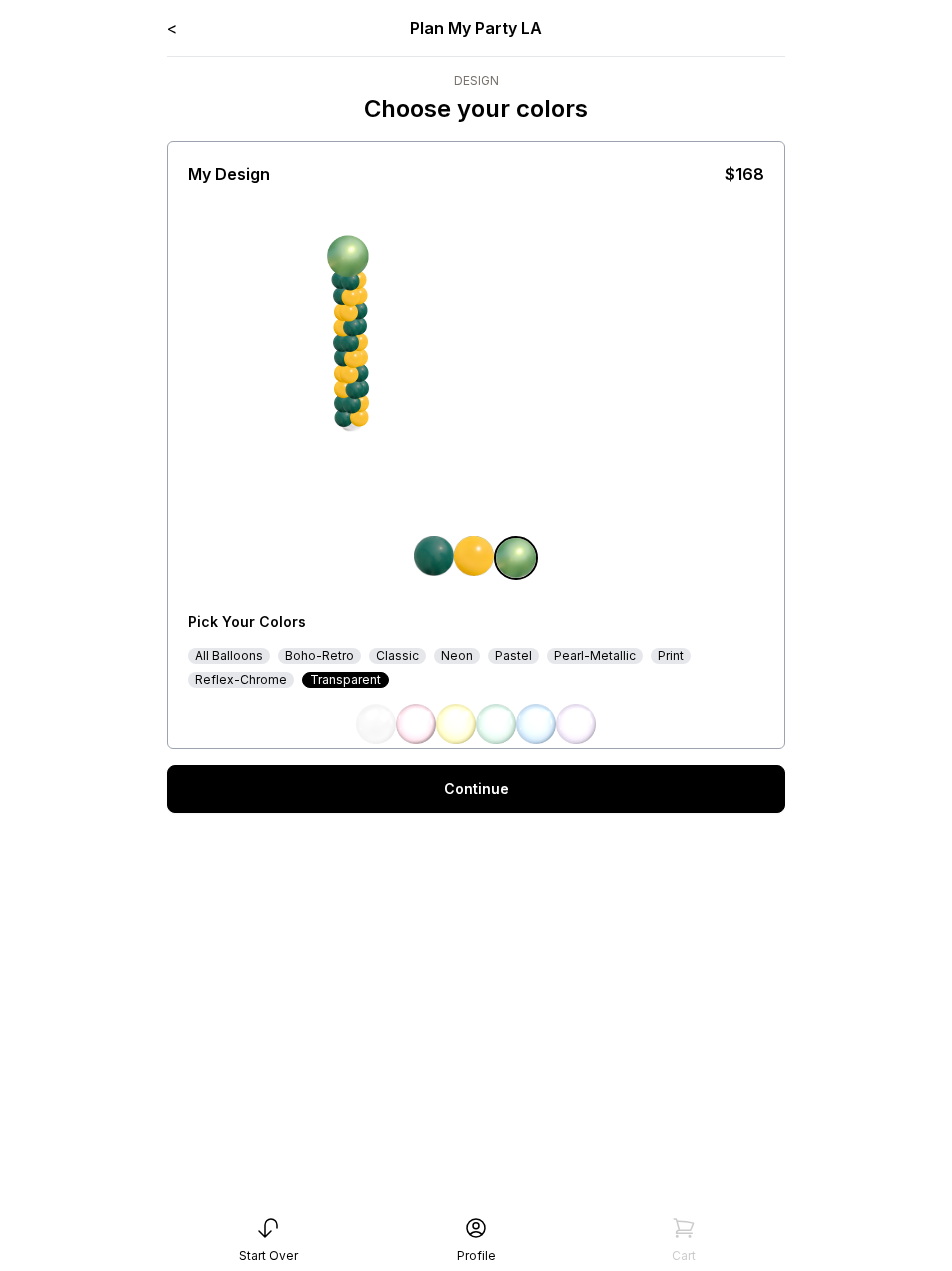 click at bounding box center (496, 724) 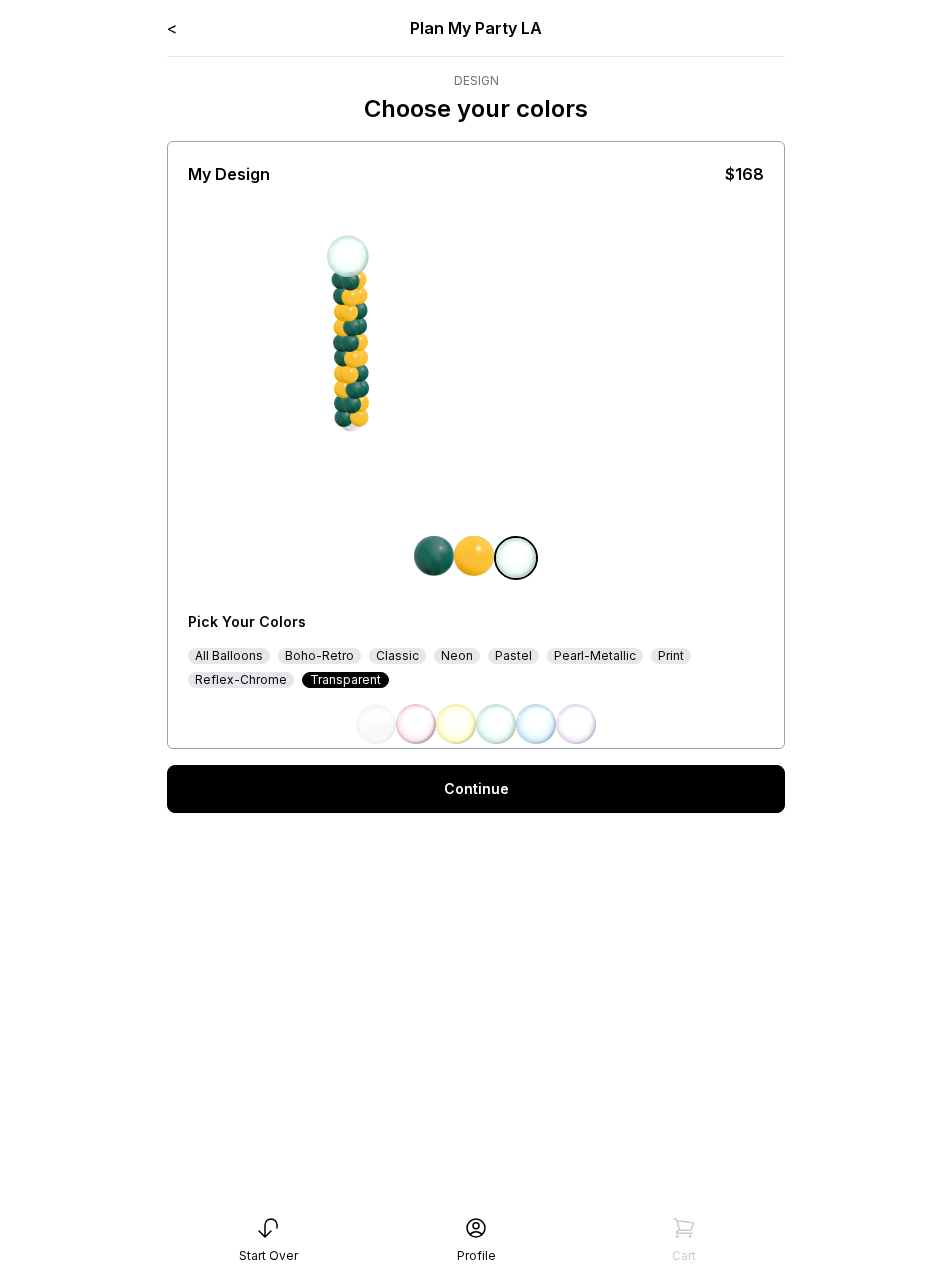 click at bounding box center (456, 724) 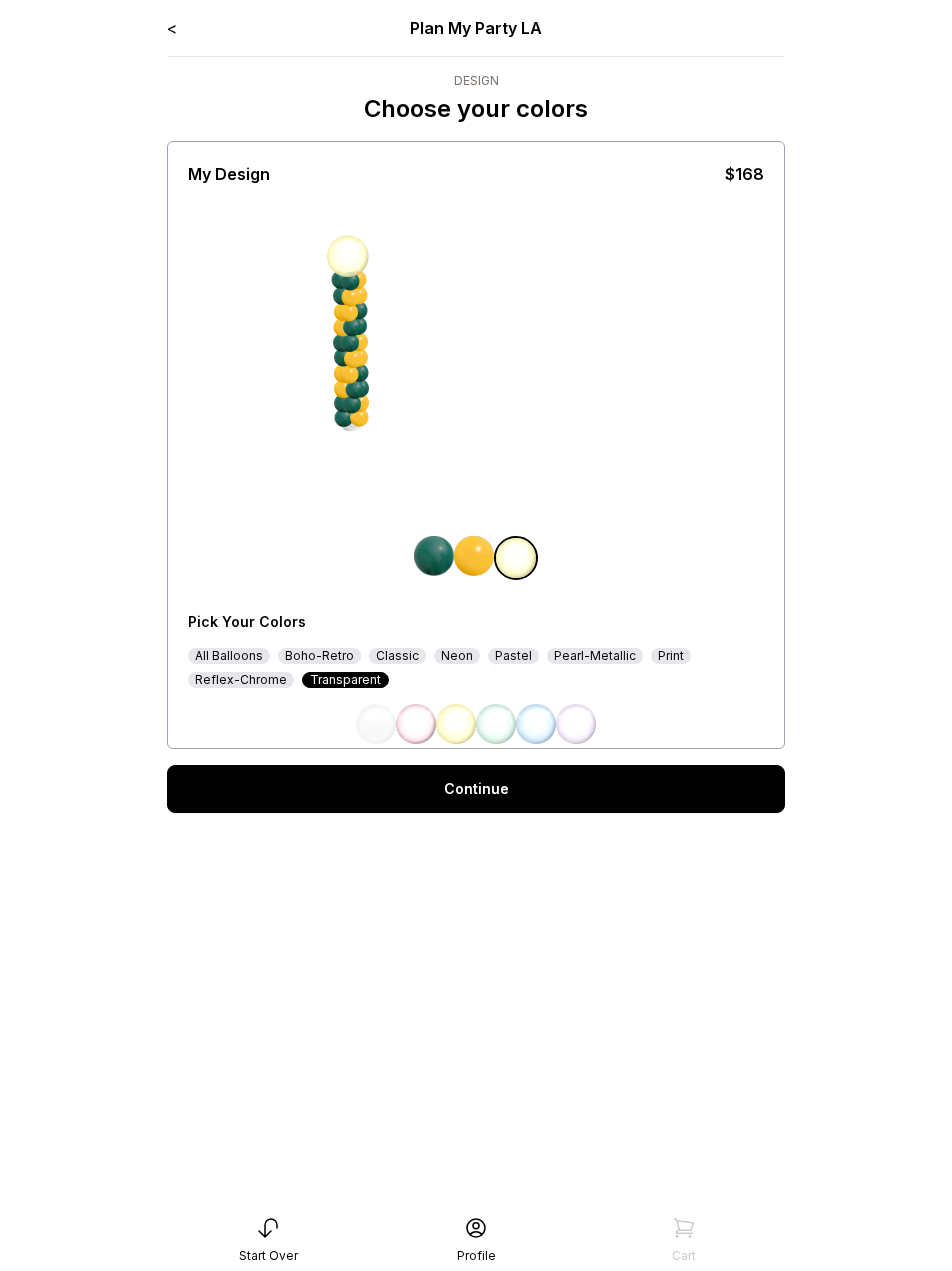 click on "Reflex-Chrome" at bounding box center (241, 680) 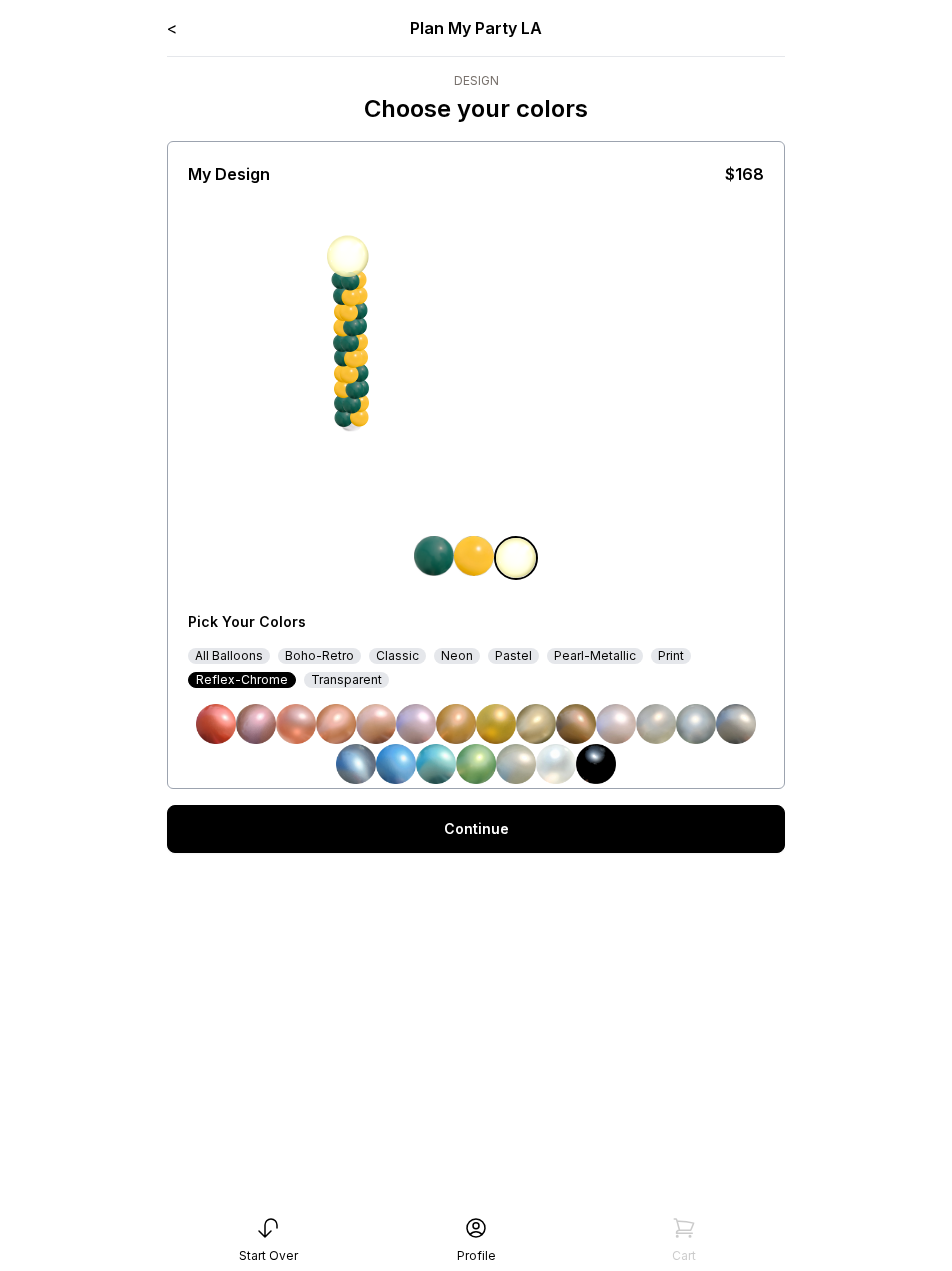 click on "Print" at bounding box center [671, 656] 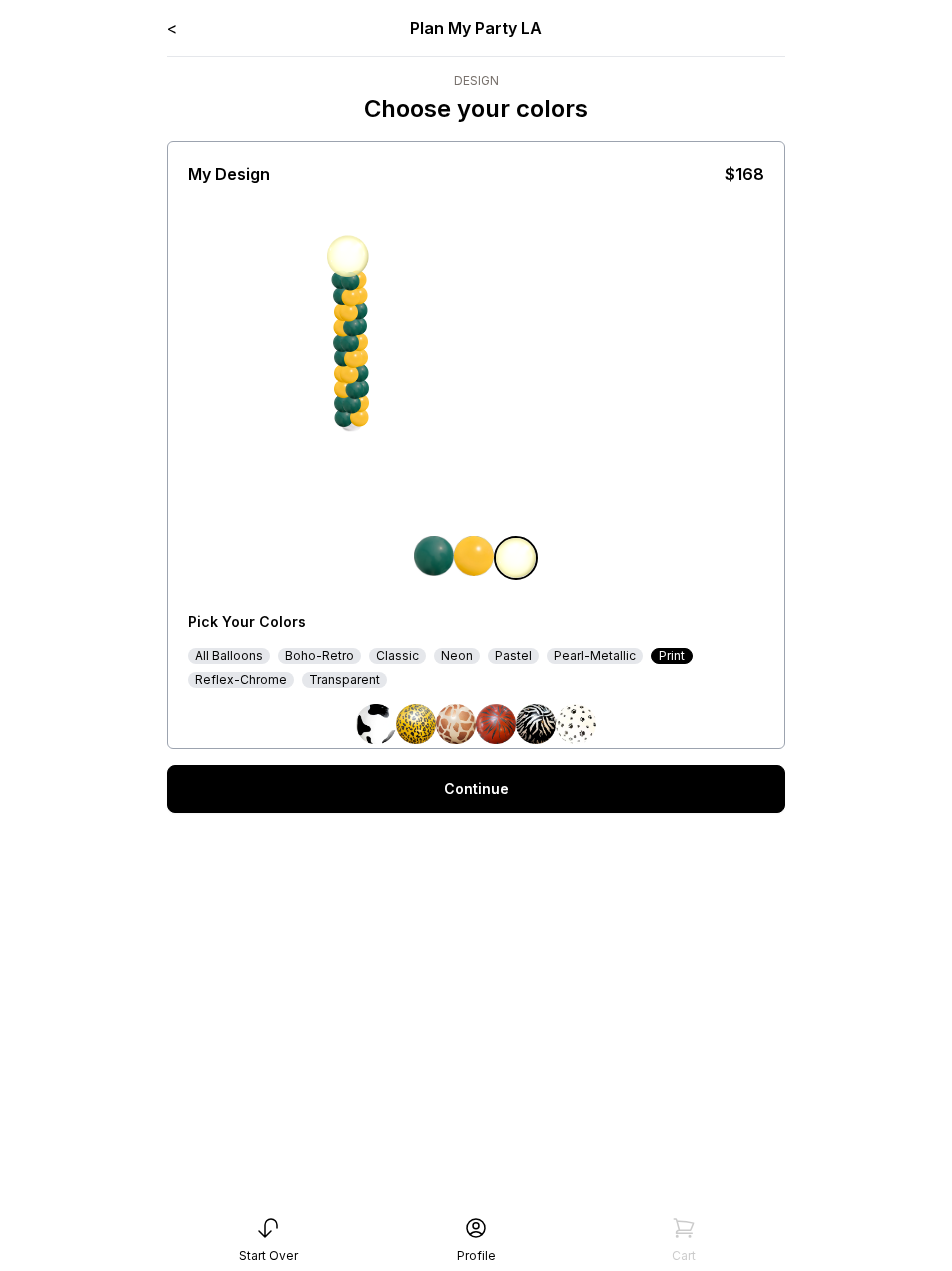 click on "Pearl-Metallic" at bounding box center [595, 656] 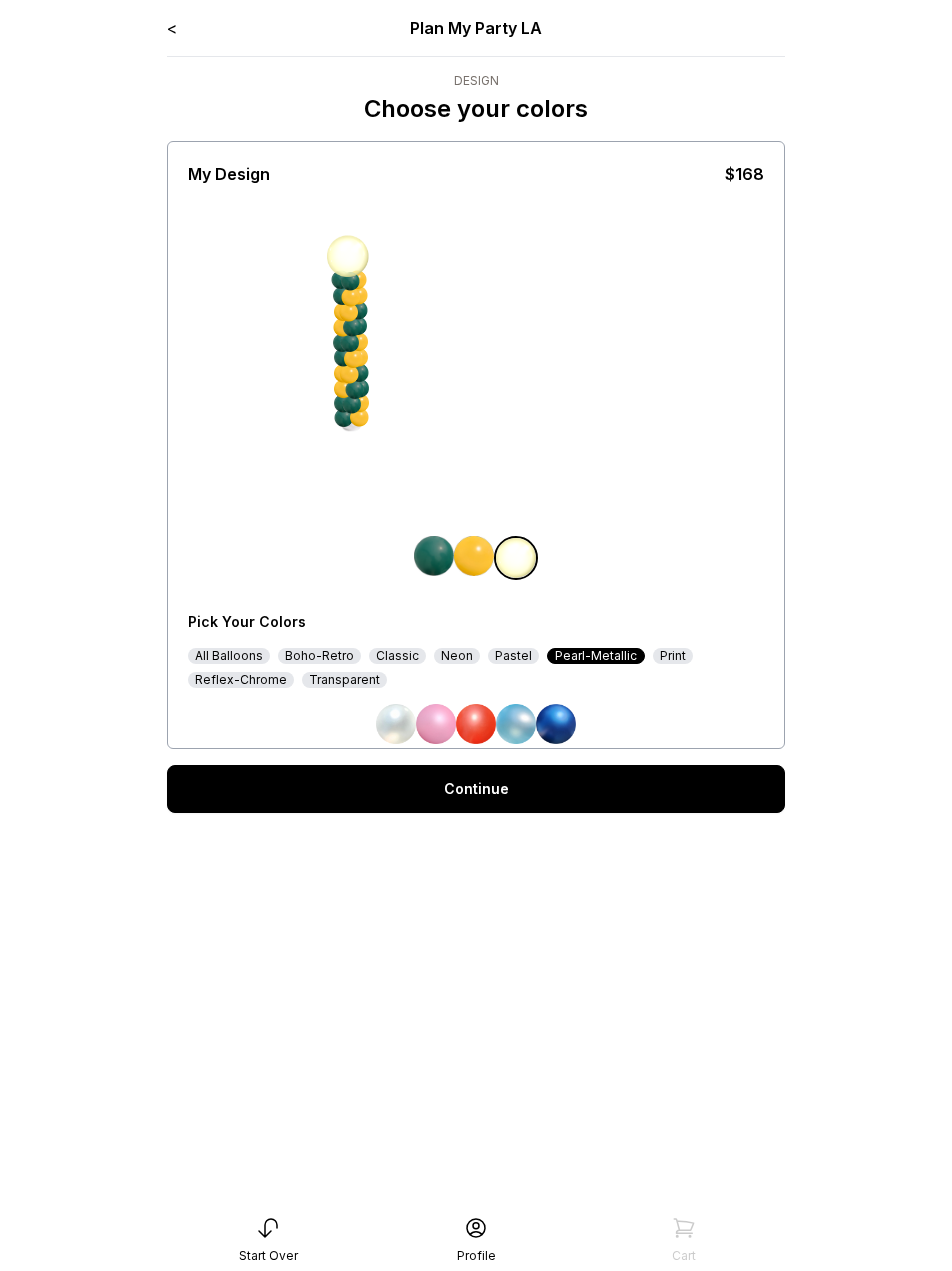 click on "Pastel" at bounding box center [513, 656] 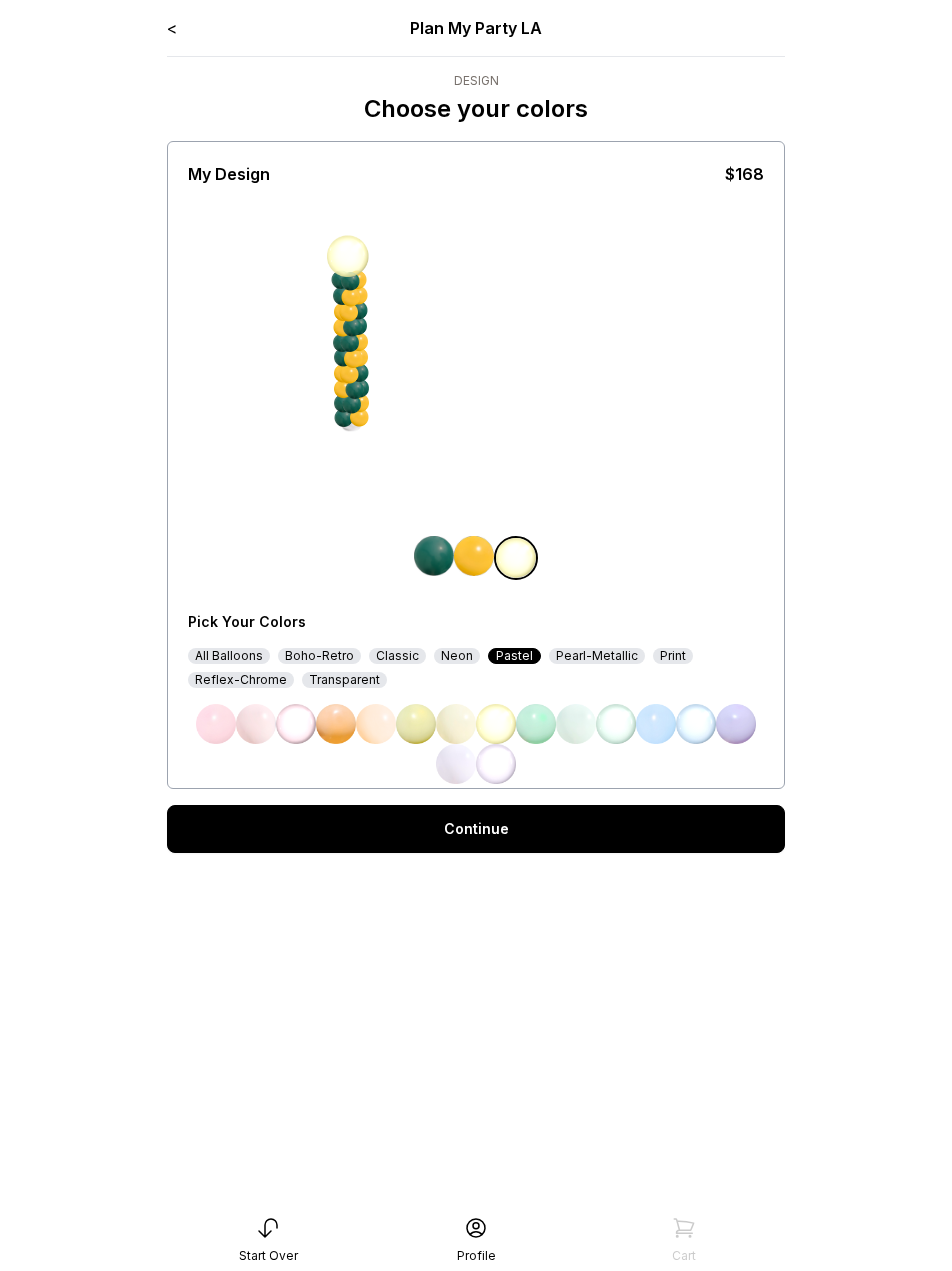 click on "Pearl-Metallic" at bounding box center [597, 656] 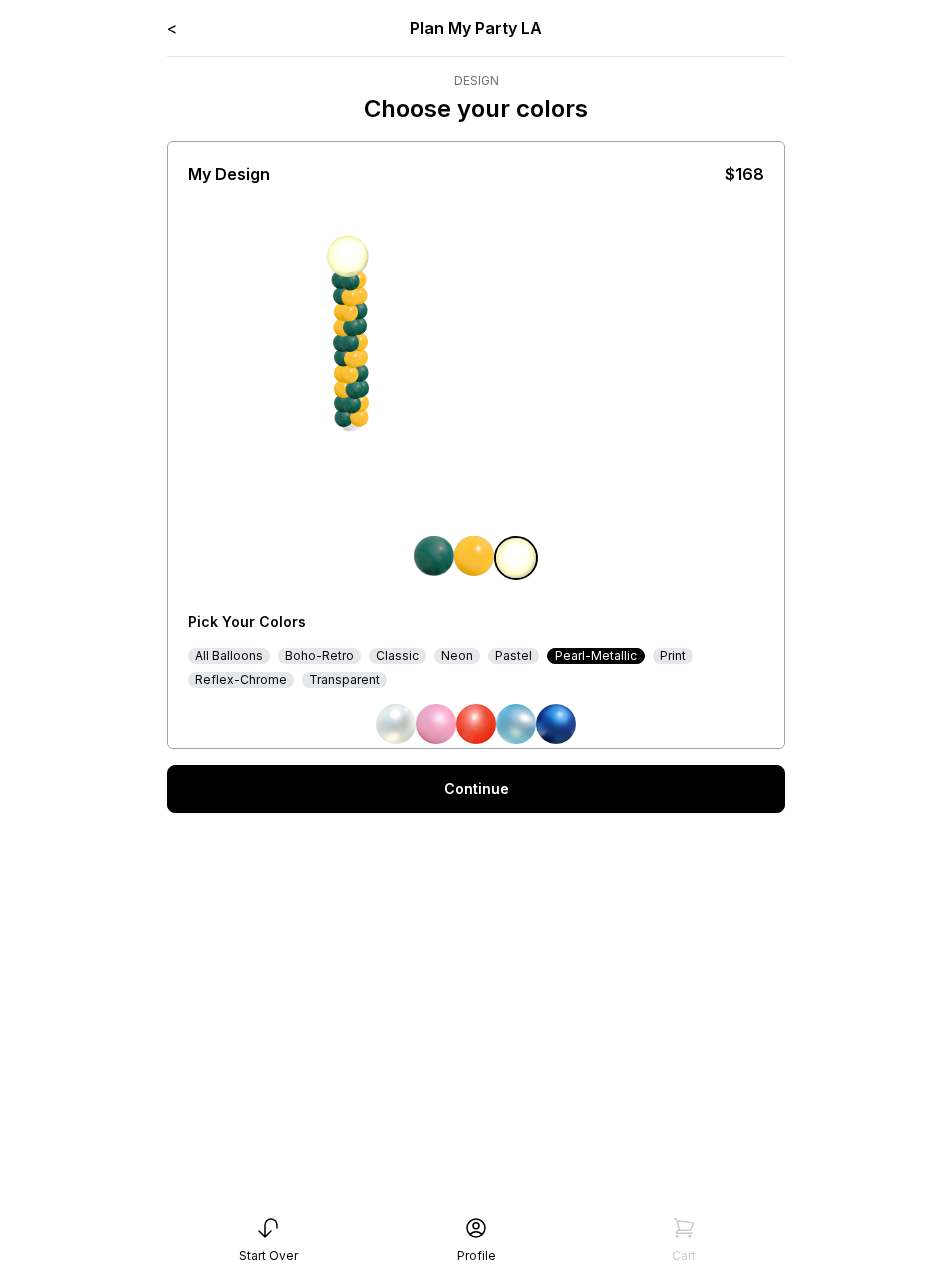 click at bounding box center [396, 724] 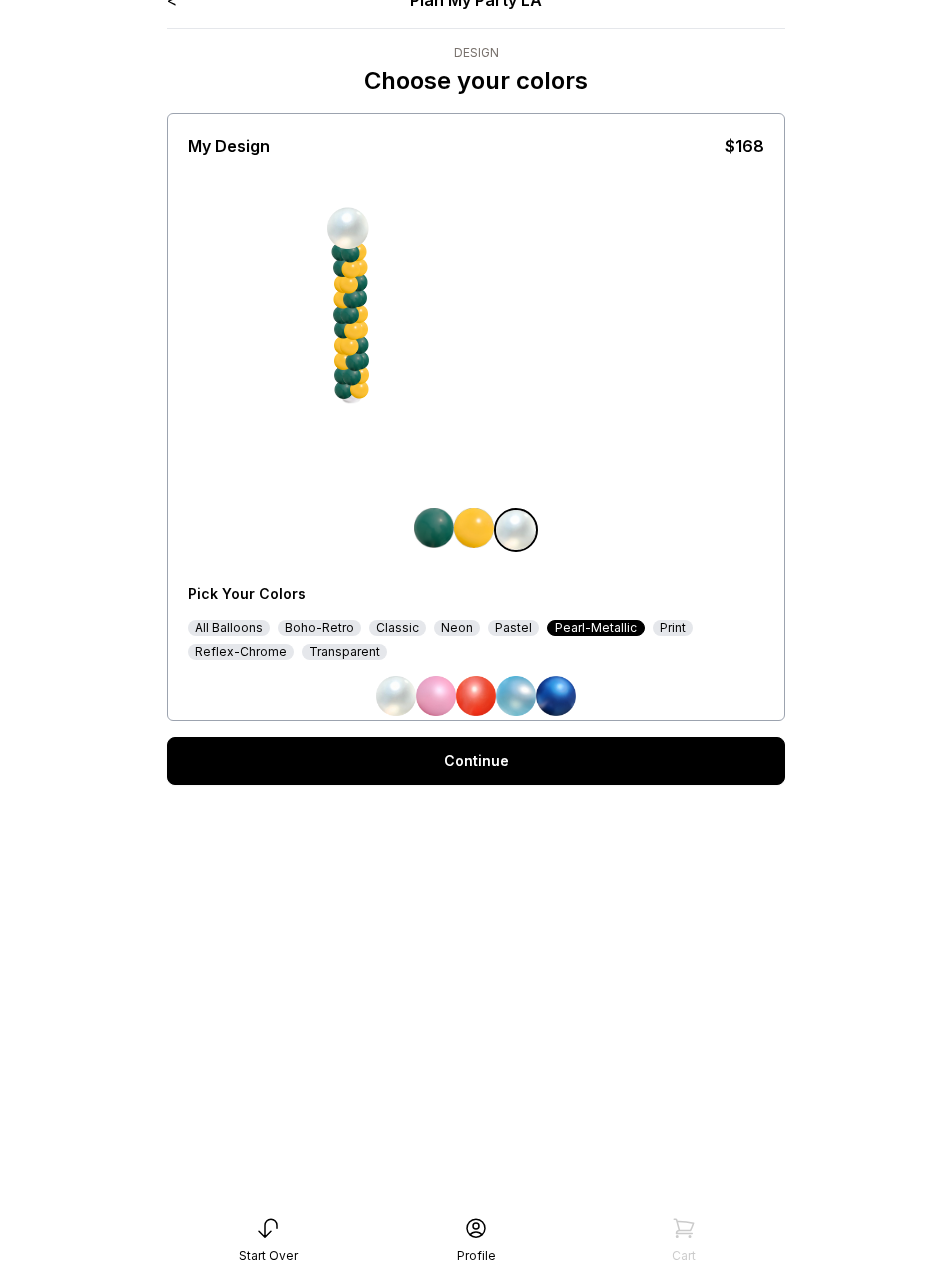 scroll, scrollTop: 40, scrollLeft: 0, axis: vertical 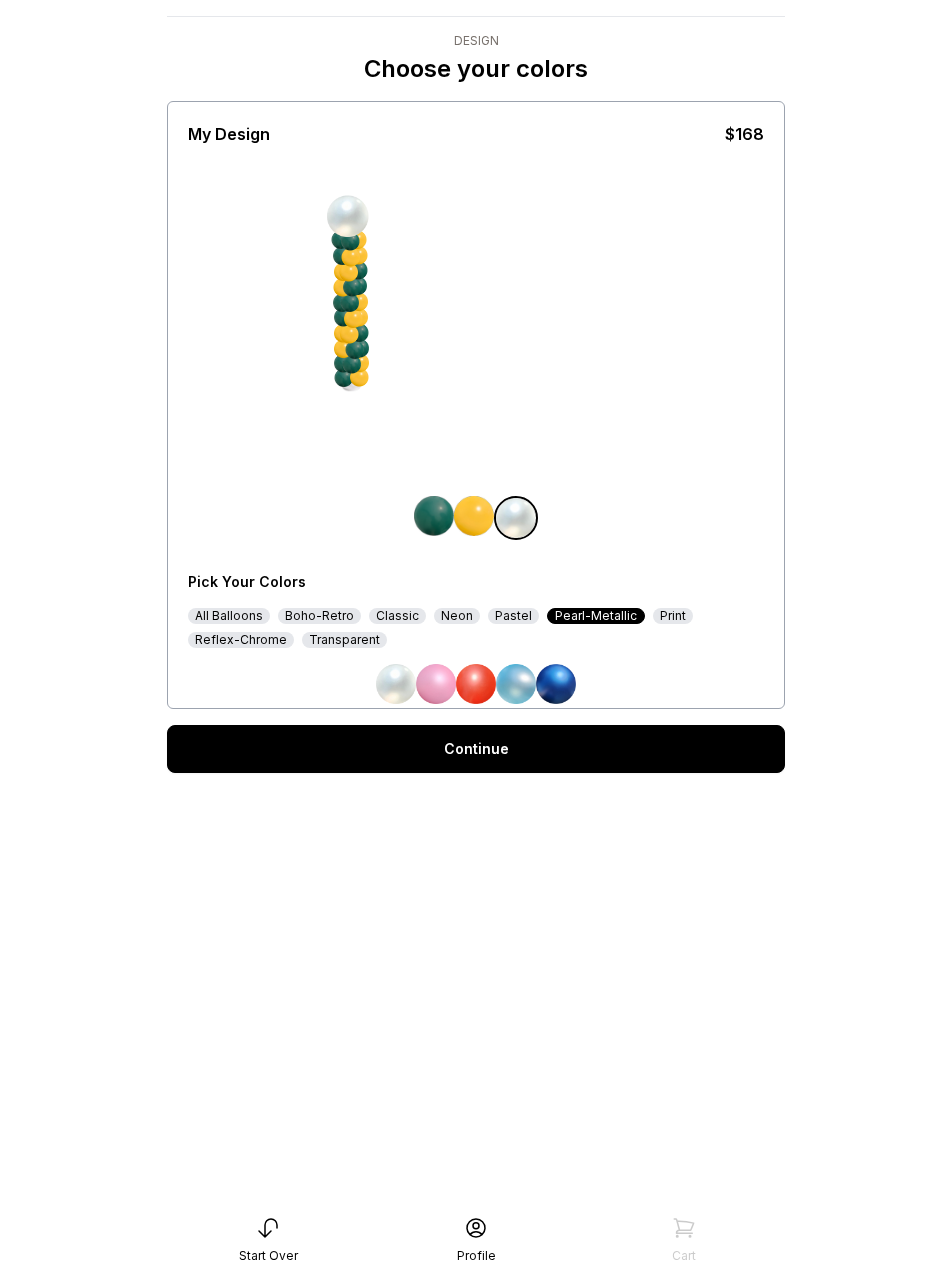 click on "Neon" at bounding box center (457, 616) 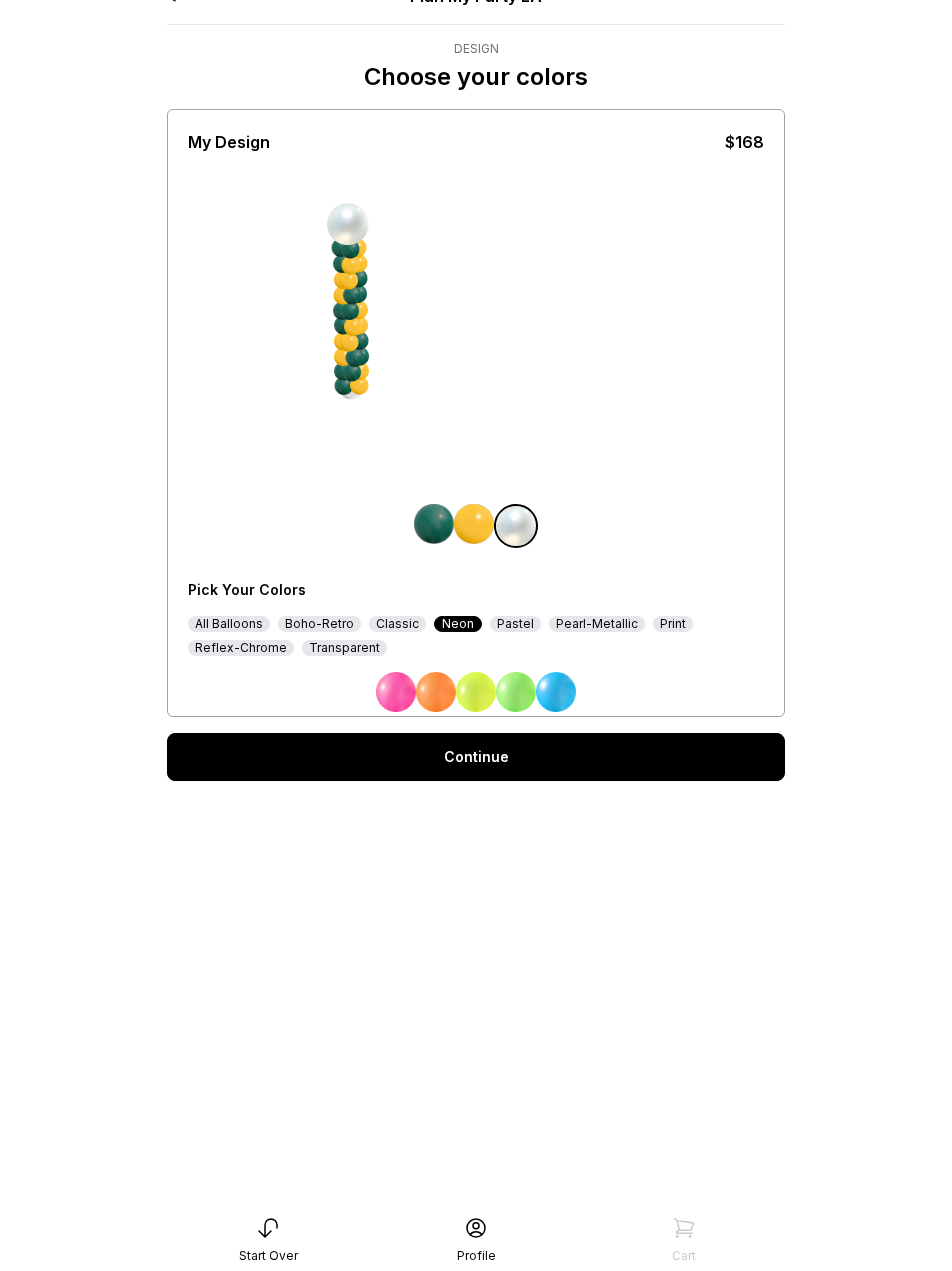 scroll, scrollTop: 0, scrollLeft: 0, axis: both 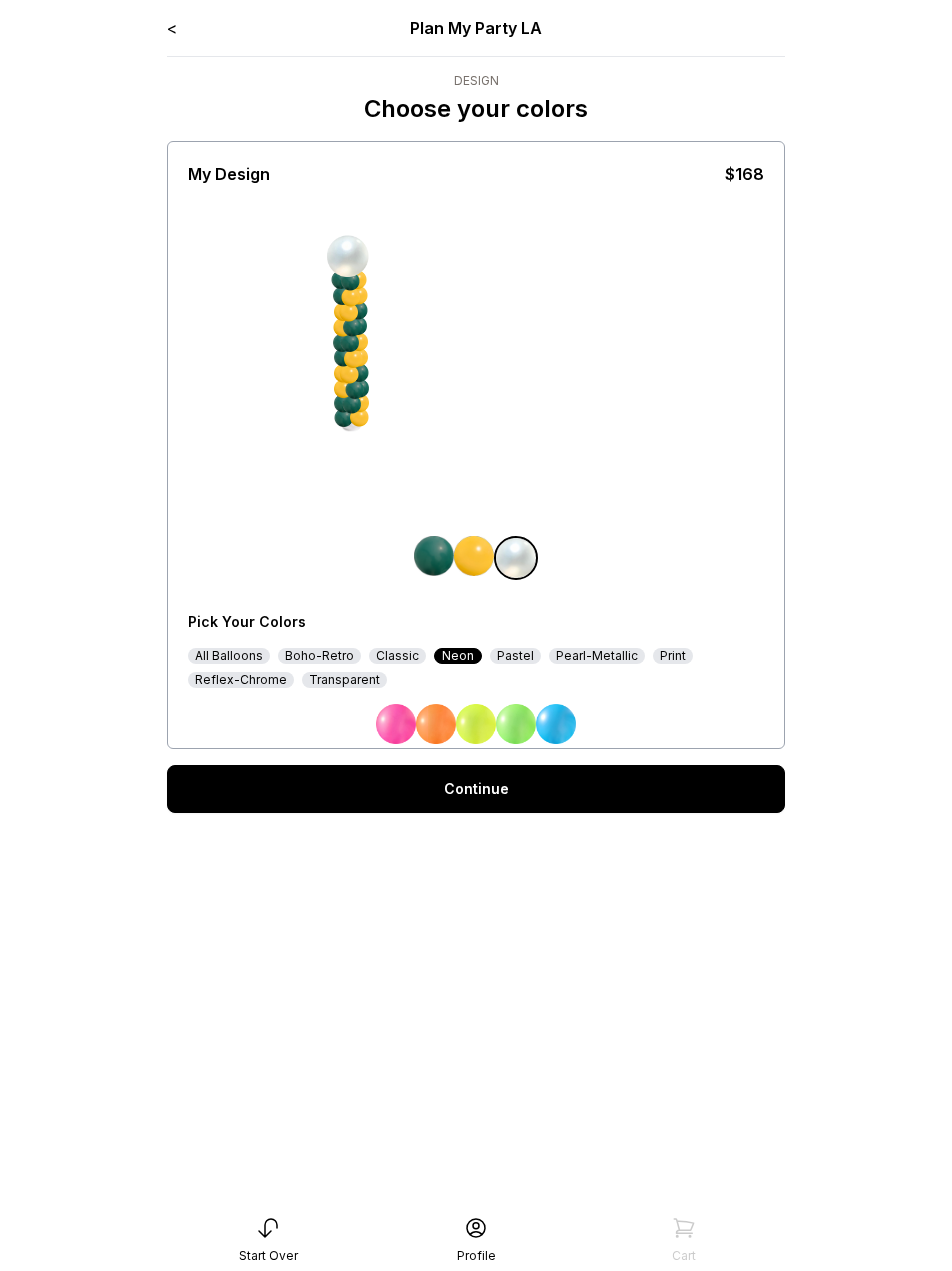 click at bounding box center (516, 724) 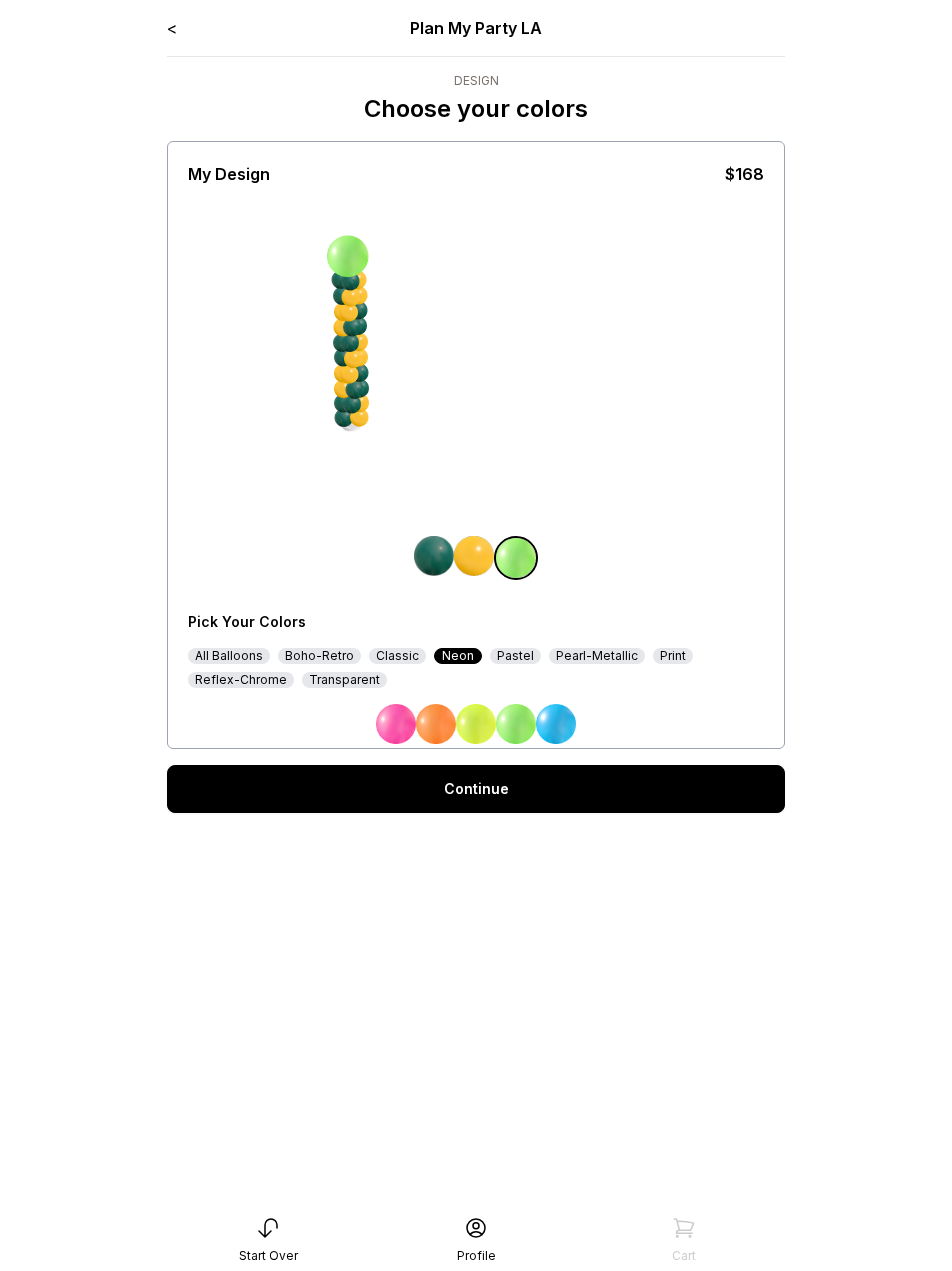 click on "Pastel" at bounding box center (515, 656) 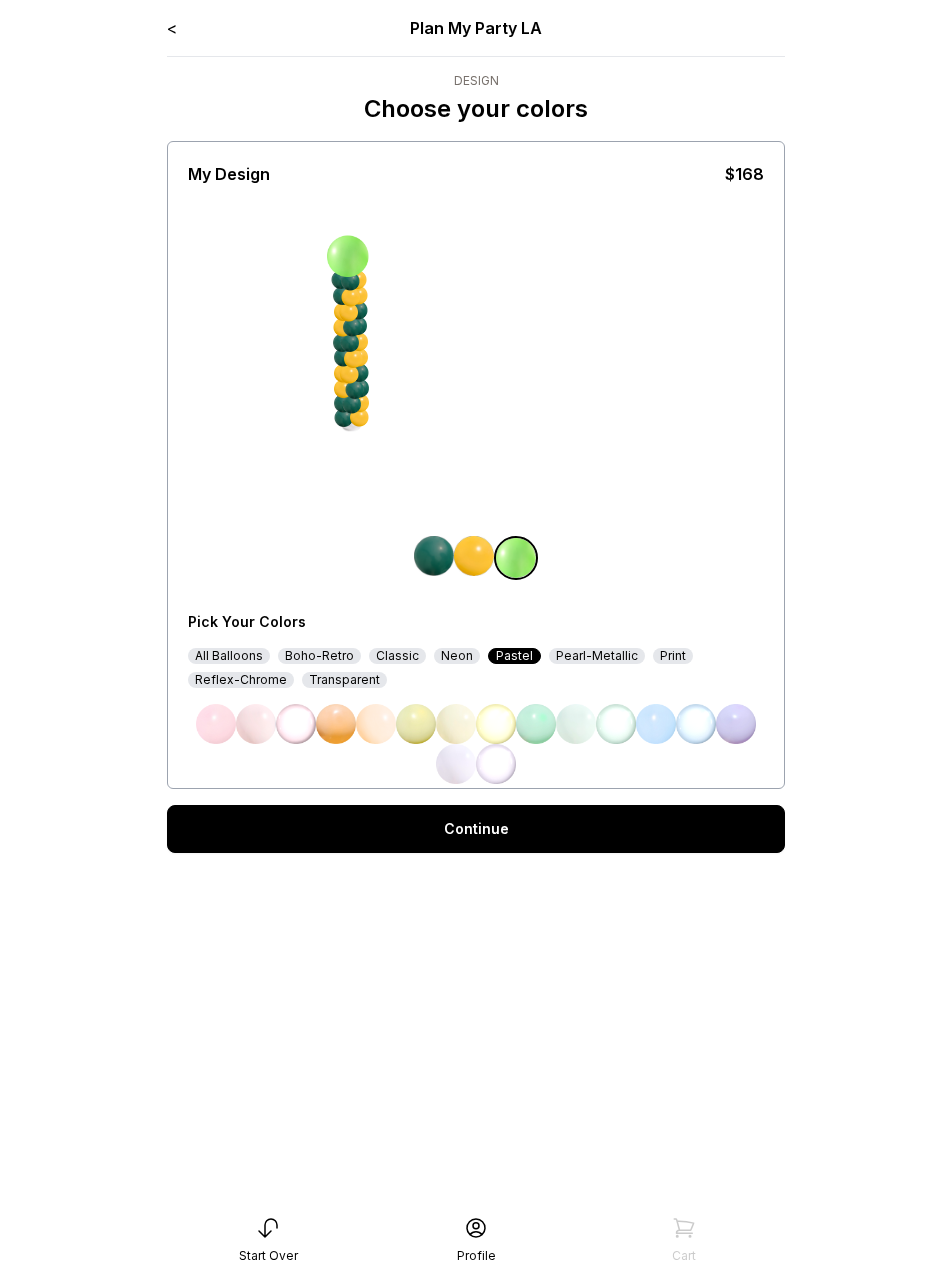 click at bounding box center [536, 724] 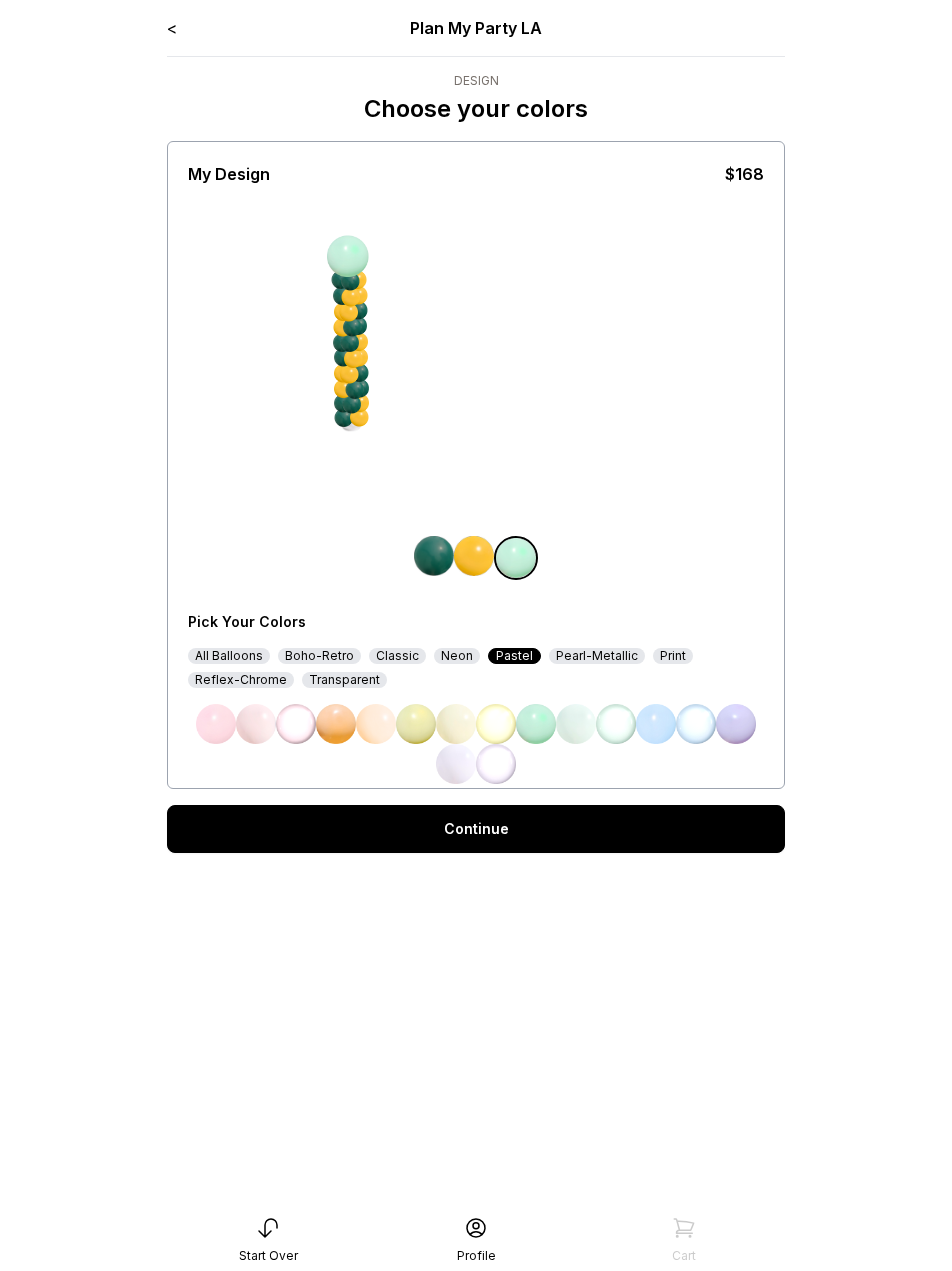 click at bounding box center (416, 724) 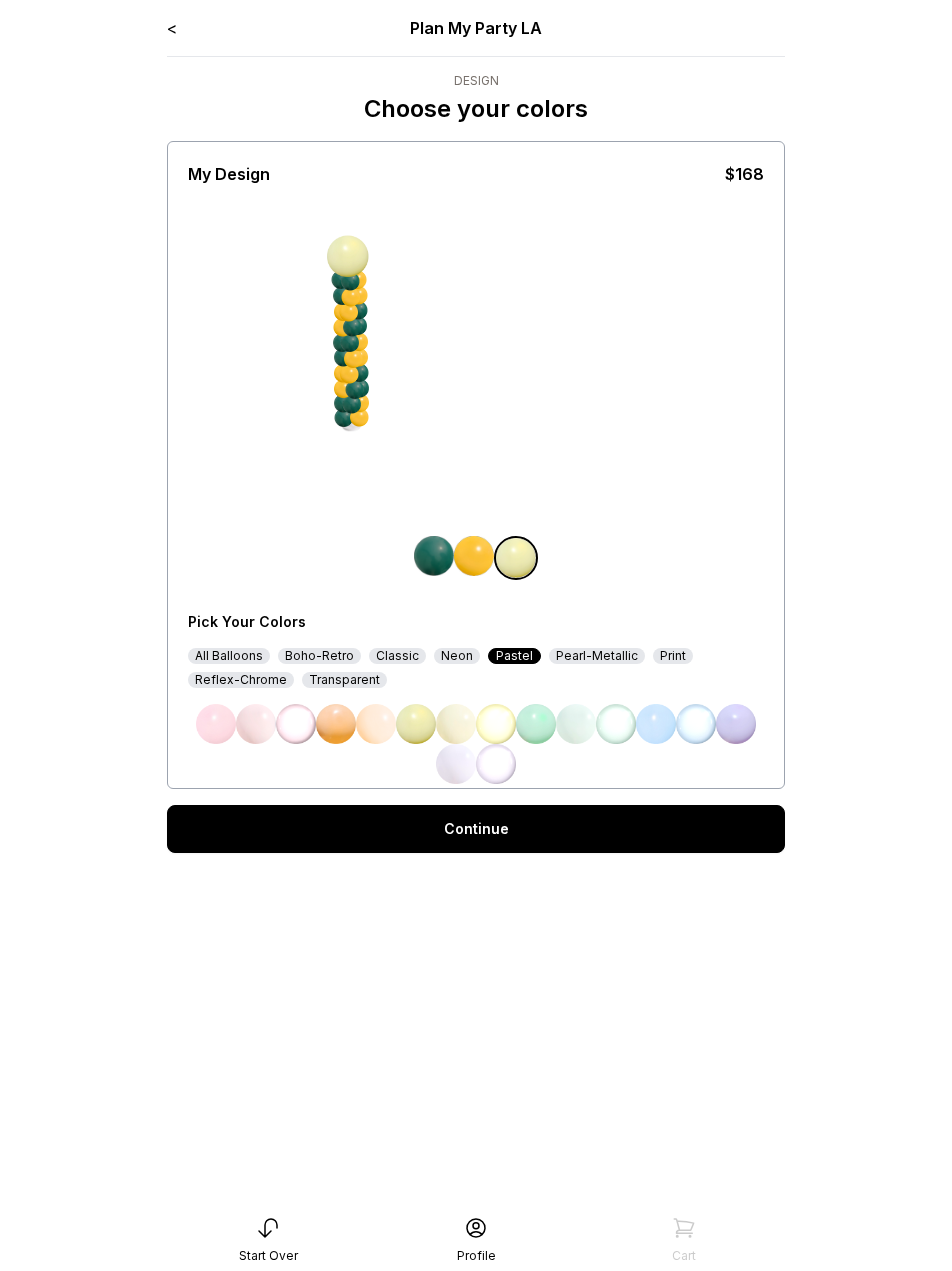 click on "Pearl-Metallic" at bounding box center (597, 656) 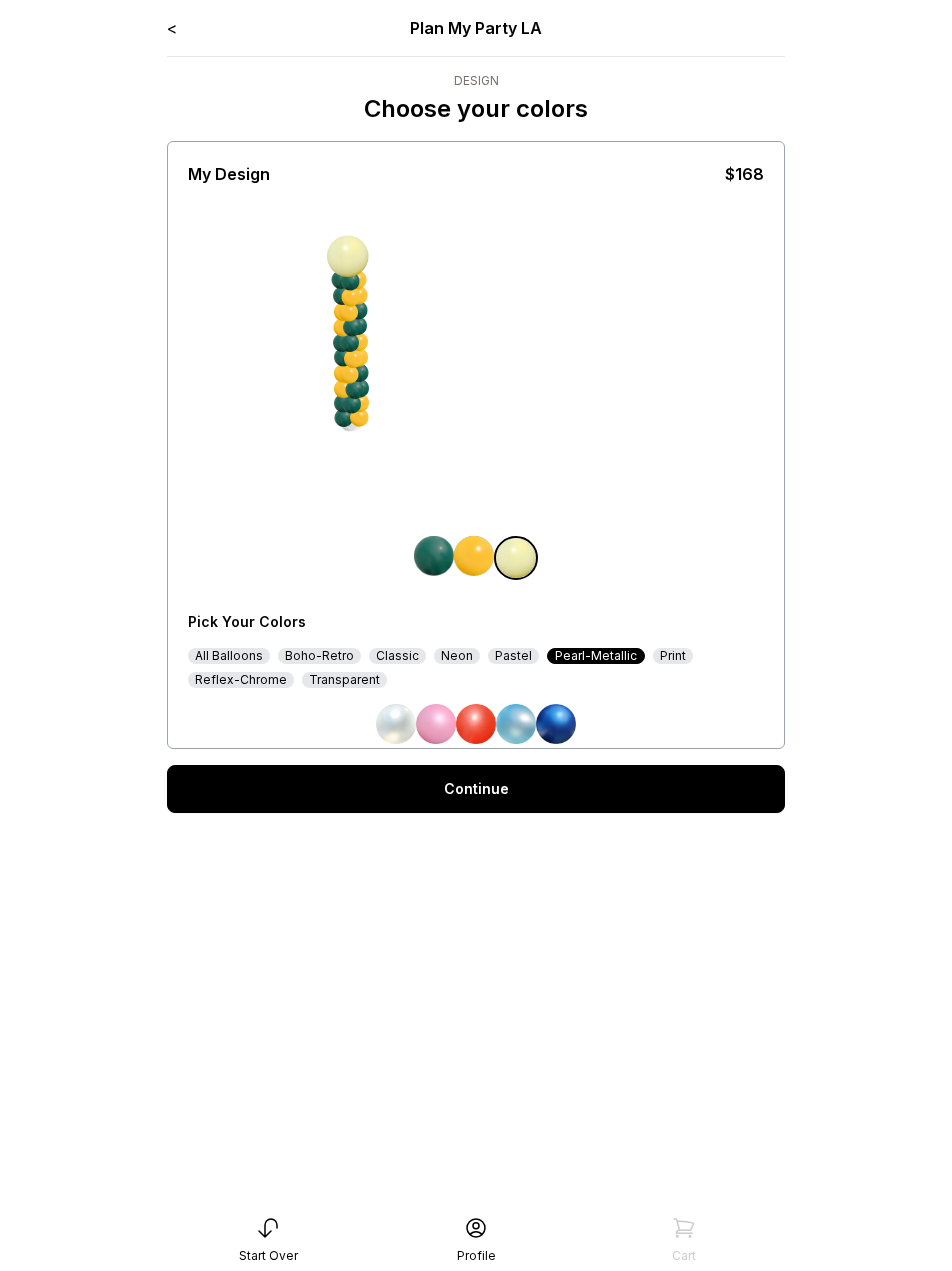 click at bounding box center (396, 724) 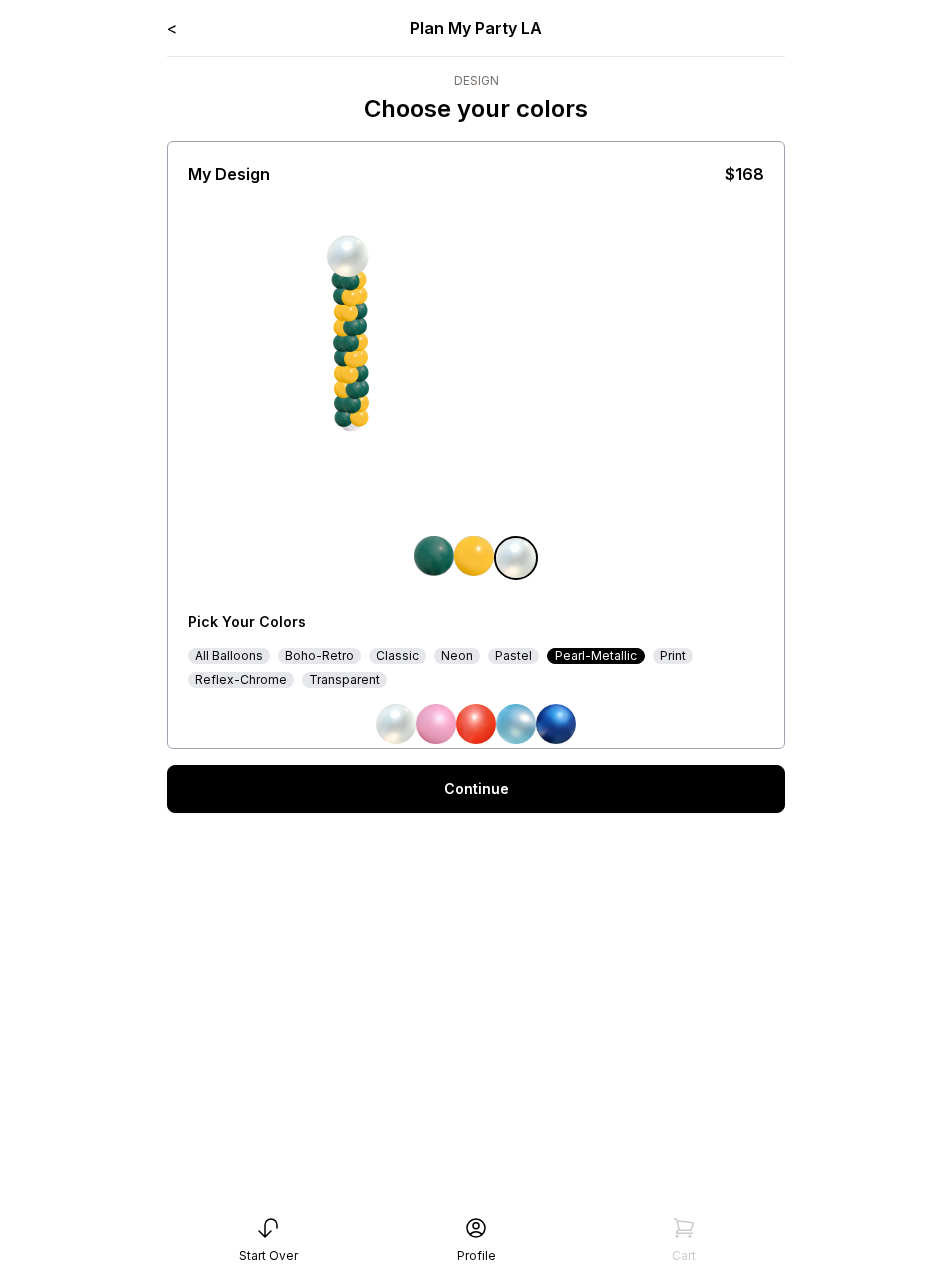 click on "Boho-Retro" at bounding box center (319, 656) 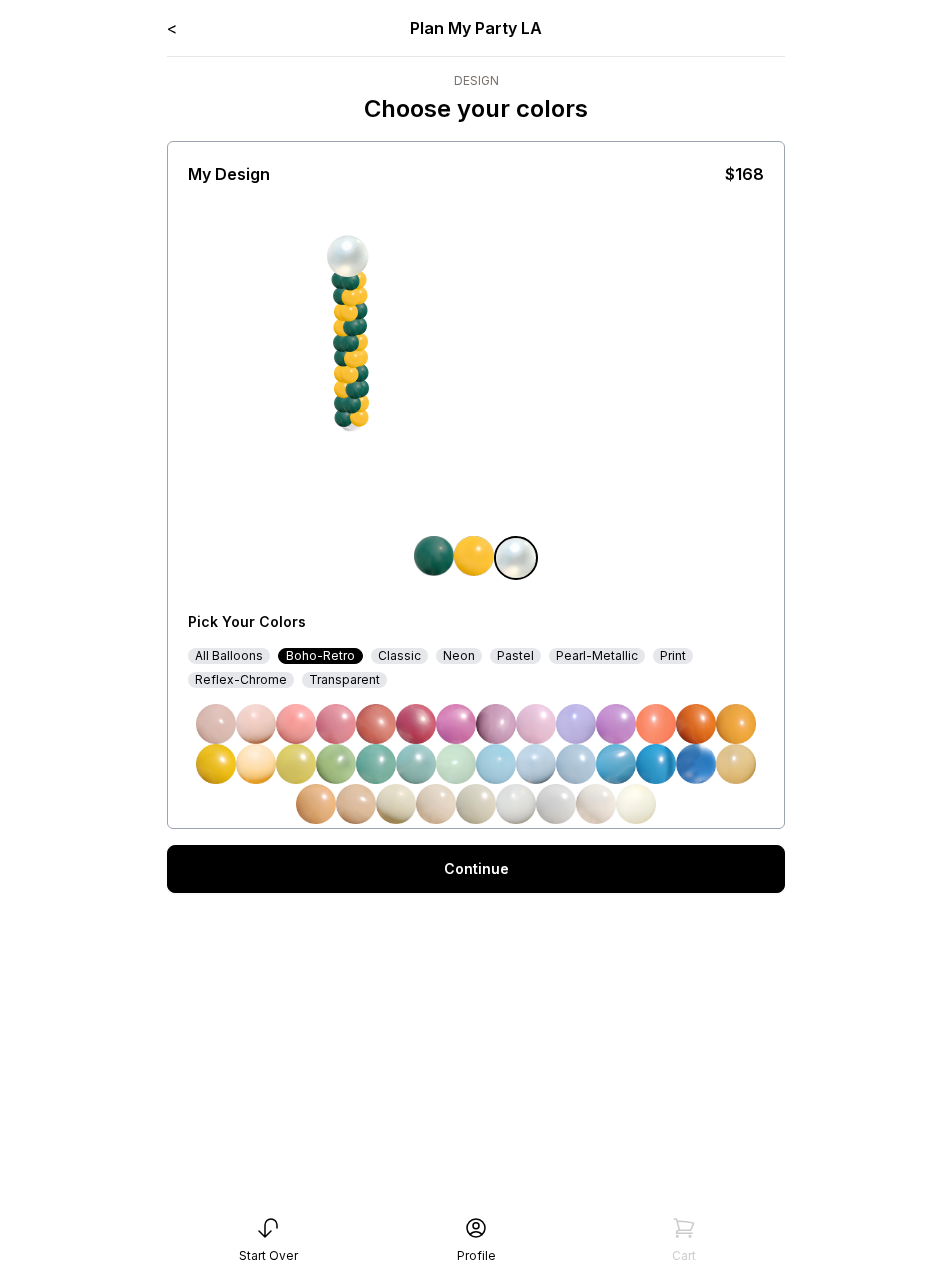 click on "All Balloons" at bounding box center (229, 656) 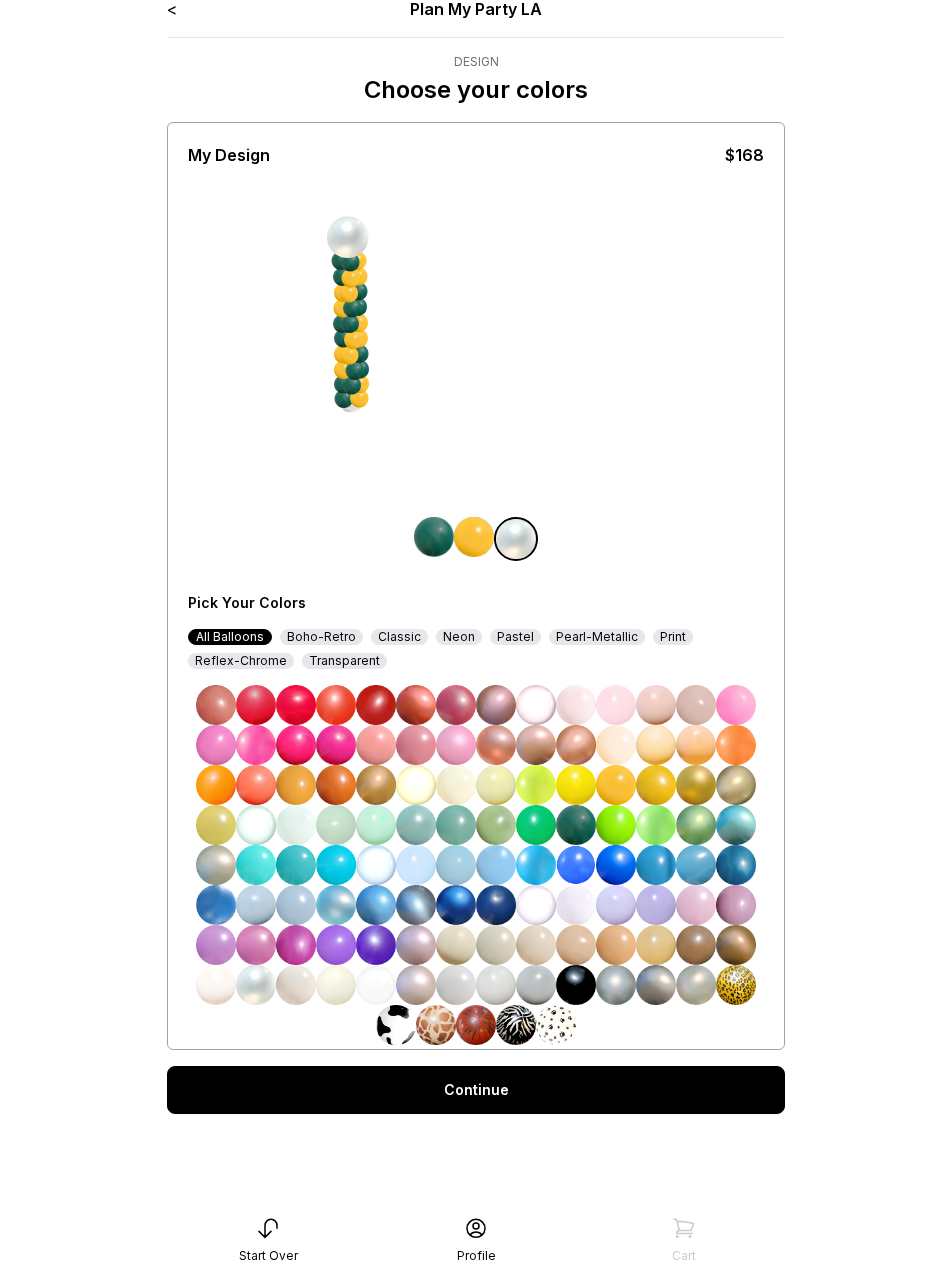 scroll, scrollTop: 0, scrollLeft: 0, axis: both 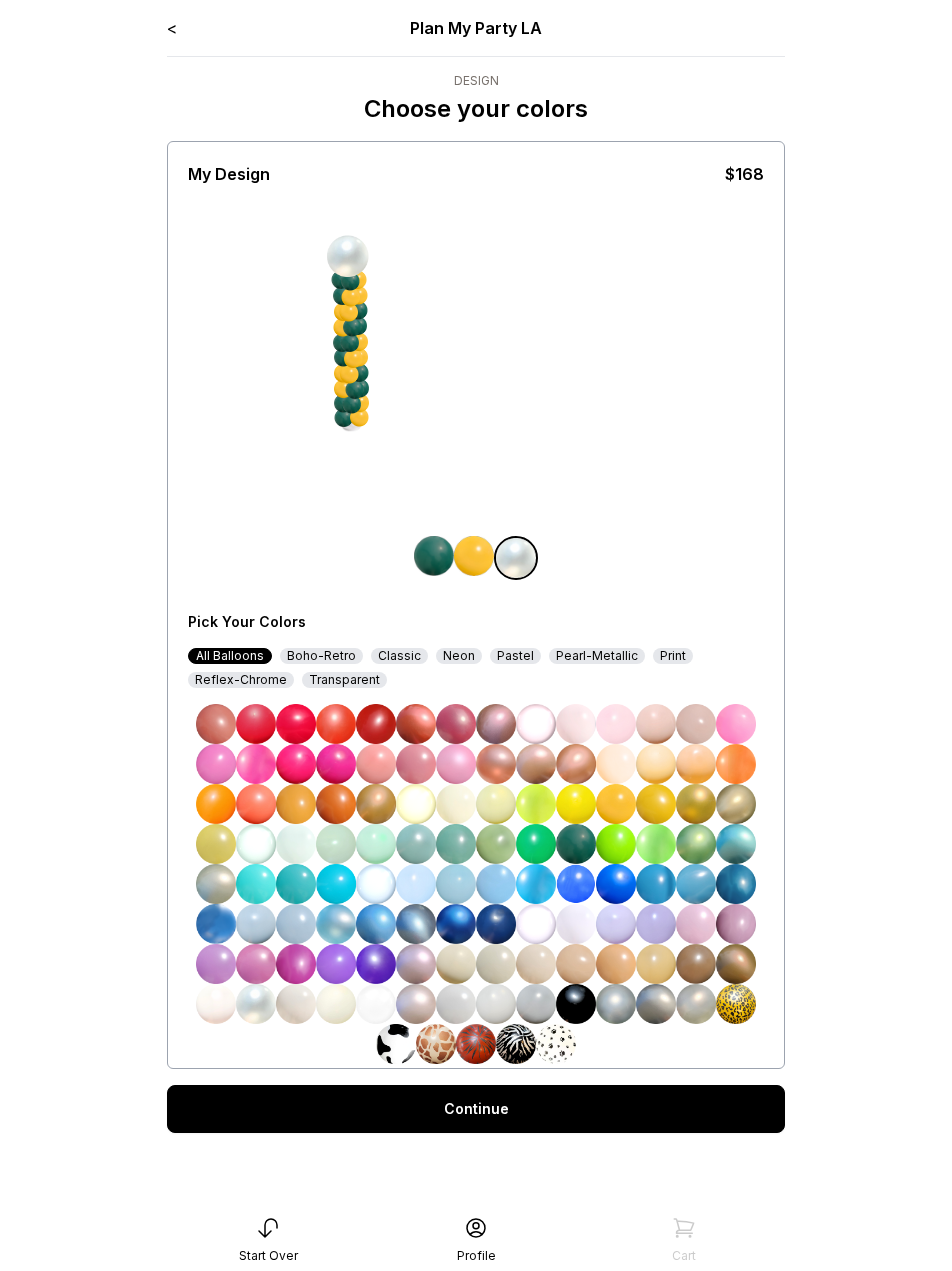 click at bounding box center (696, 804) 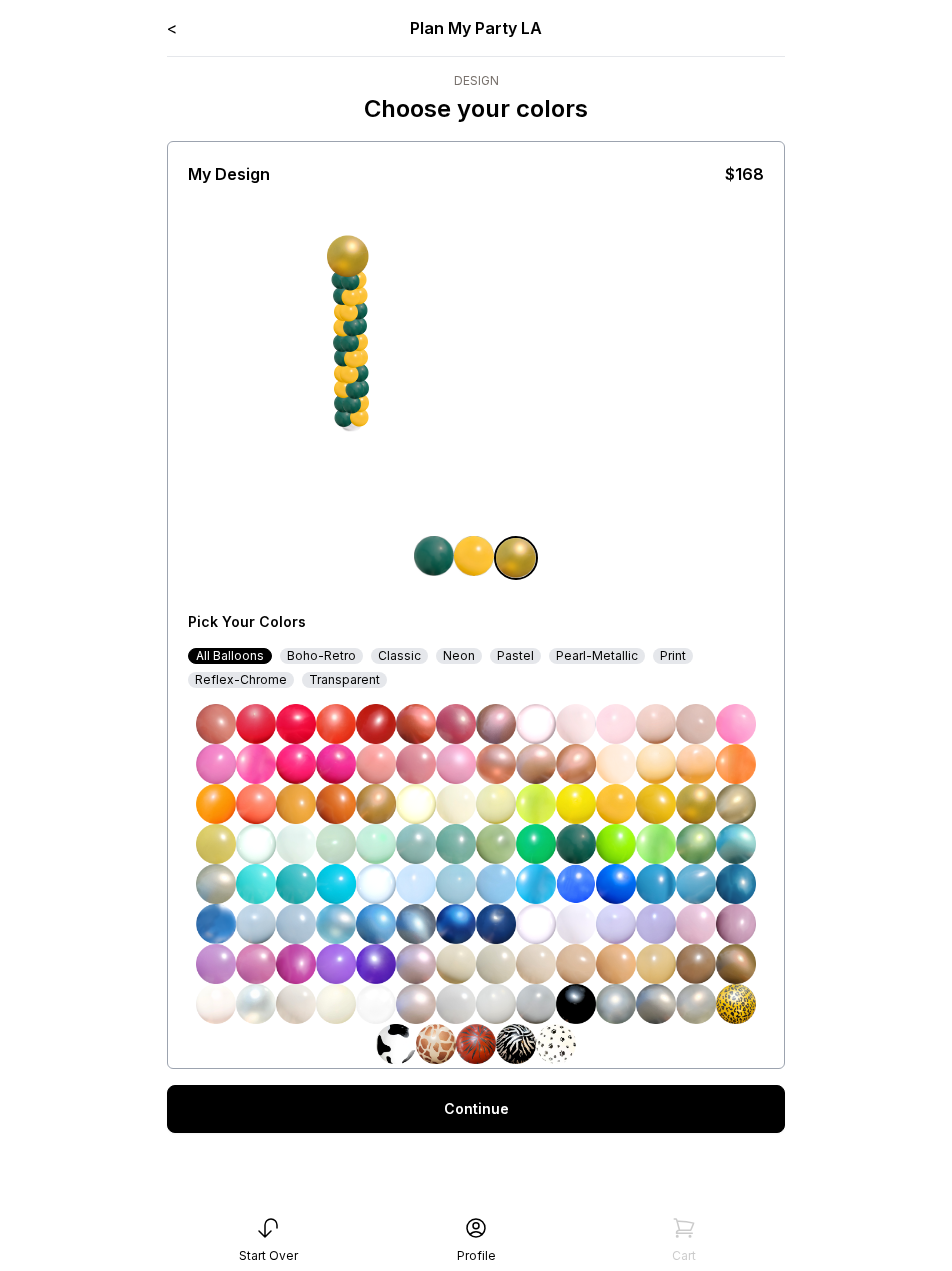 click at bounding box center [736, 804] 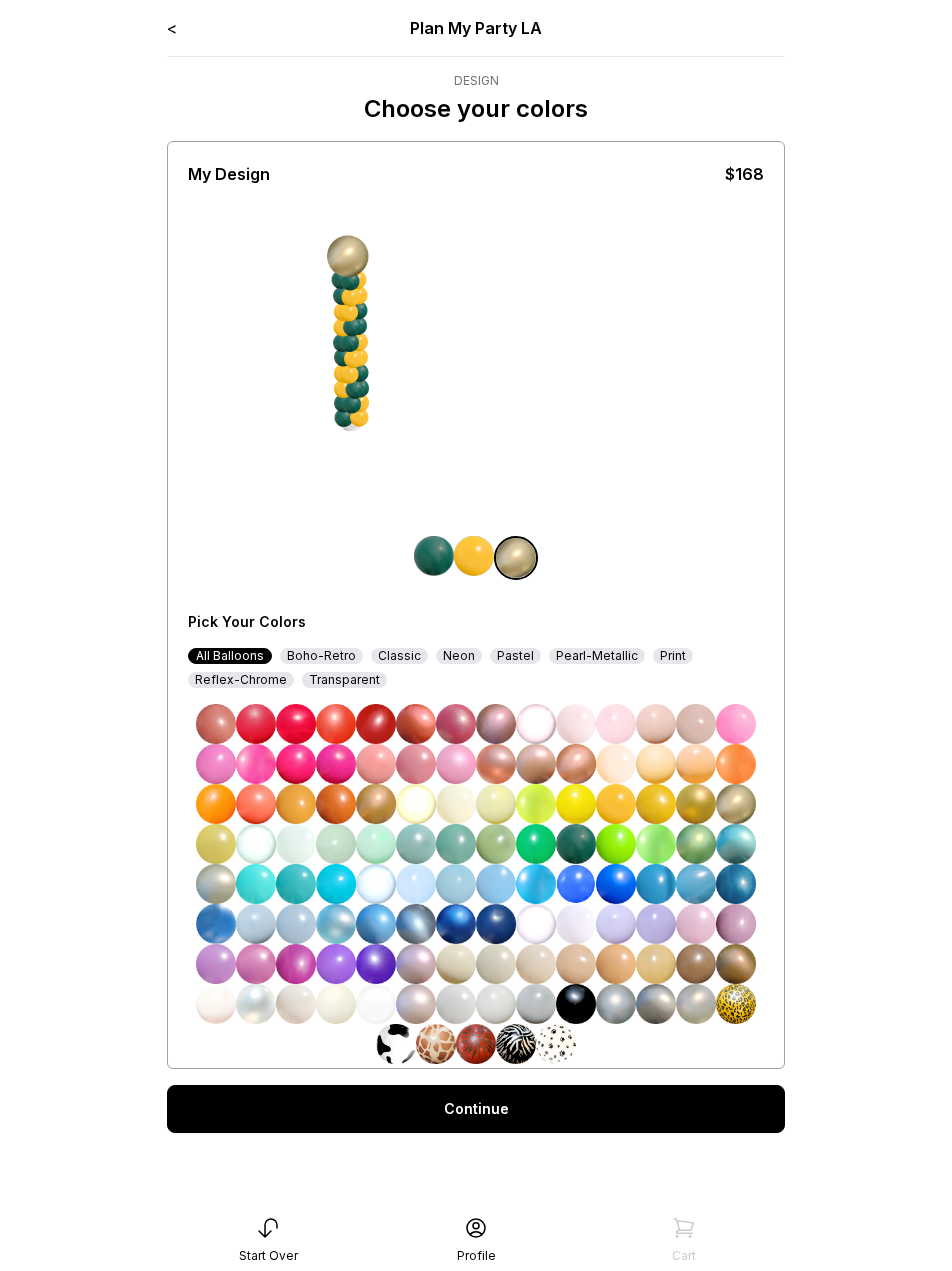click at bounding box center (696, 804) 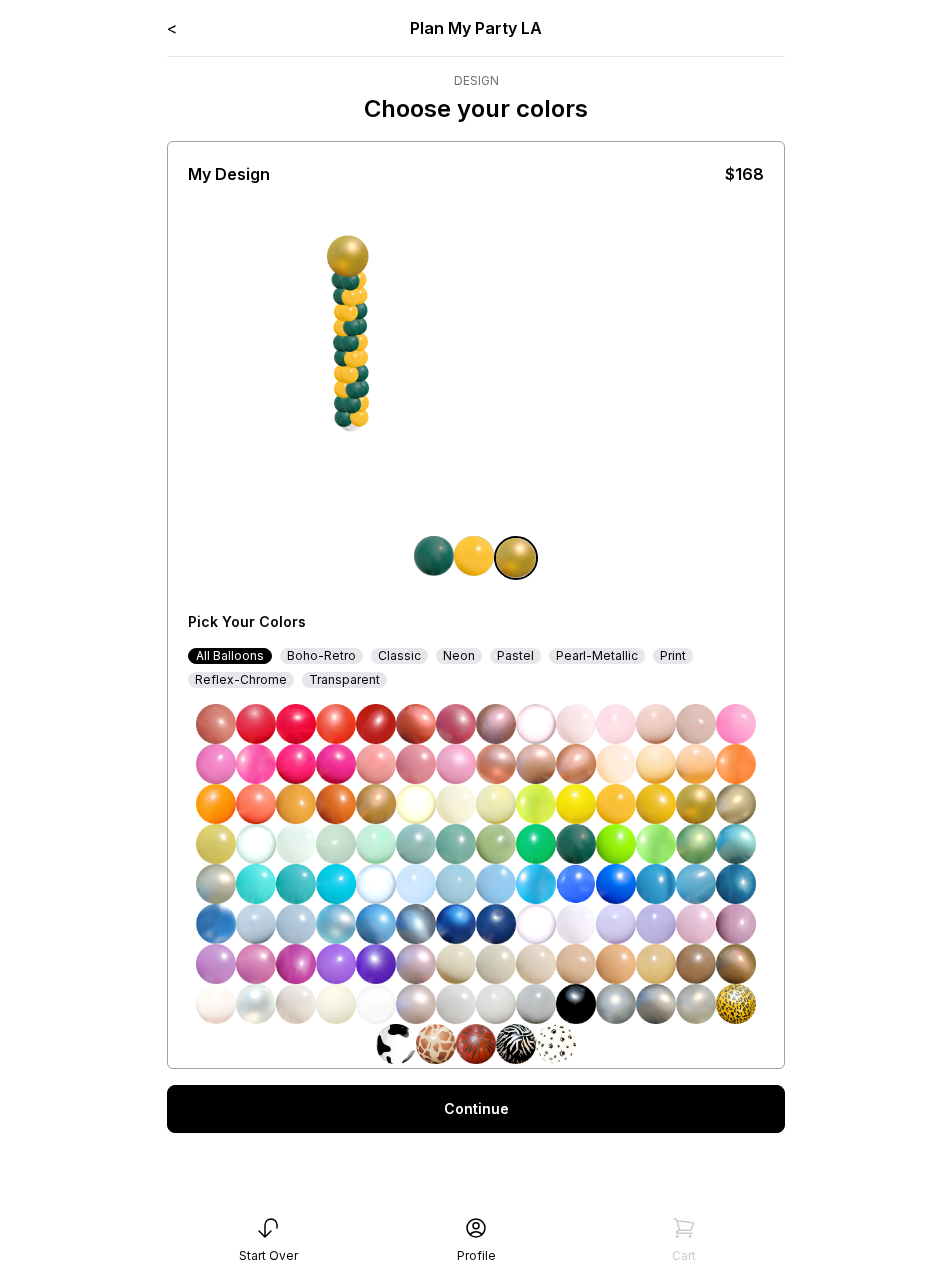 click at bounding box center (576, 844) 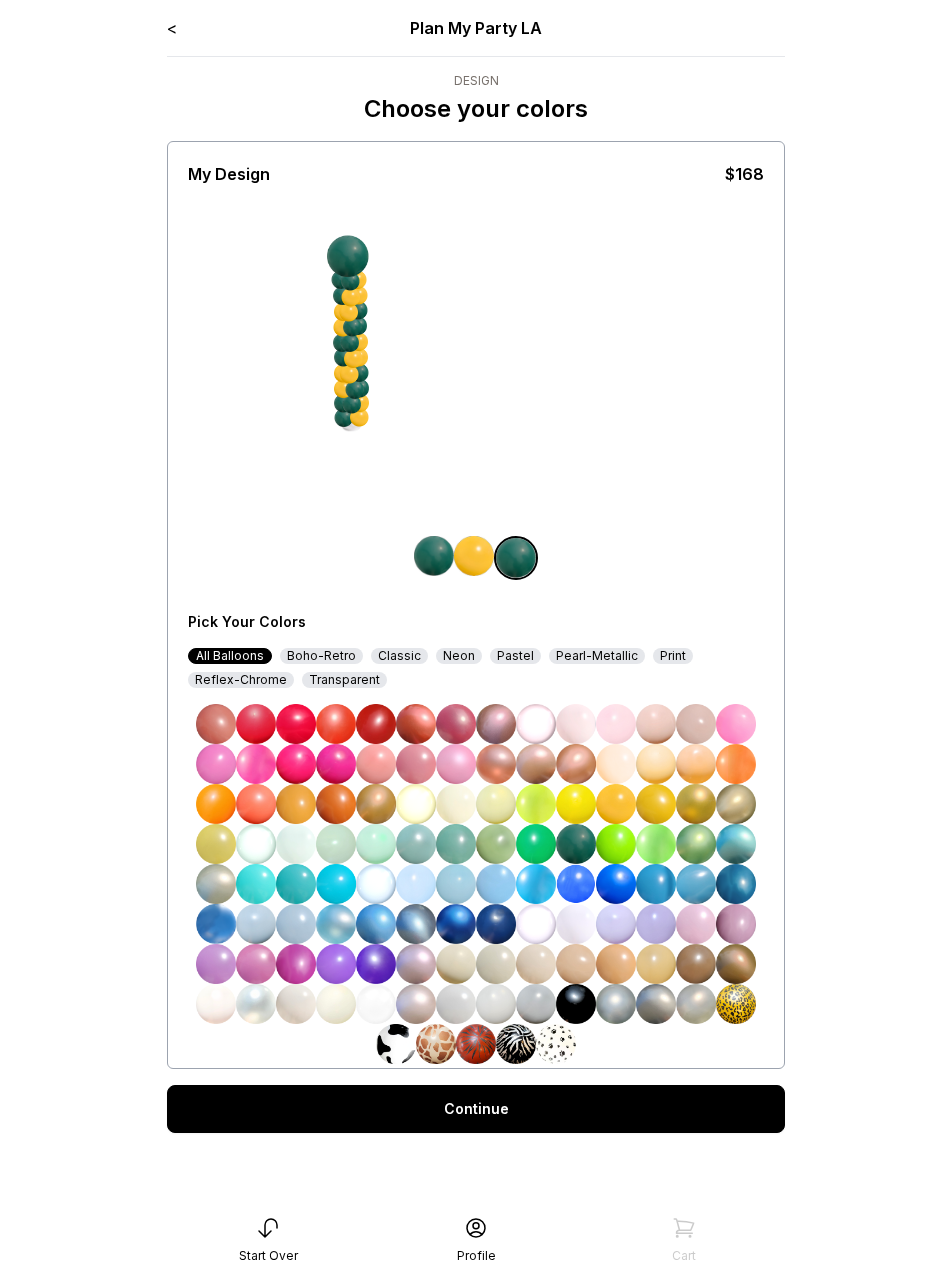 click at bounding box center (736, 804) 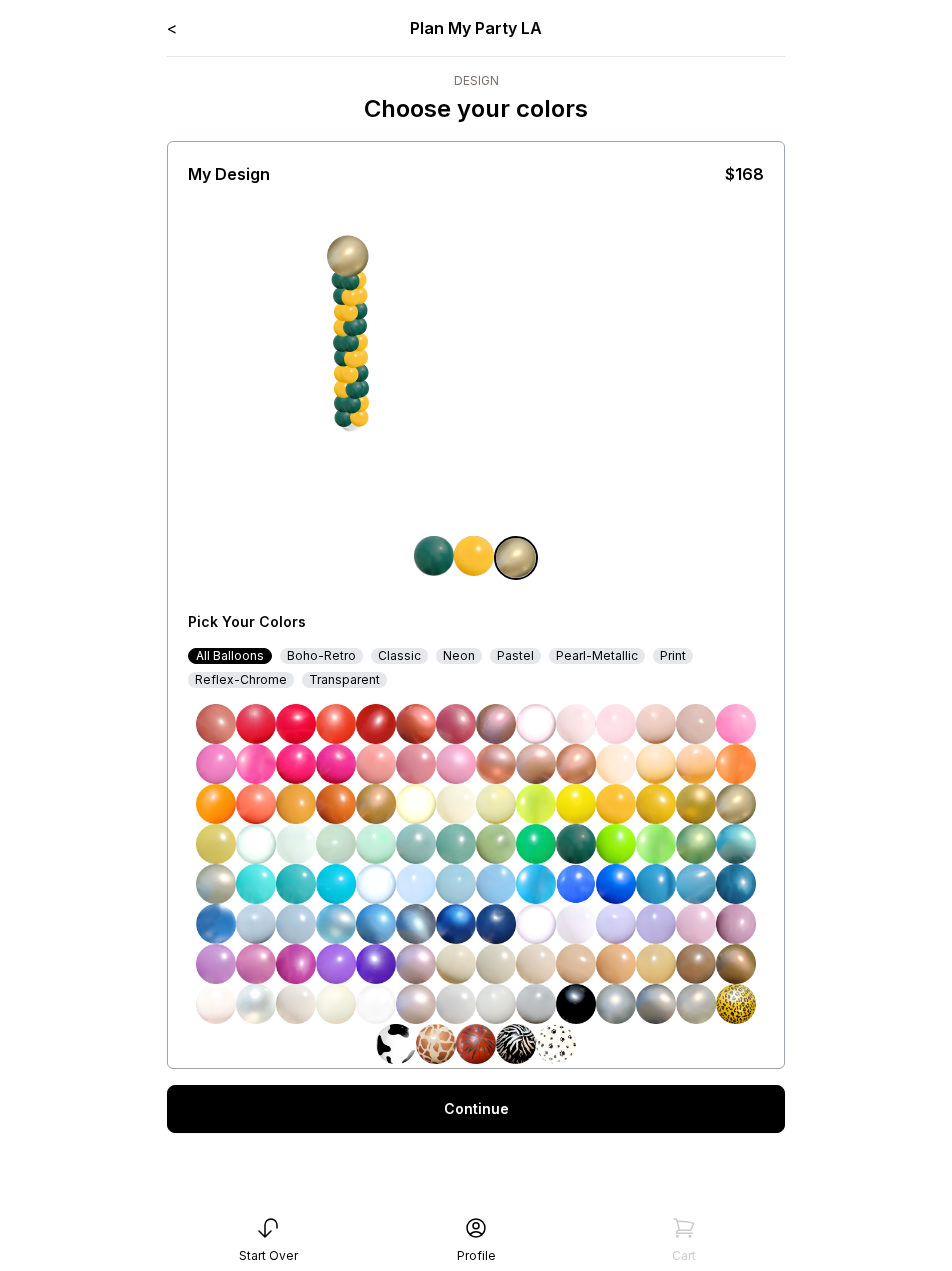 click at bounding box center [696, 804] 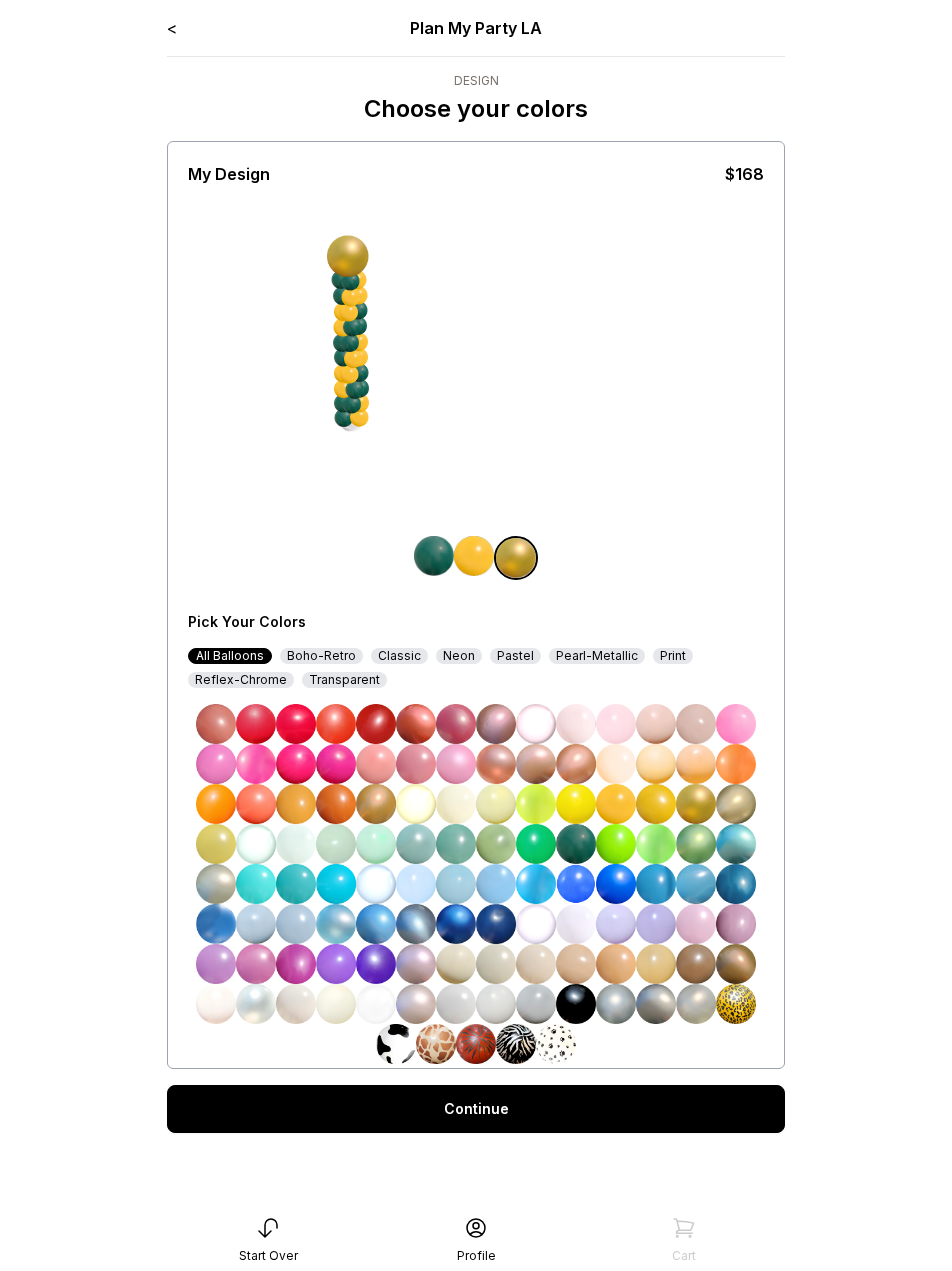 click on "Boho-Retro" at bounding box center (321, 656) 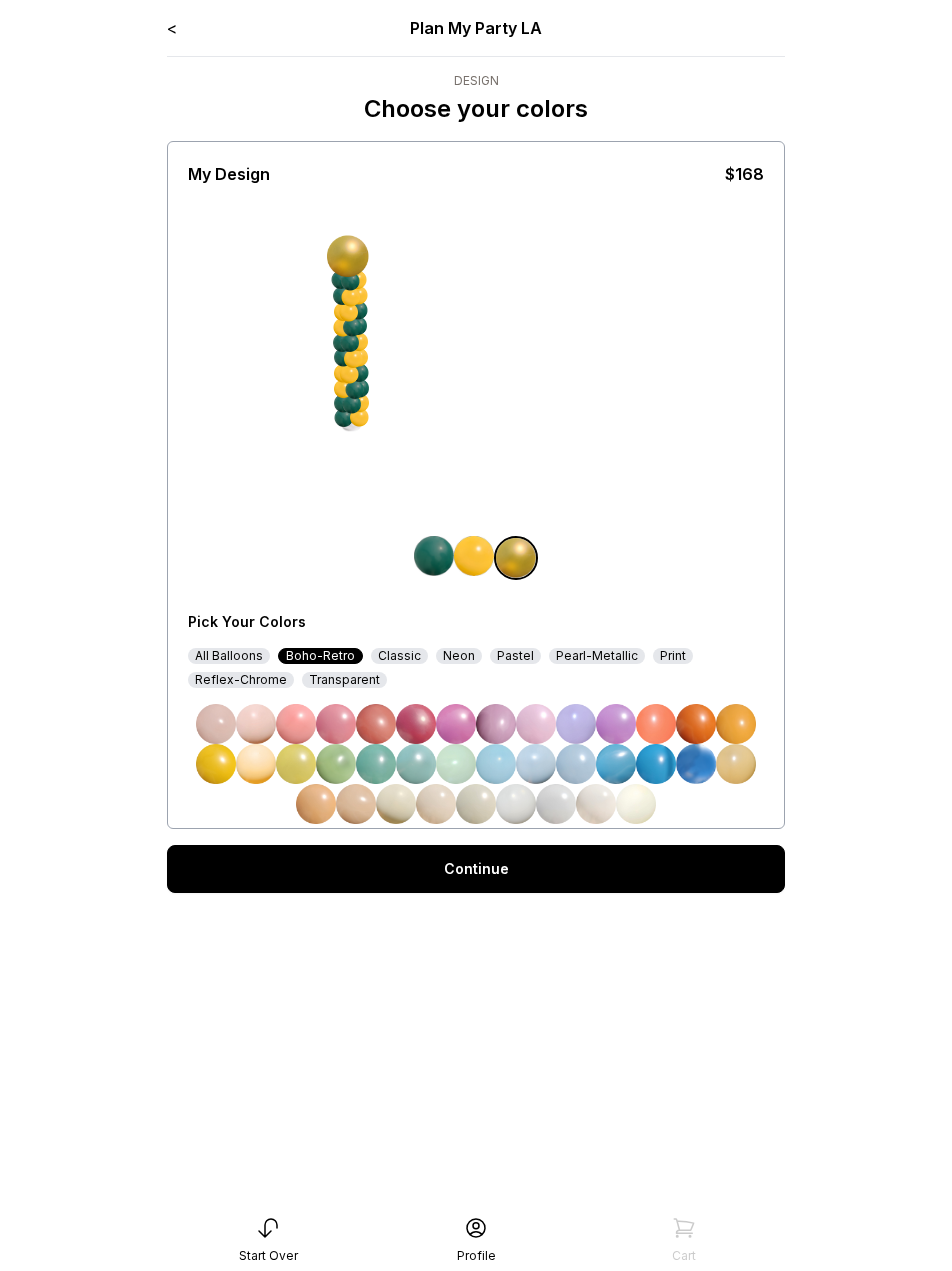 click on "Classic" at bounding box center [399, 656] 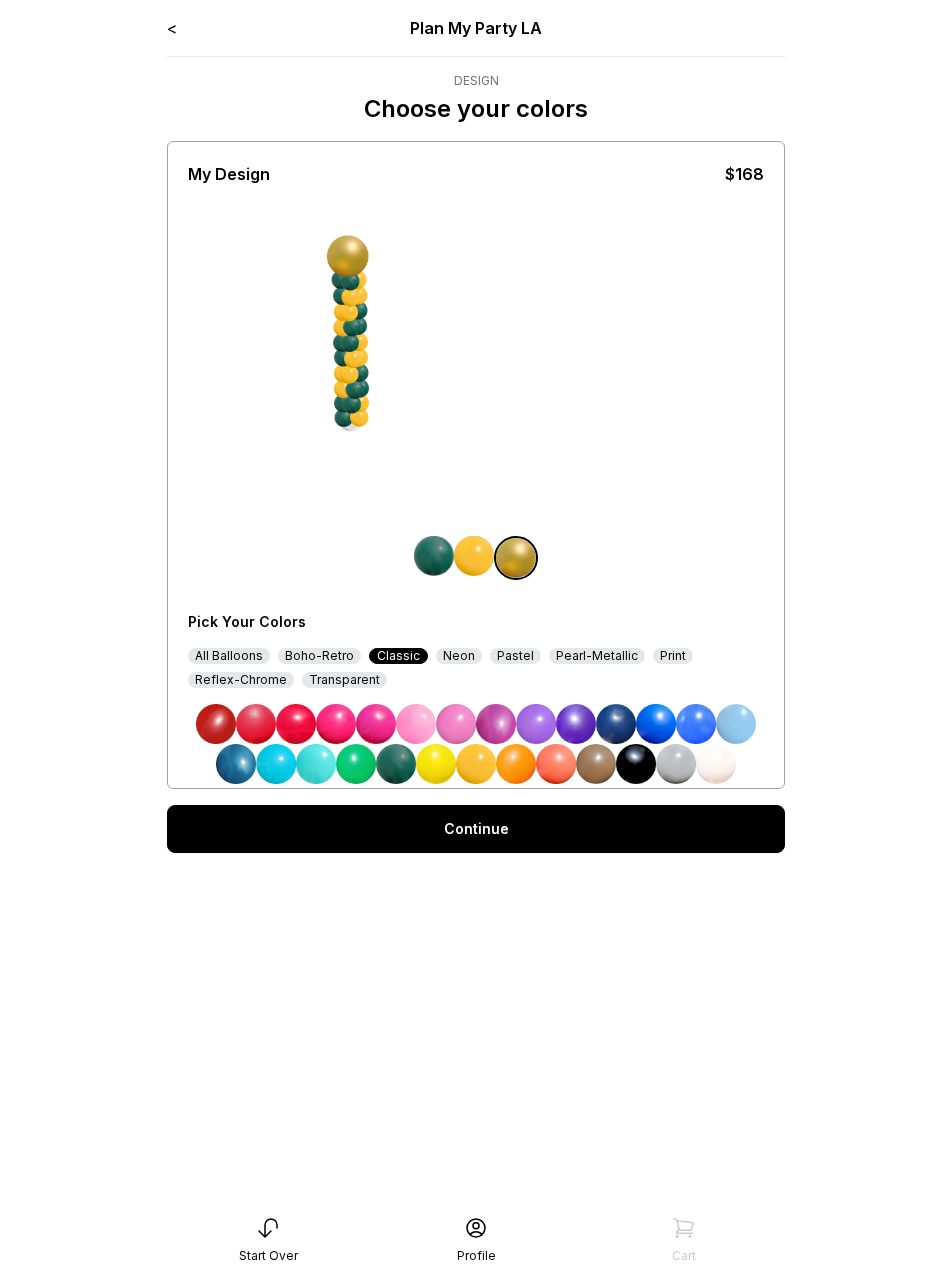 click on "< Plan My Party LA" at bounding box center [476, 28] 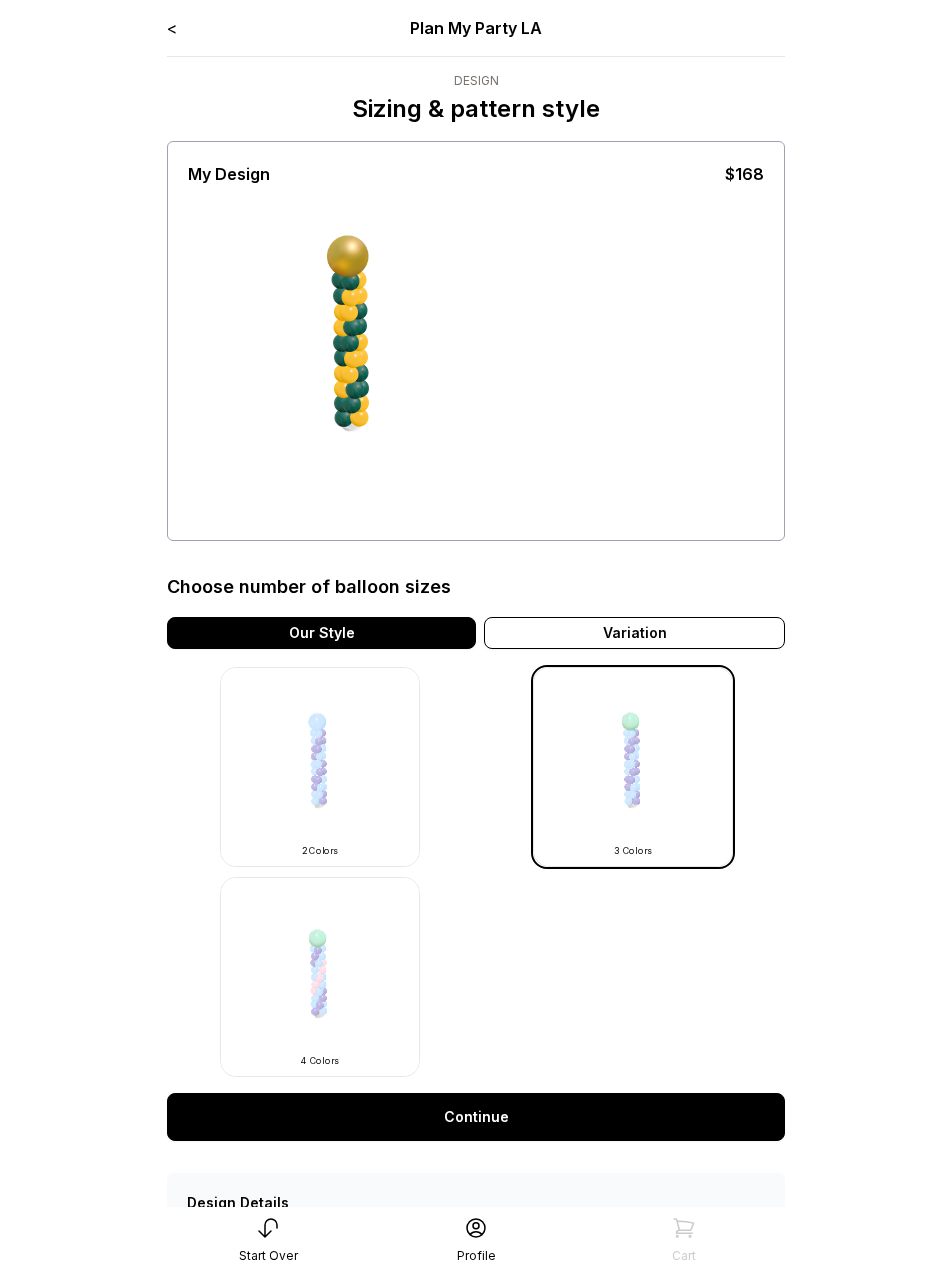 click at bounding box center (320, 767) 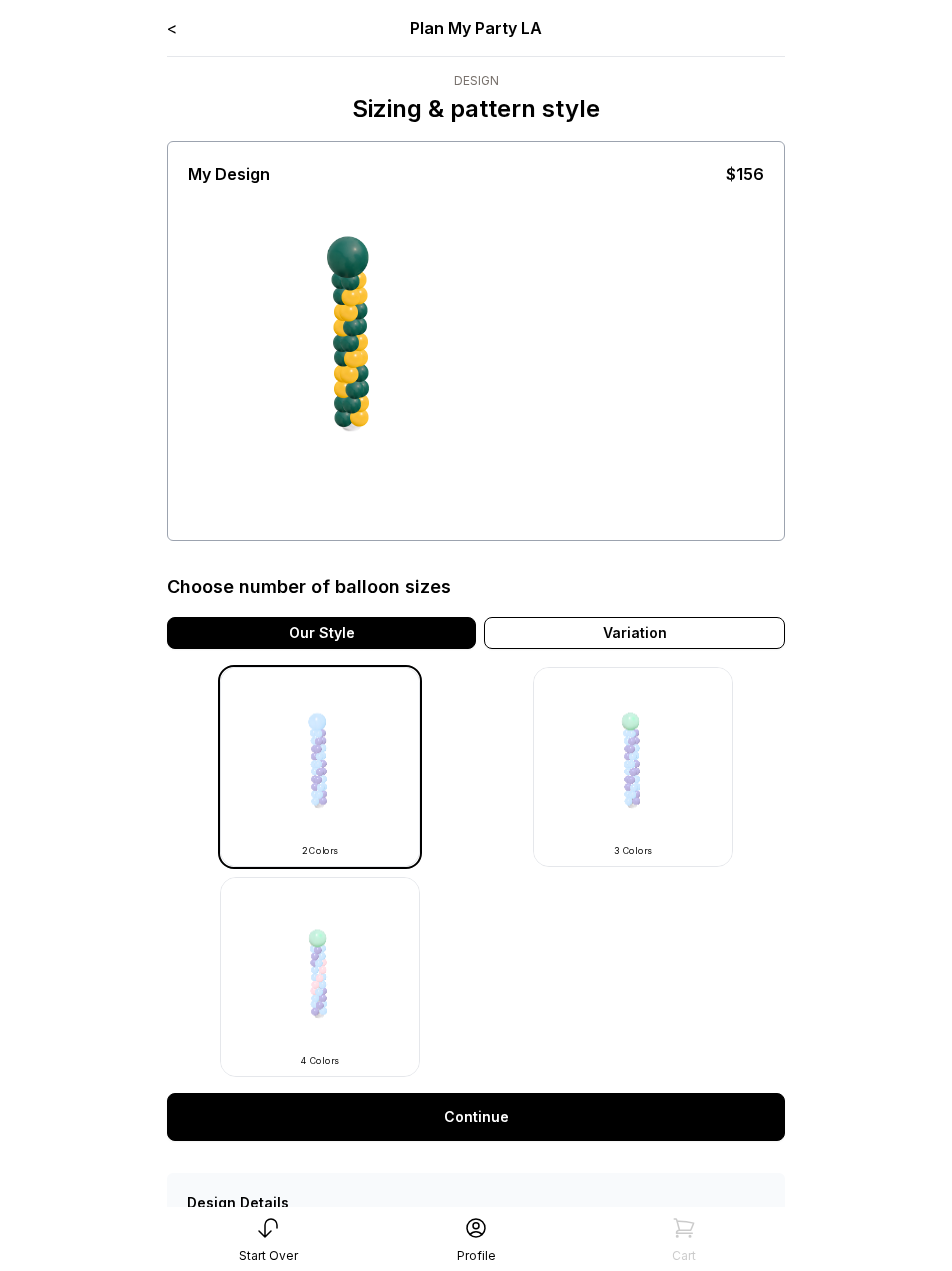 scroll, scrollTop: 0, scrollLeft: 0, axis: both 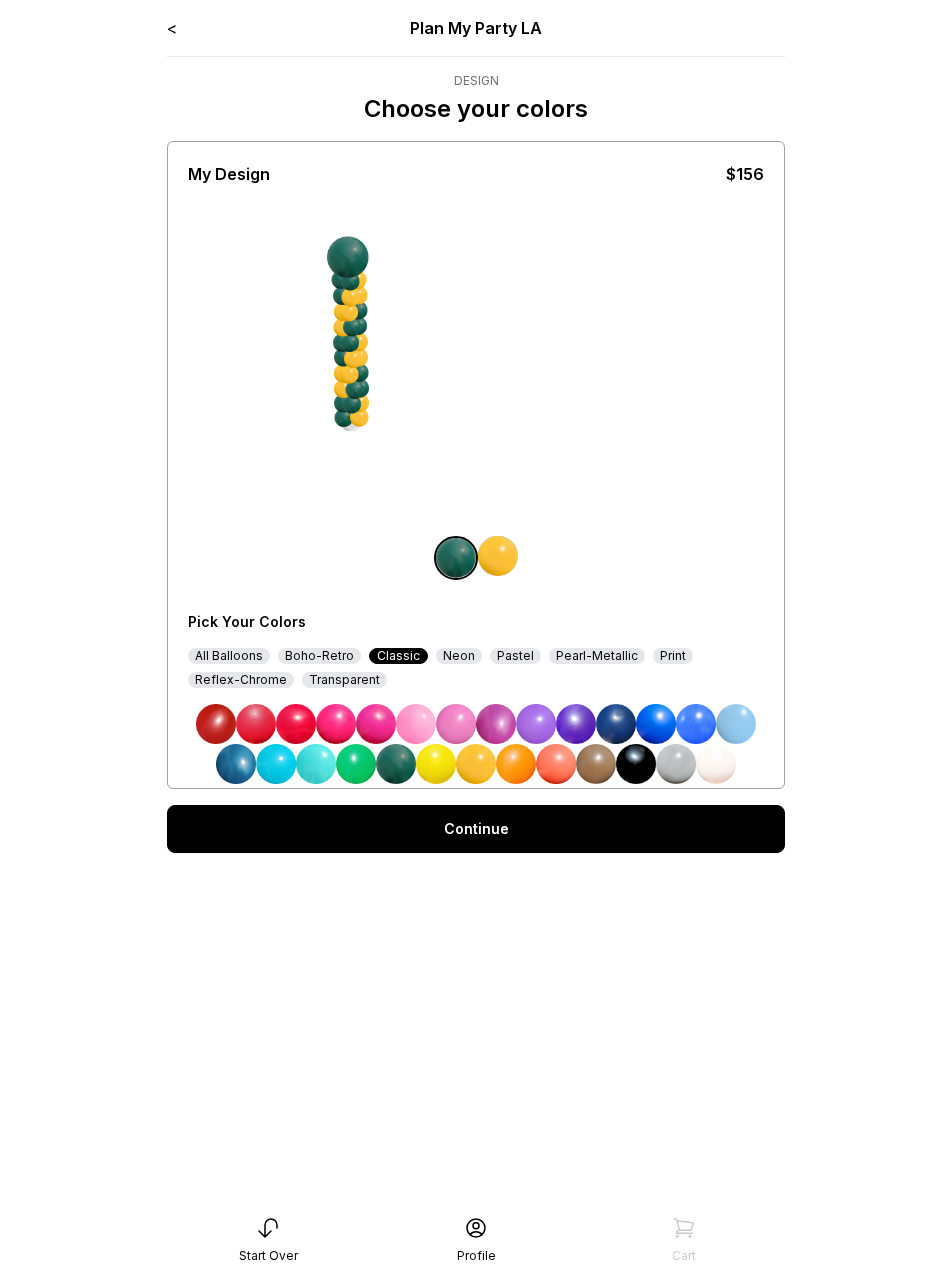 click at bounding box center (498, 556) 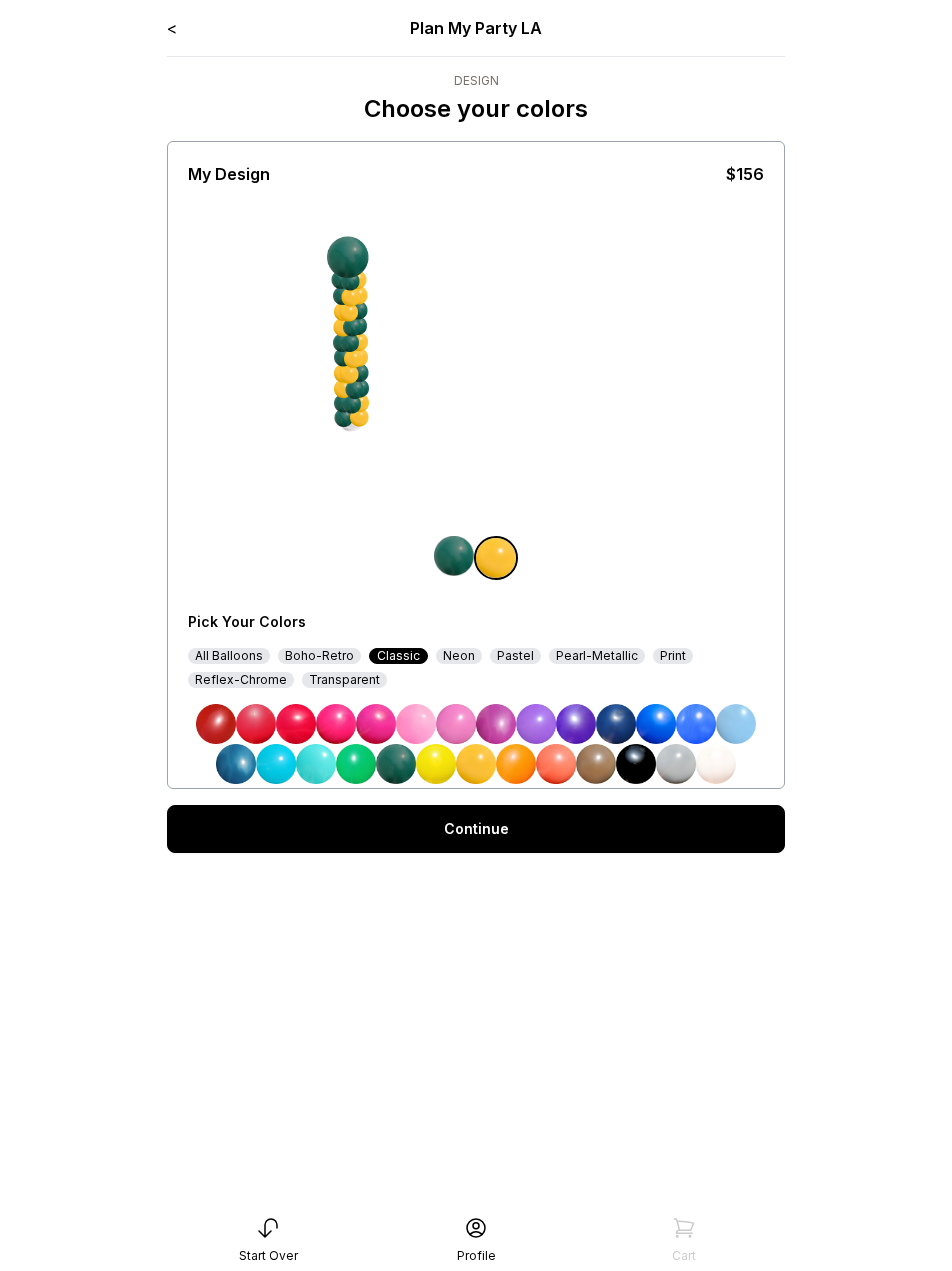 click on "Pearl-Metallic" at bounding box center [597, 656] 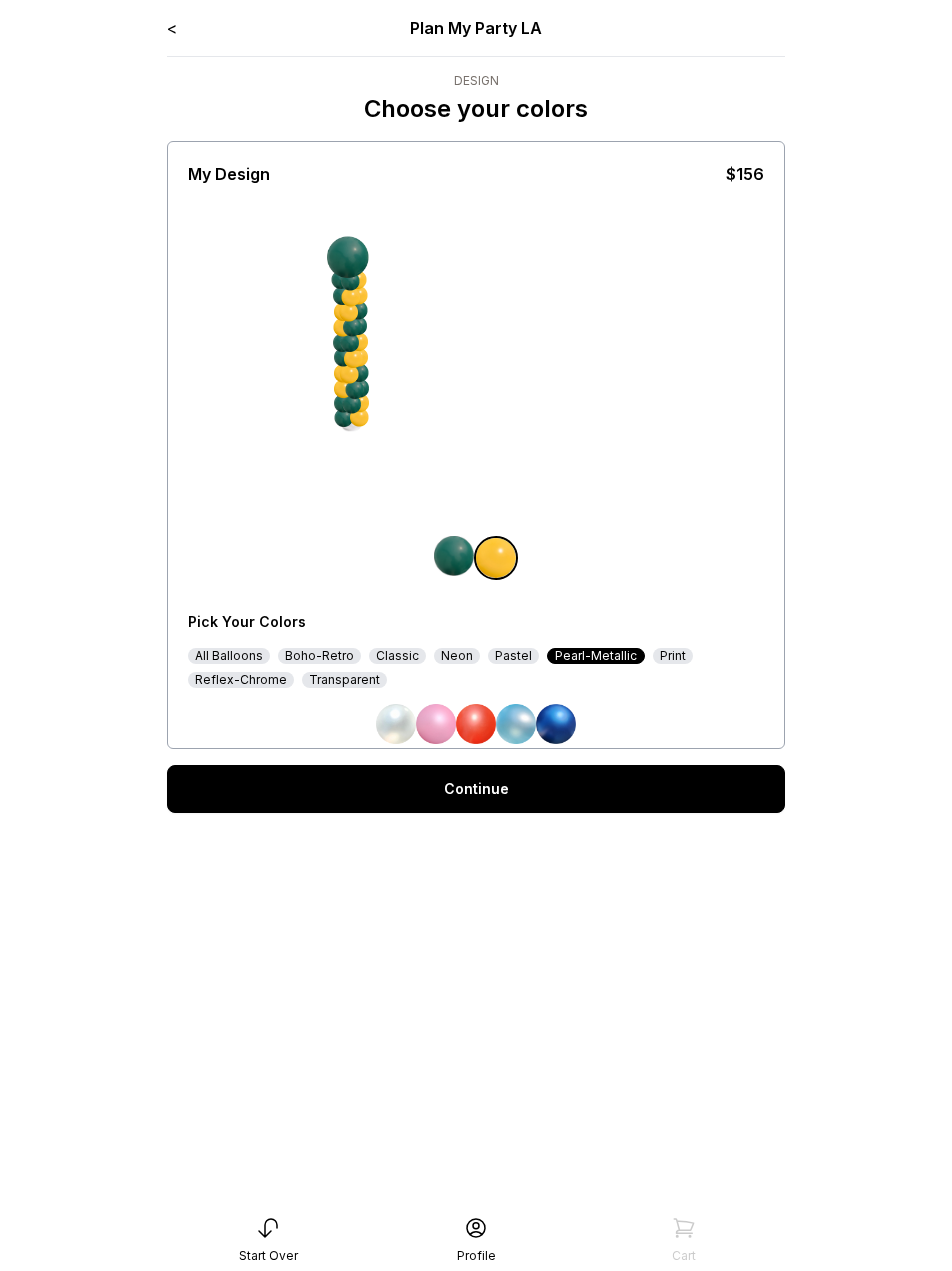 click on "All Balloons" at bounding box center [229, 656] 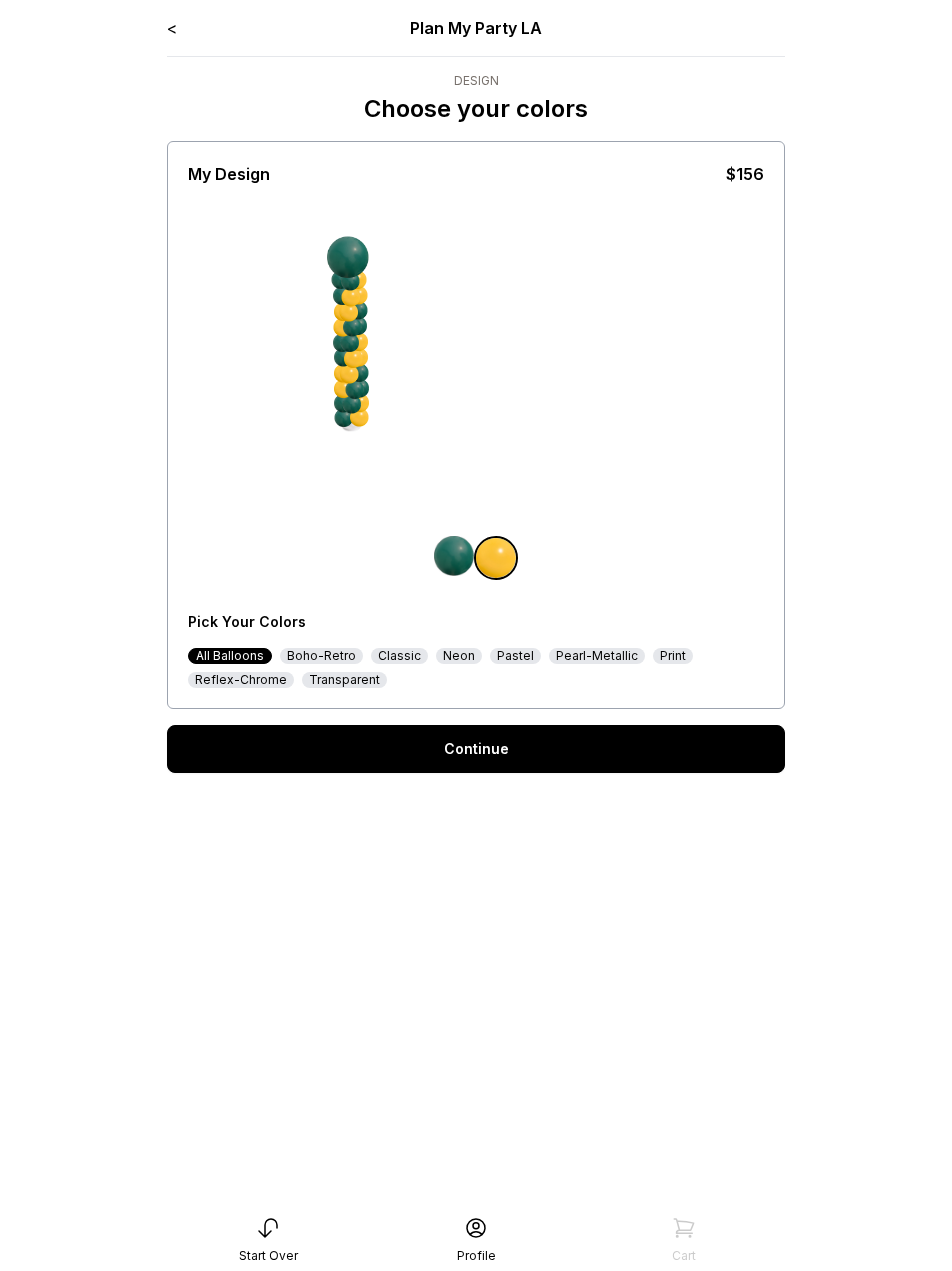 click on "Reflex-Chrome" at bounding box center [241, 680] 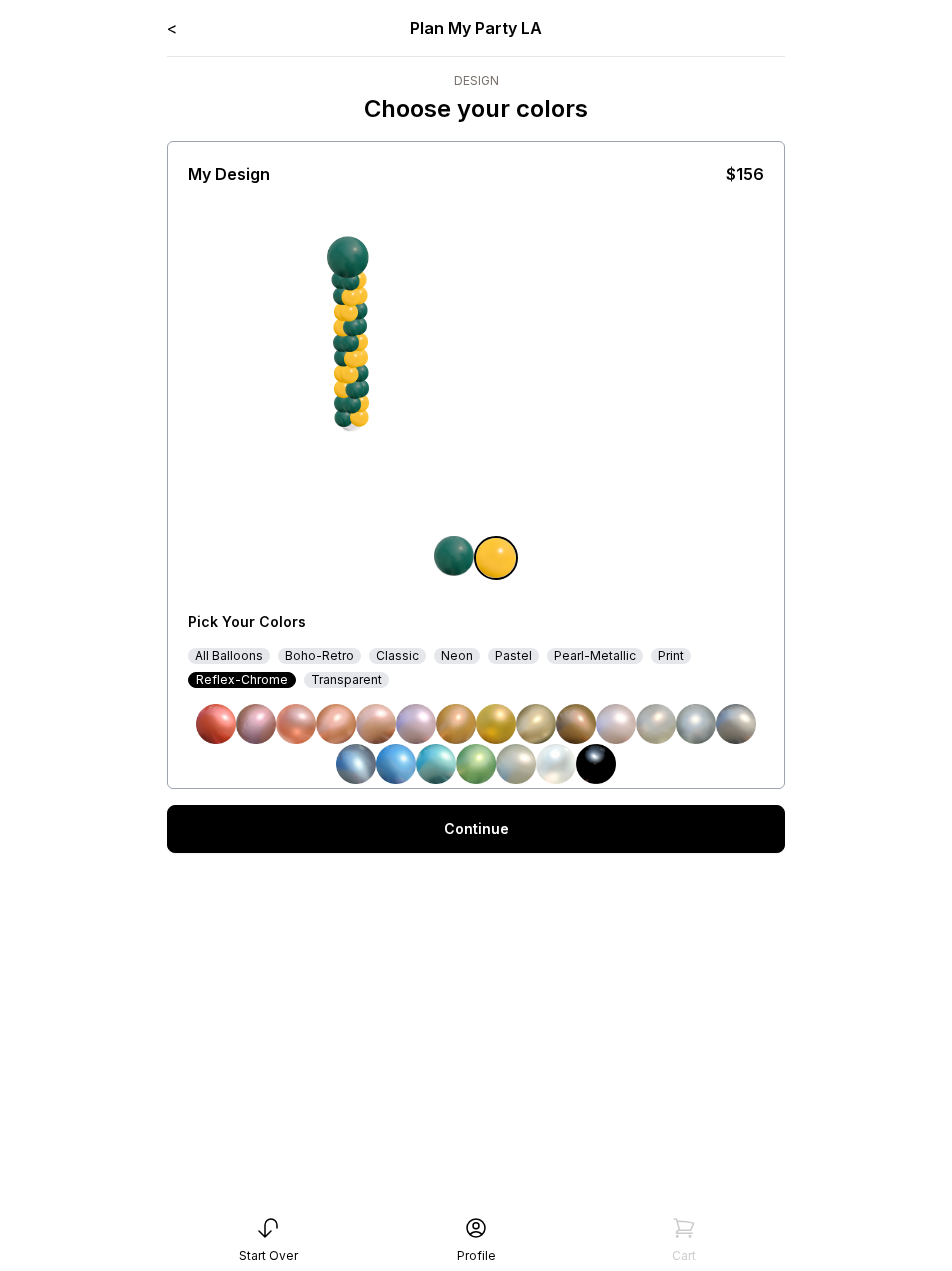 click at bounding box center [496, 724] 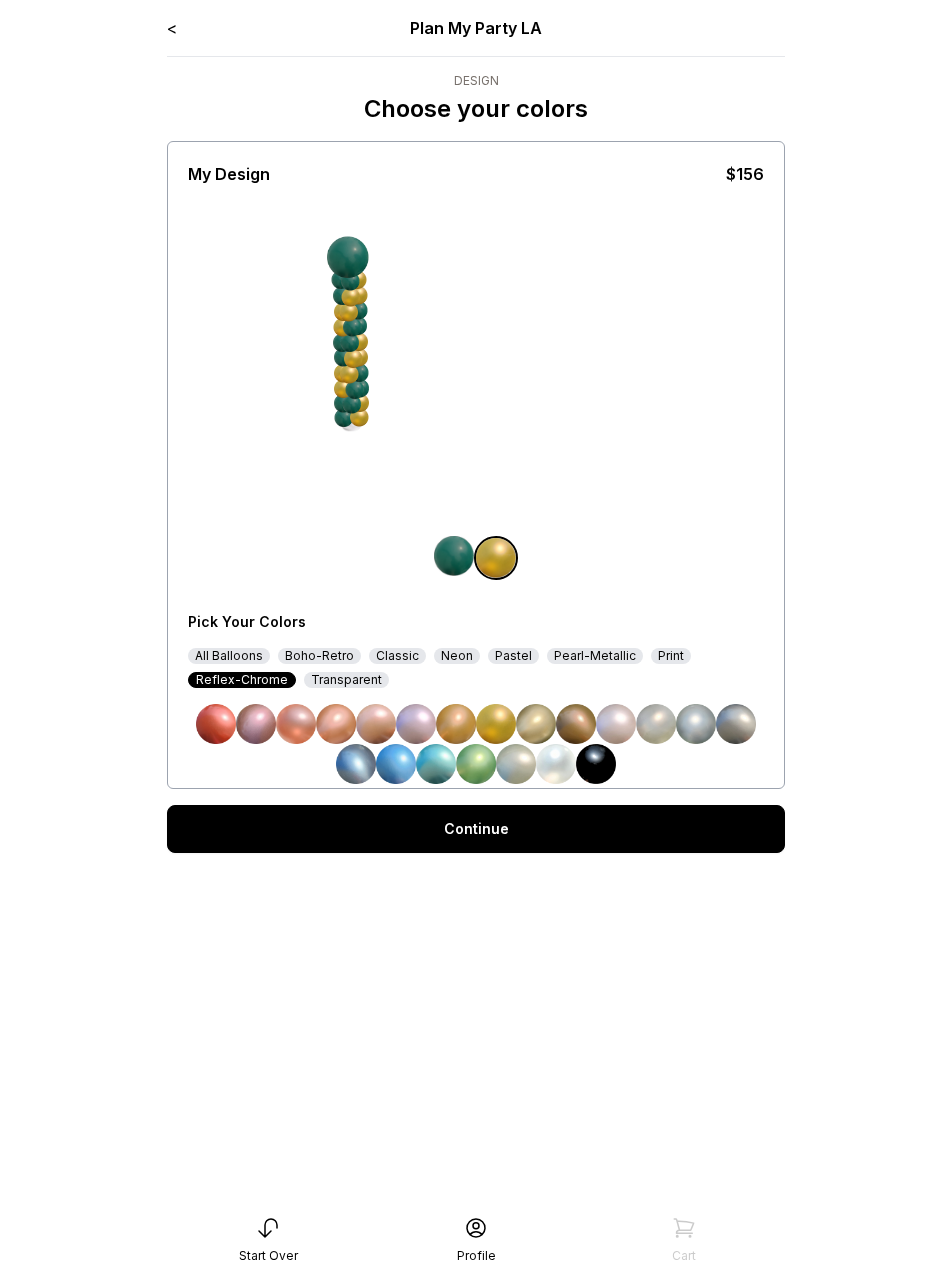 click at bounding box center (496, 724) 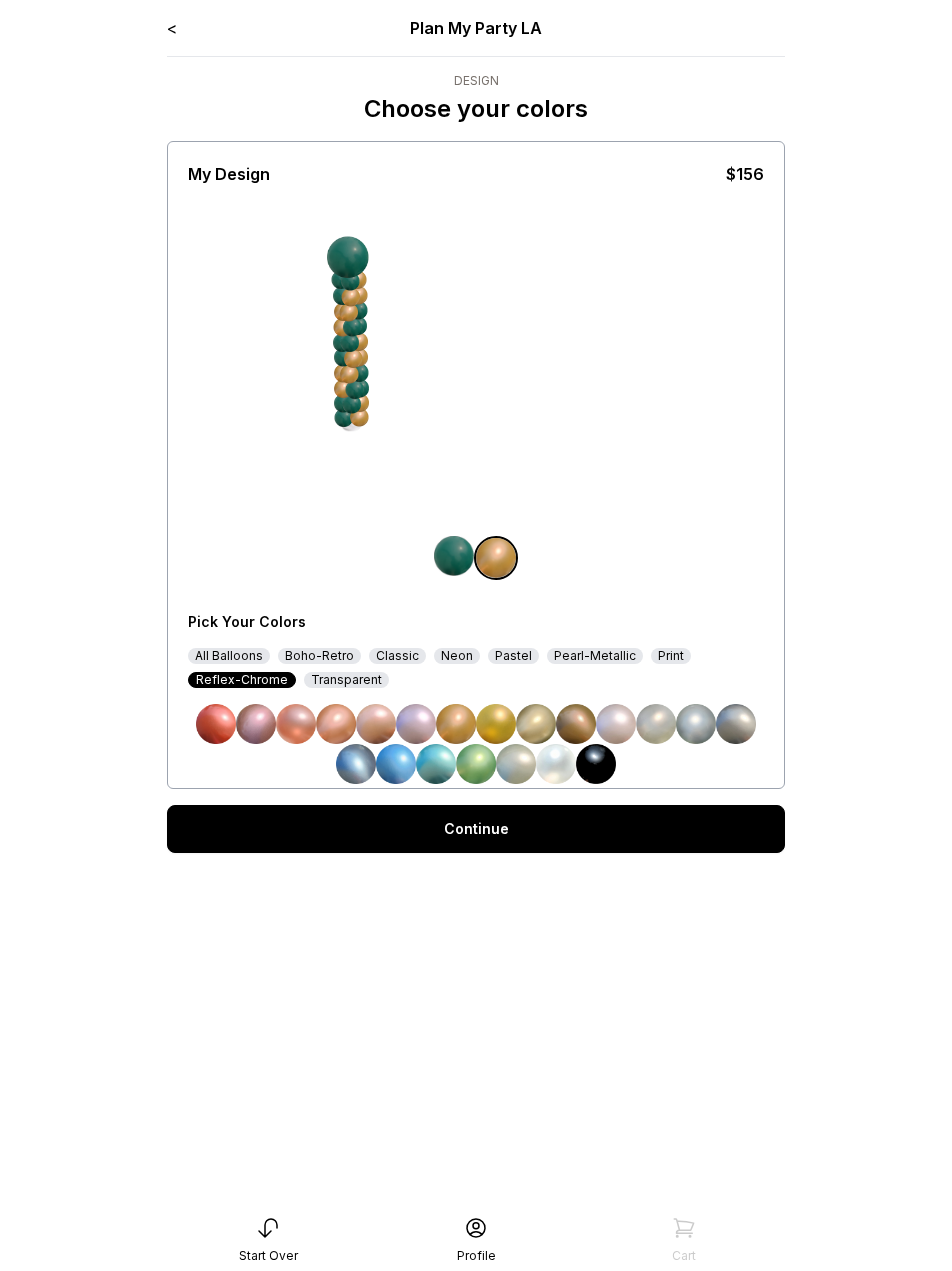 click at bounding box center [496, 724] 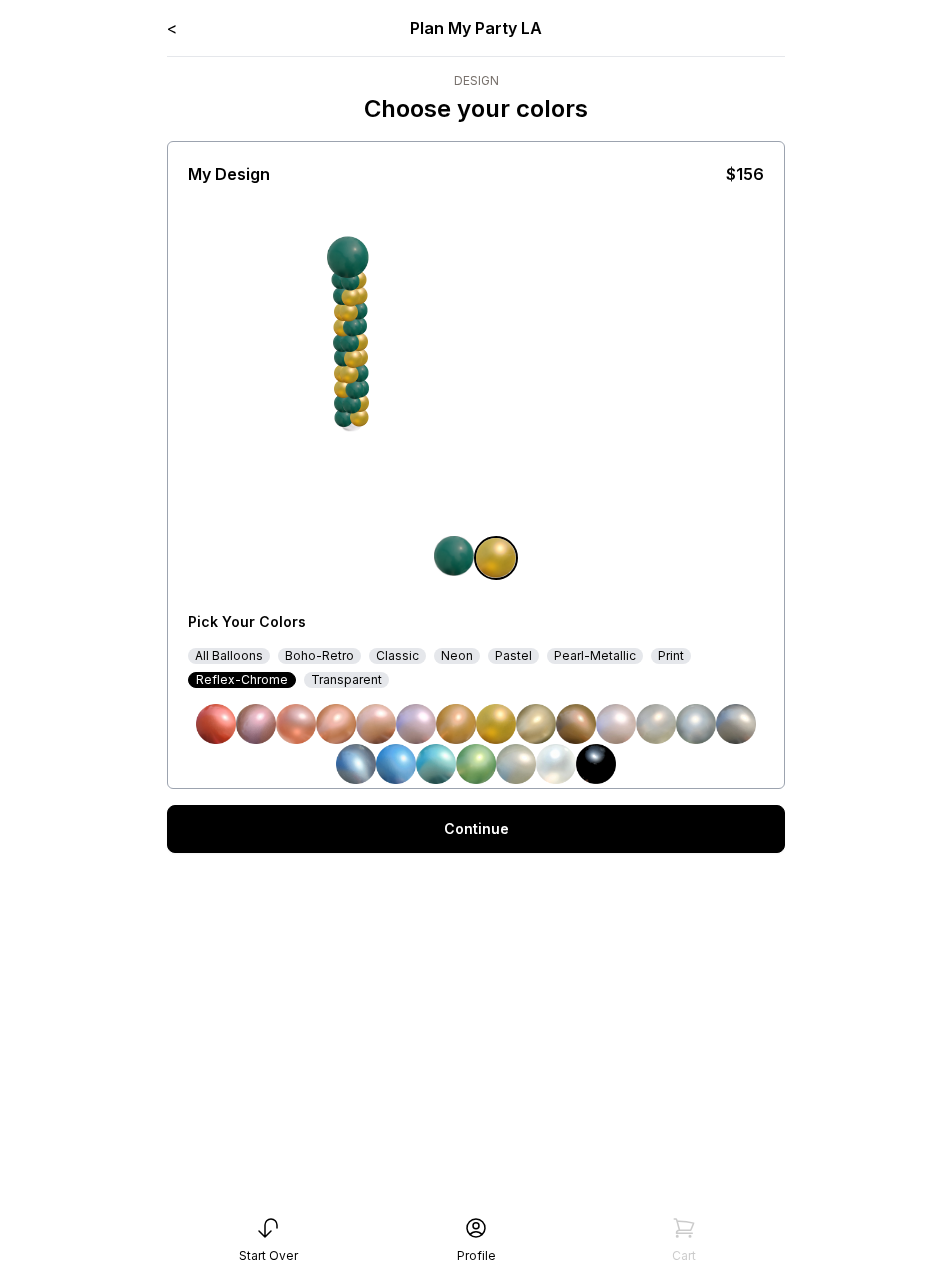 click at bounding box center (454, 556) 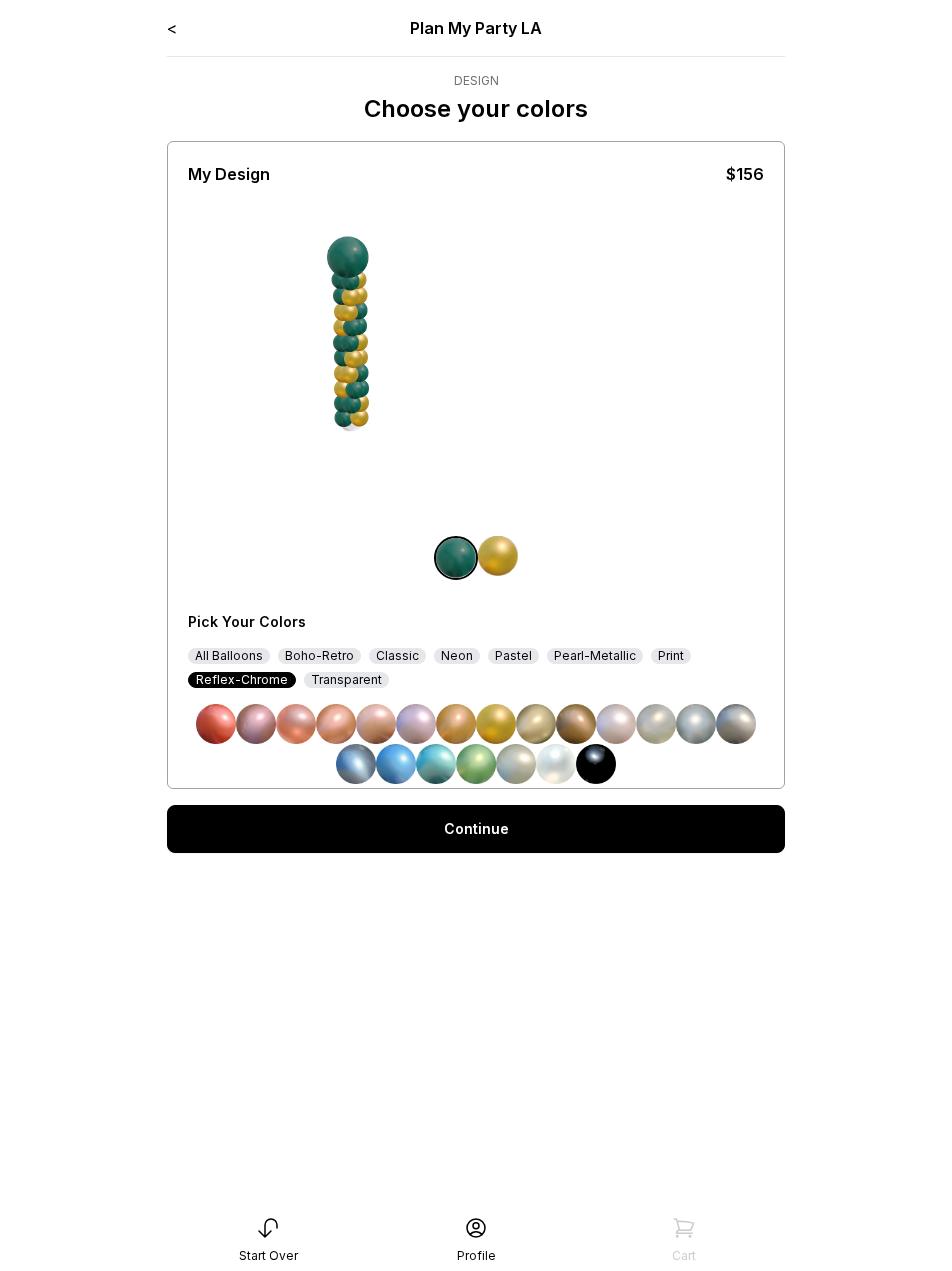 click at bounding box center [476, 764] 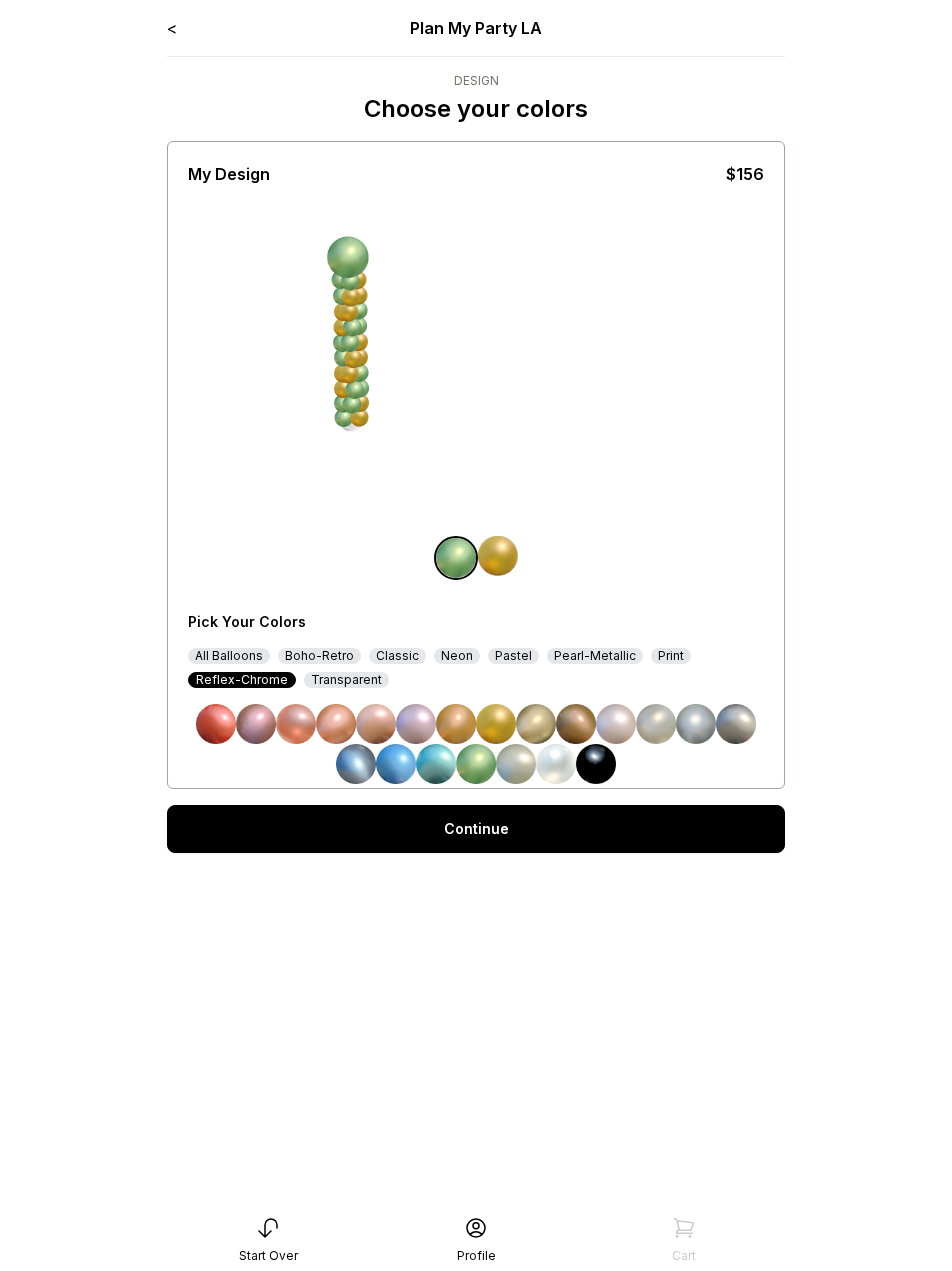 click on "All Balloons" at bounding box center [229, 656] 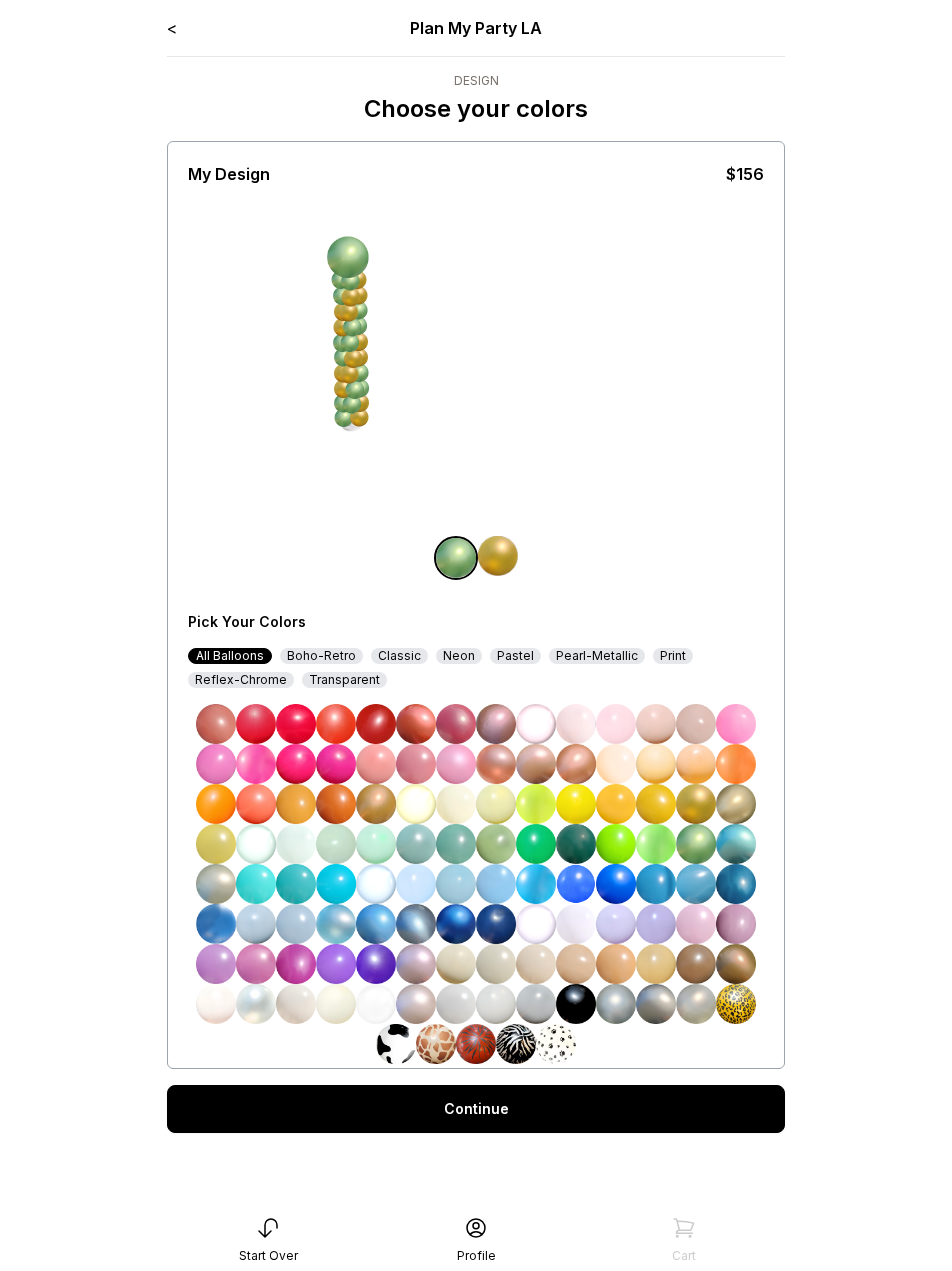 click at bounding box center (576, 844) 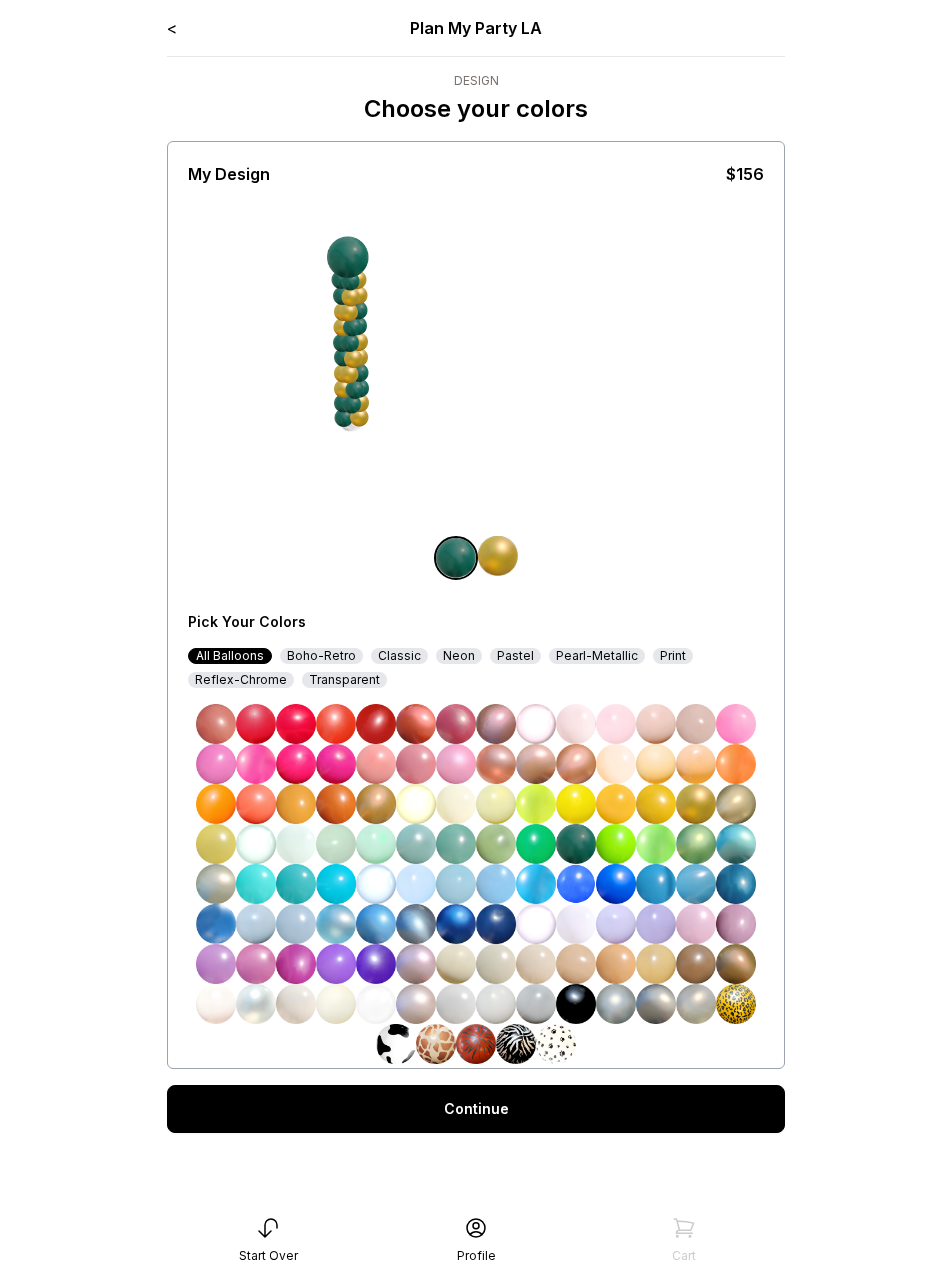 click on "Boho-Retro" at bounding box center (321, 656) 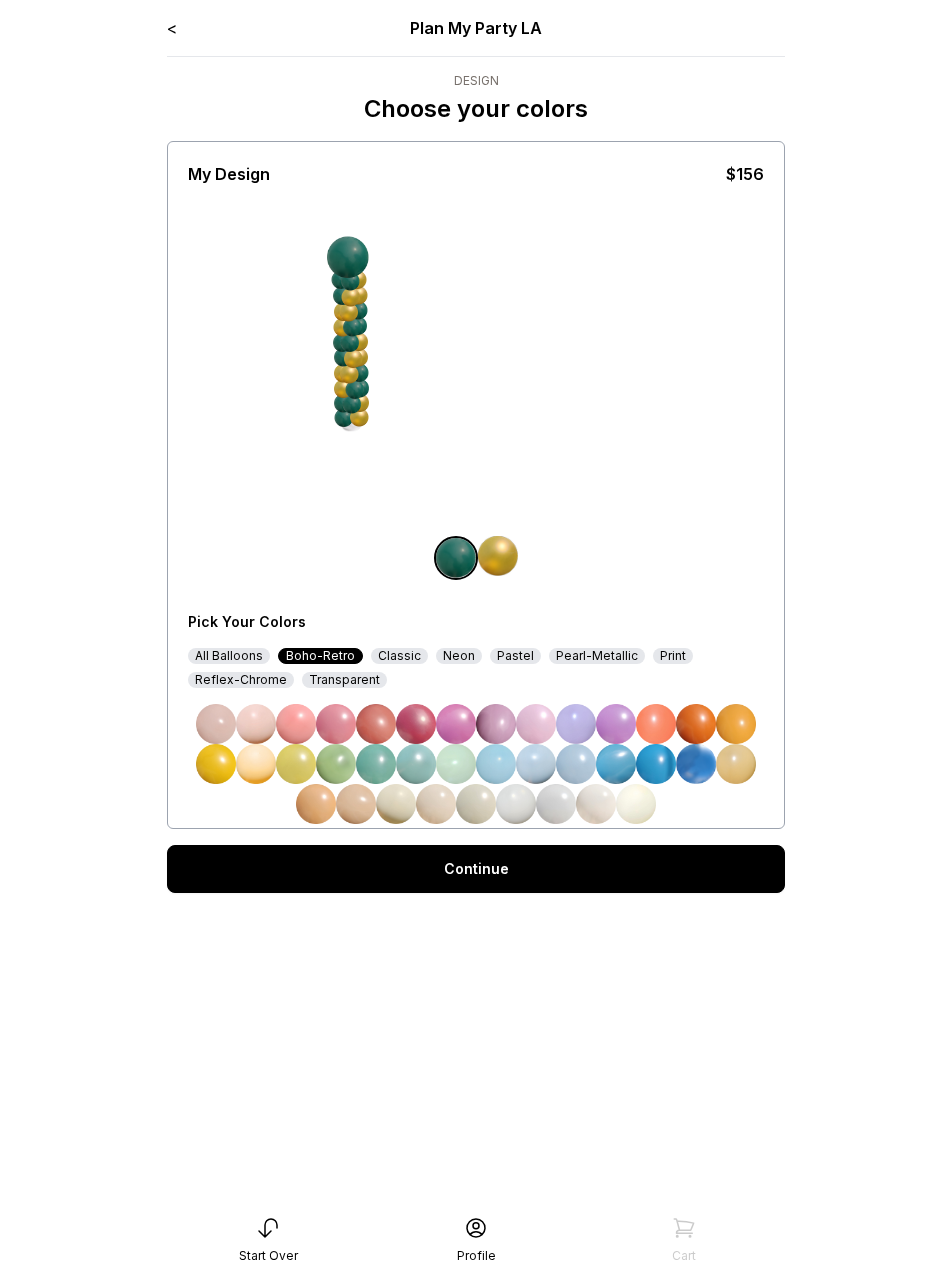 click on "Classic" at bounding box center [399, 656] 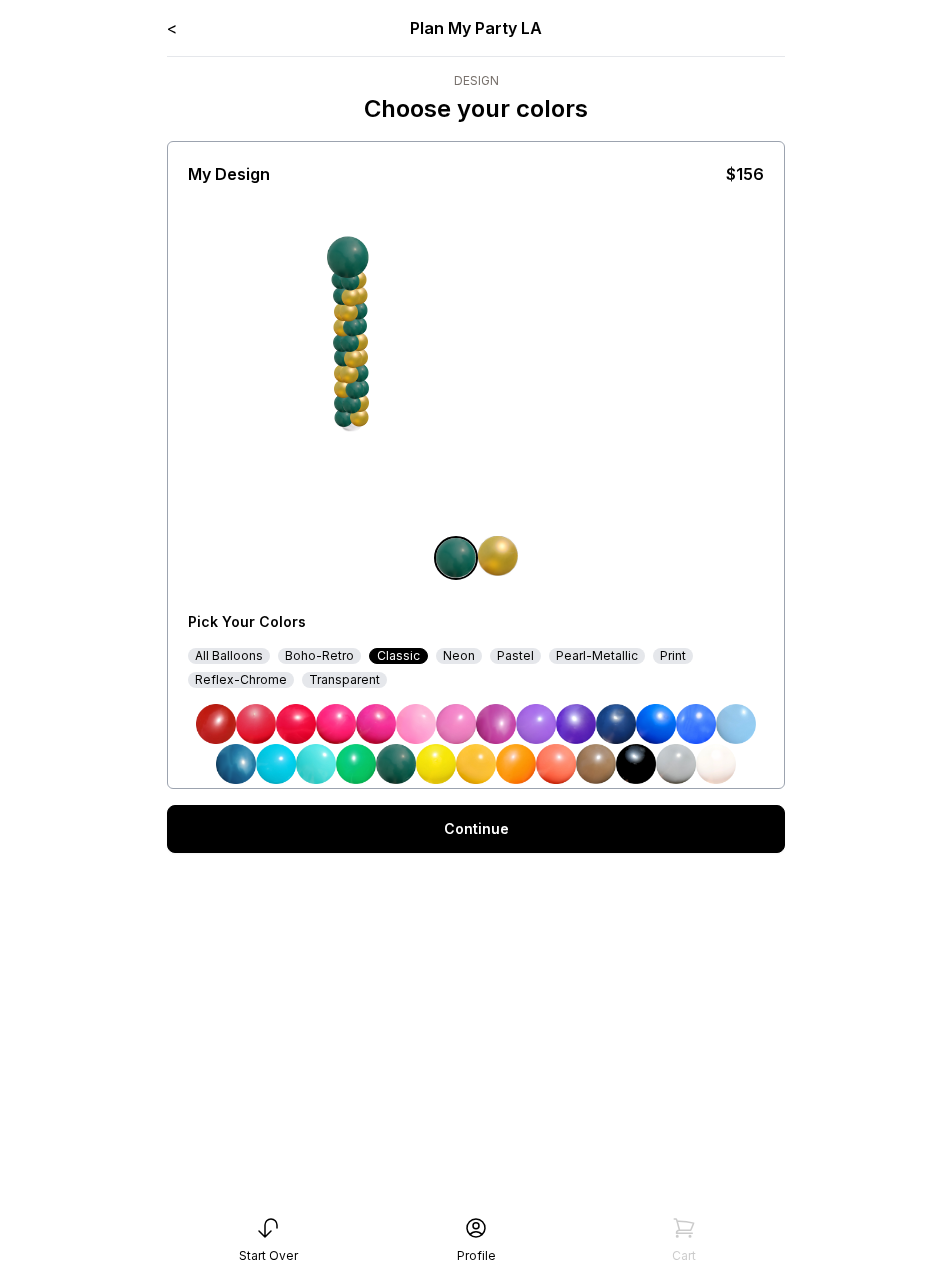 click at bounding box center (396, 764) 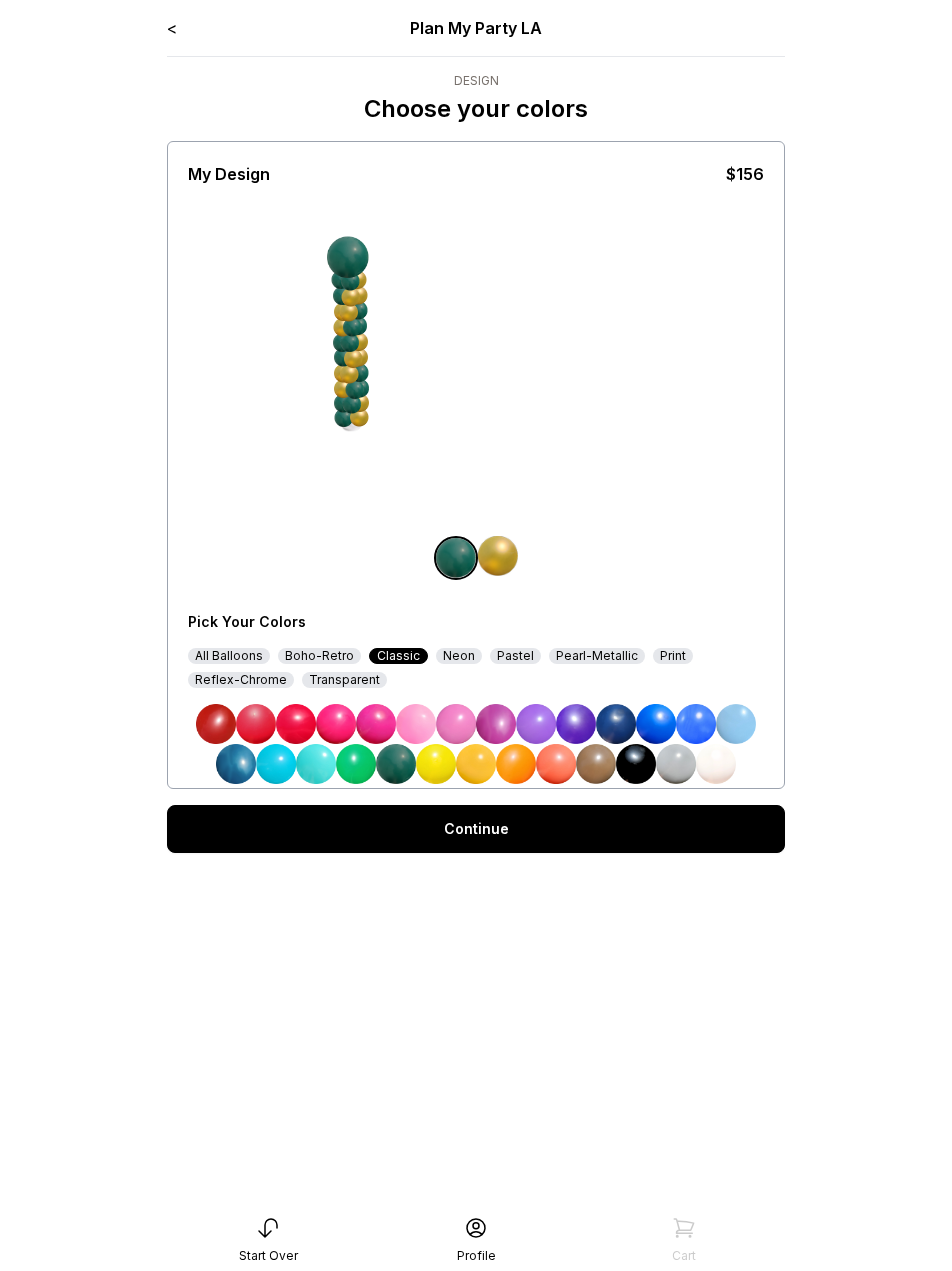 click on "Neon" at bounding box center [459, 656] 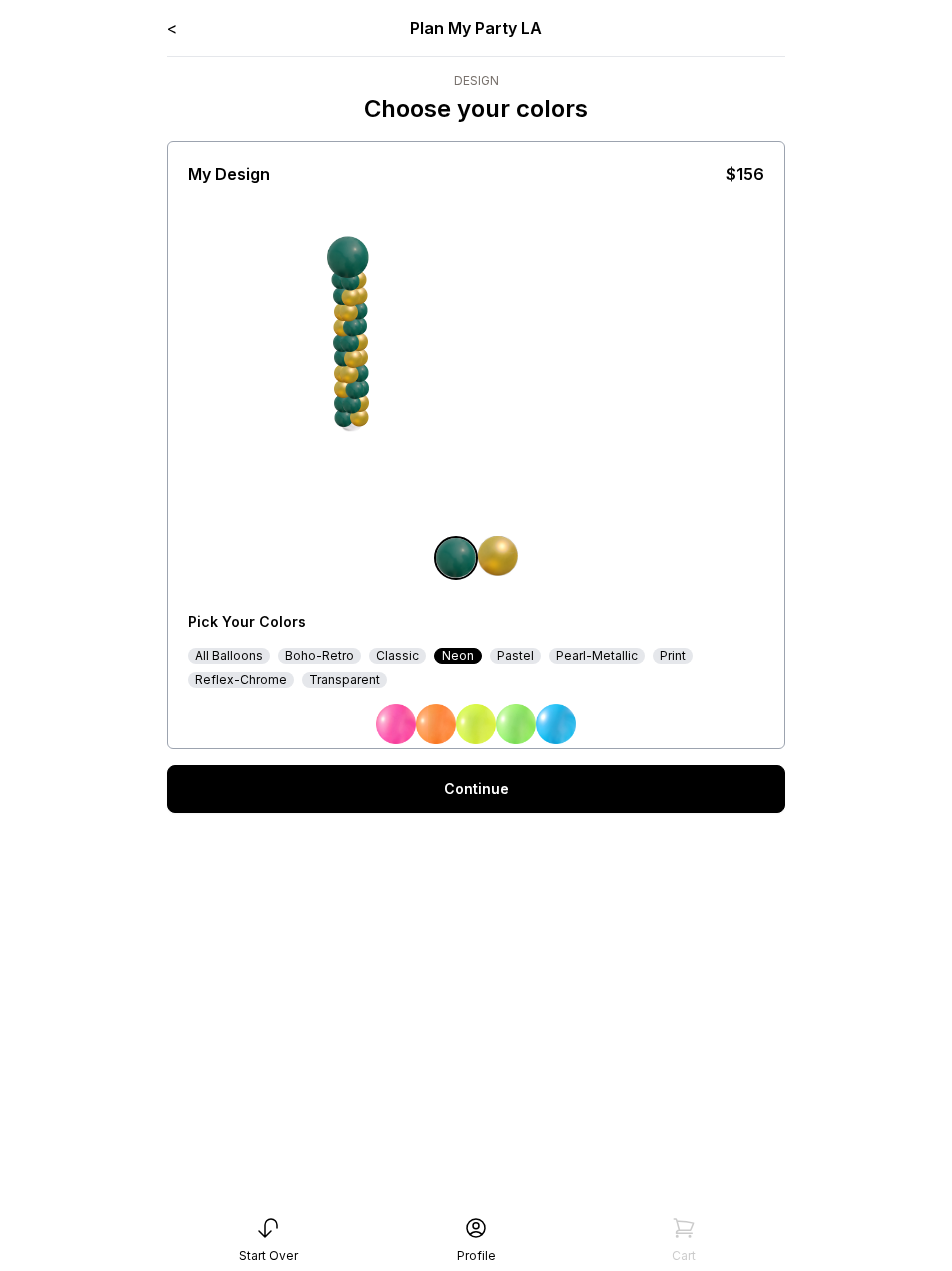 click on "Pastel" at bounding box center [515, 656] 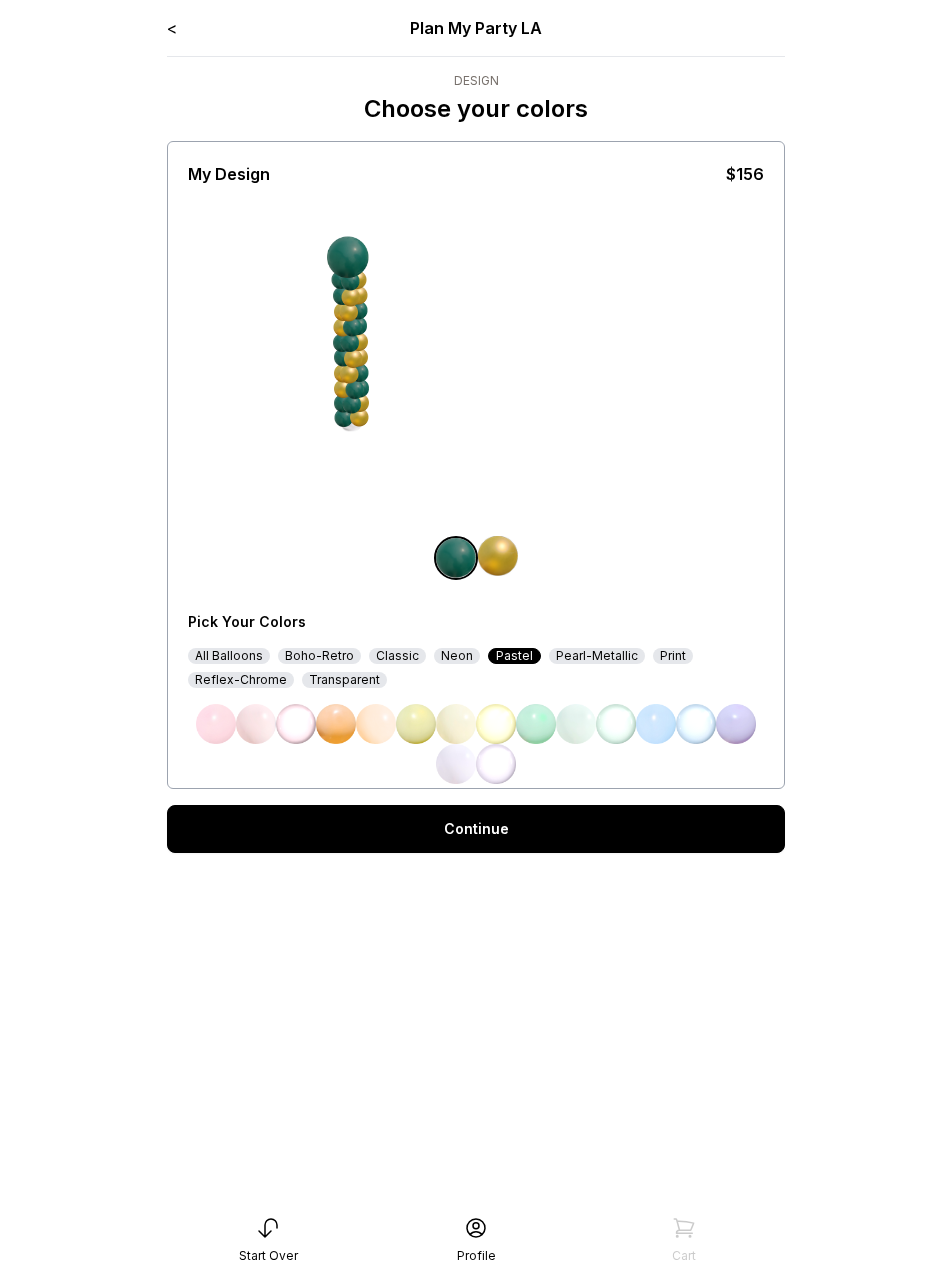 click on "Pearl-Metallic" at bounding box center (597, 656) 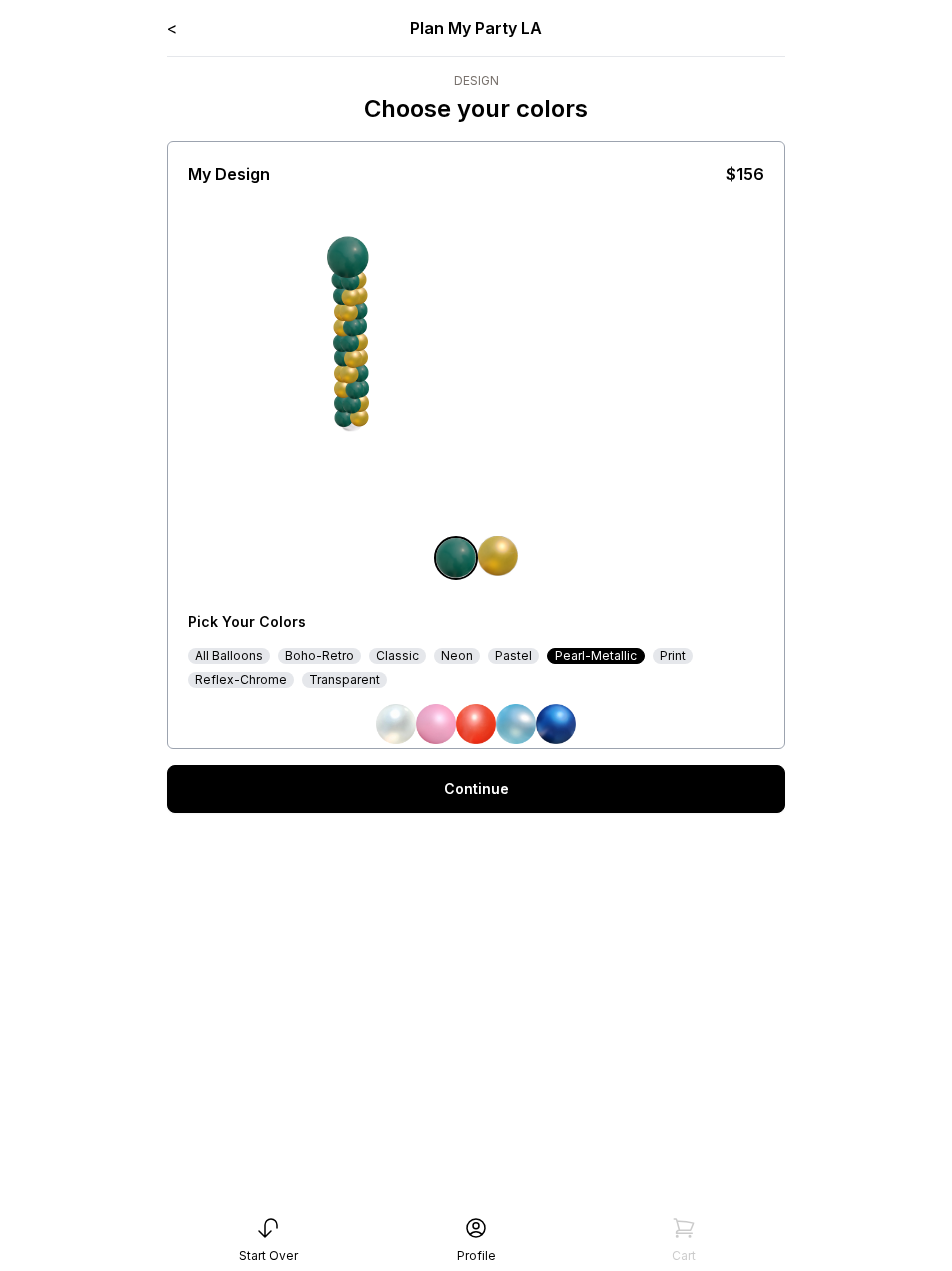 click on "Print" at bounding box center [673, 656] 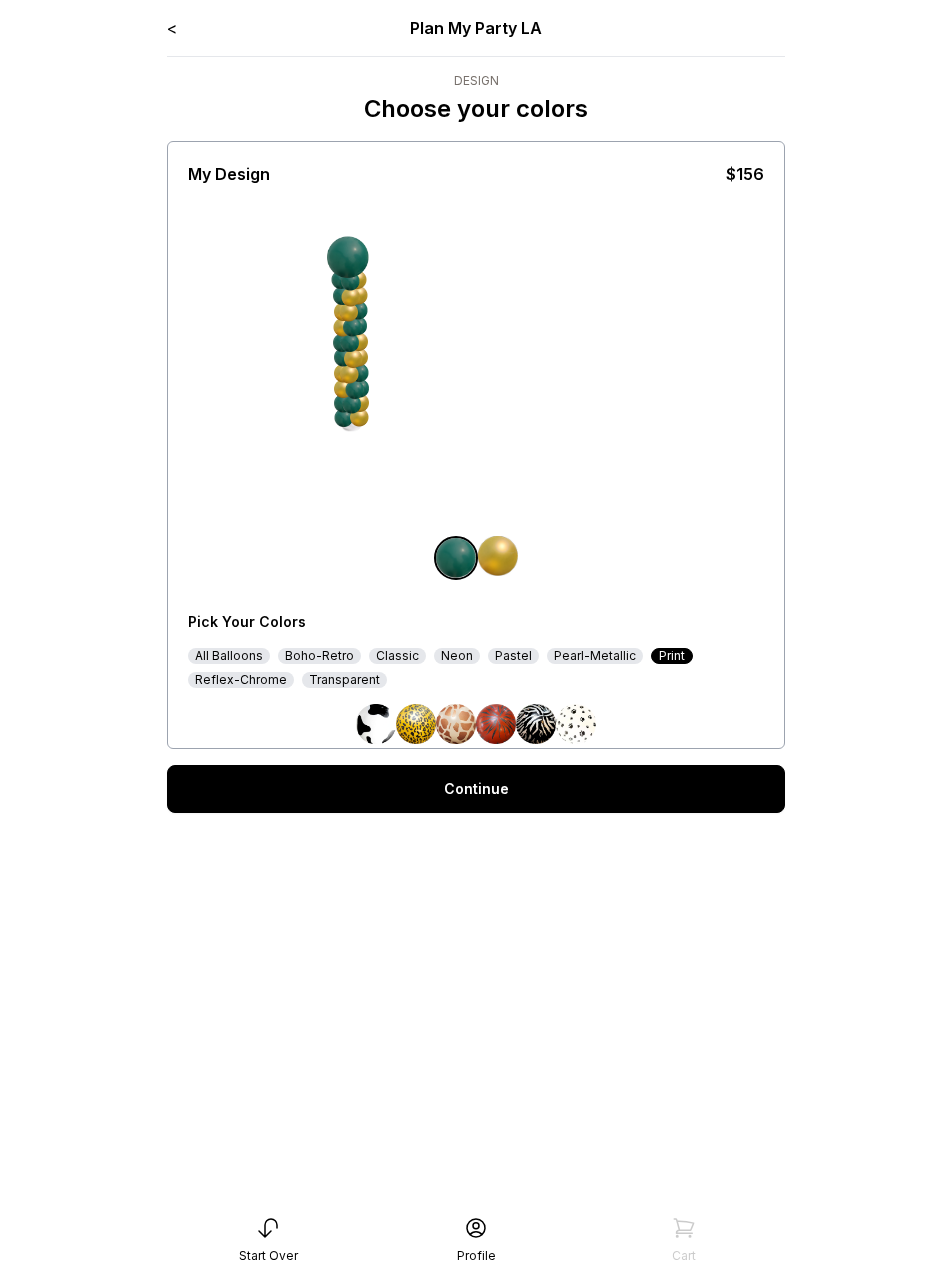 click on "Reflex-Chrome" at bounding box center (241, 680) 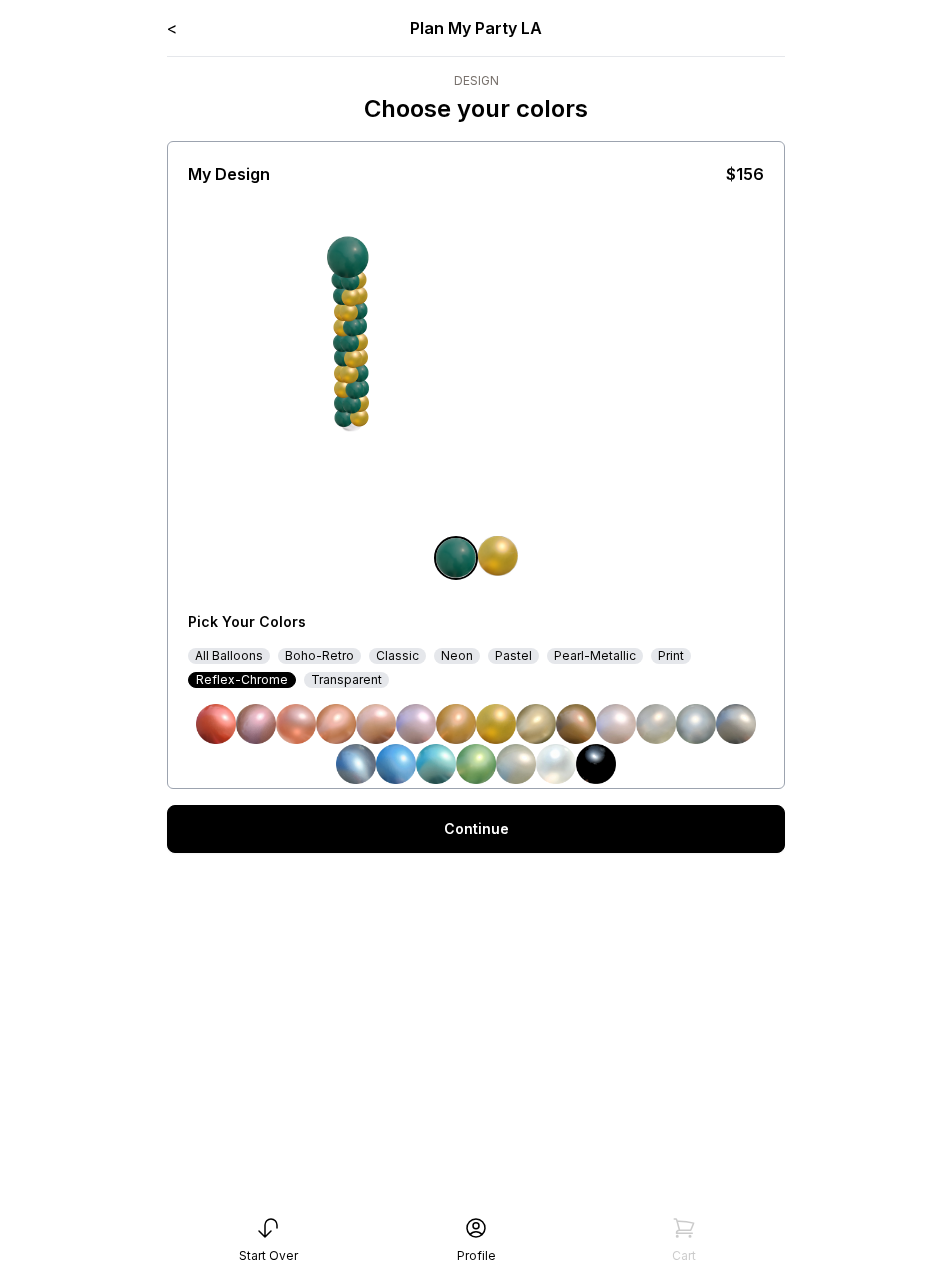 click on "Pick Your Colors All Balloons Boho-Retro Classic Neon Pastel Pearl-Metallic Print Reflex-Chrome Transparent" at bounding box center [476, 690] 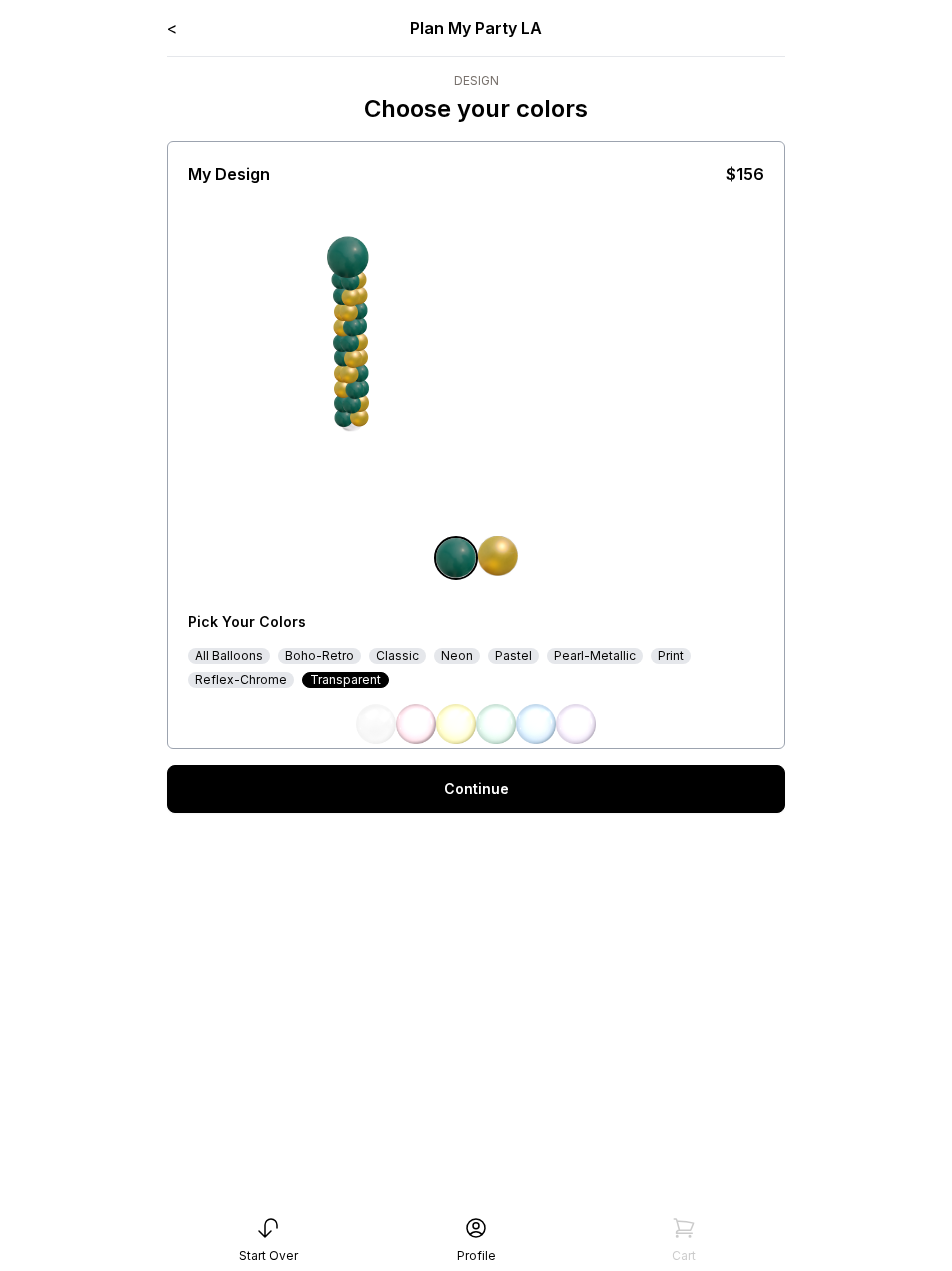 click at bounding box center [476, 558] 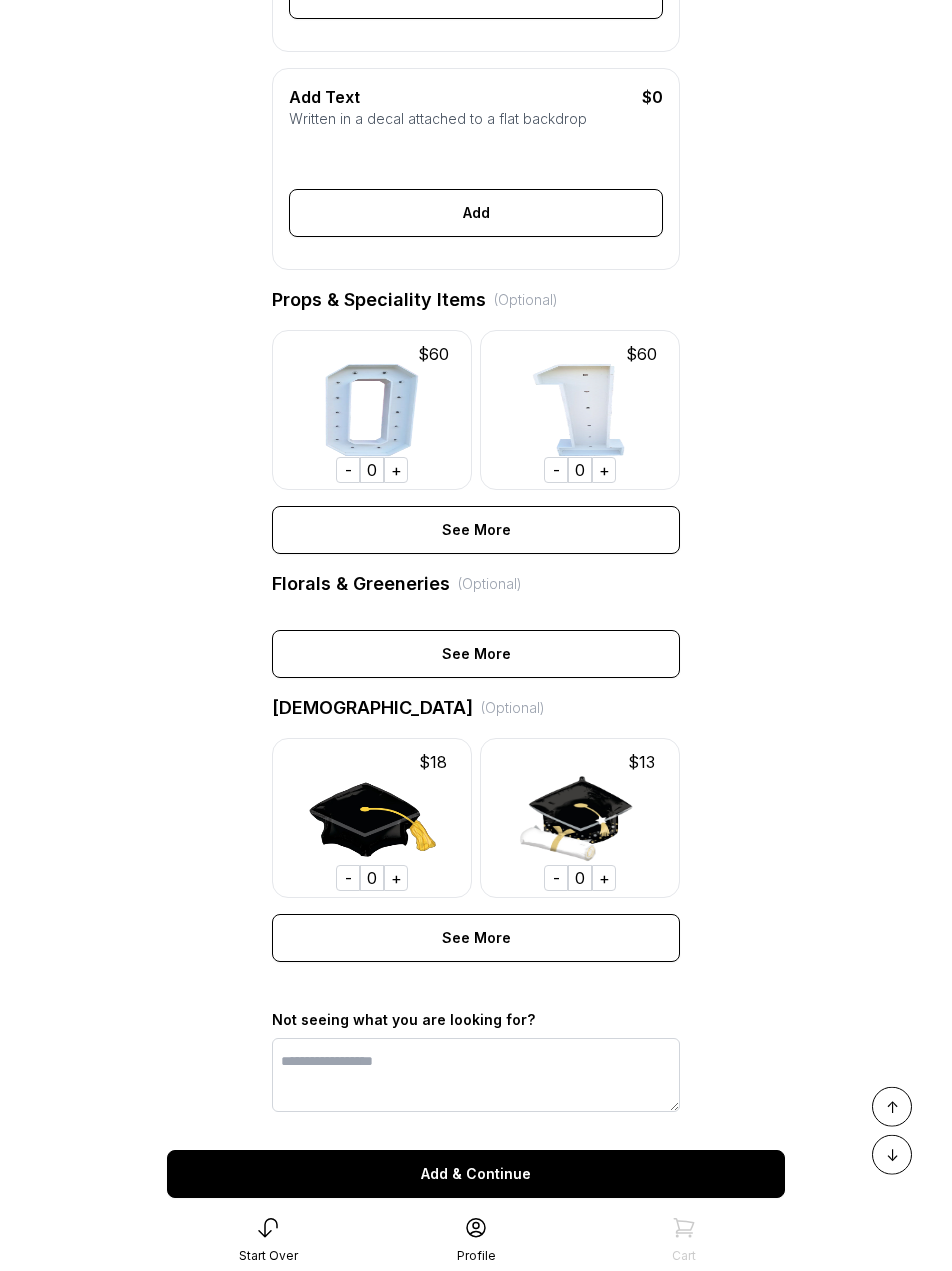 scroll, scrollTop: 748, scrollLeft: 0, axis: vertical 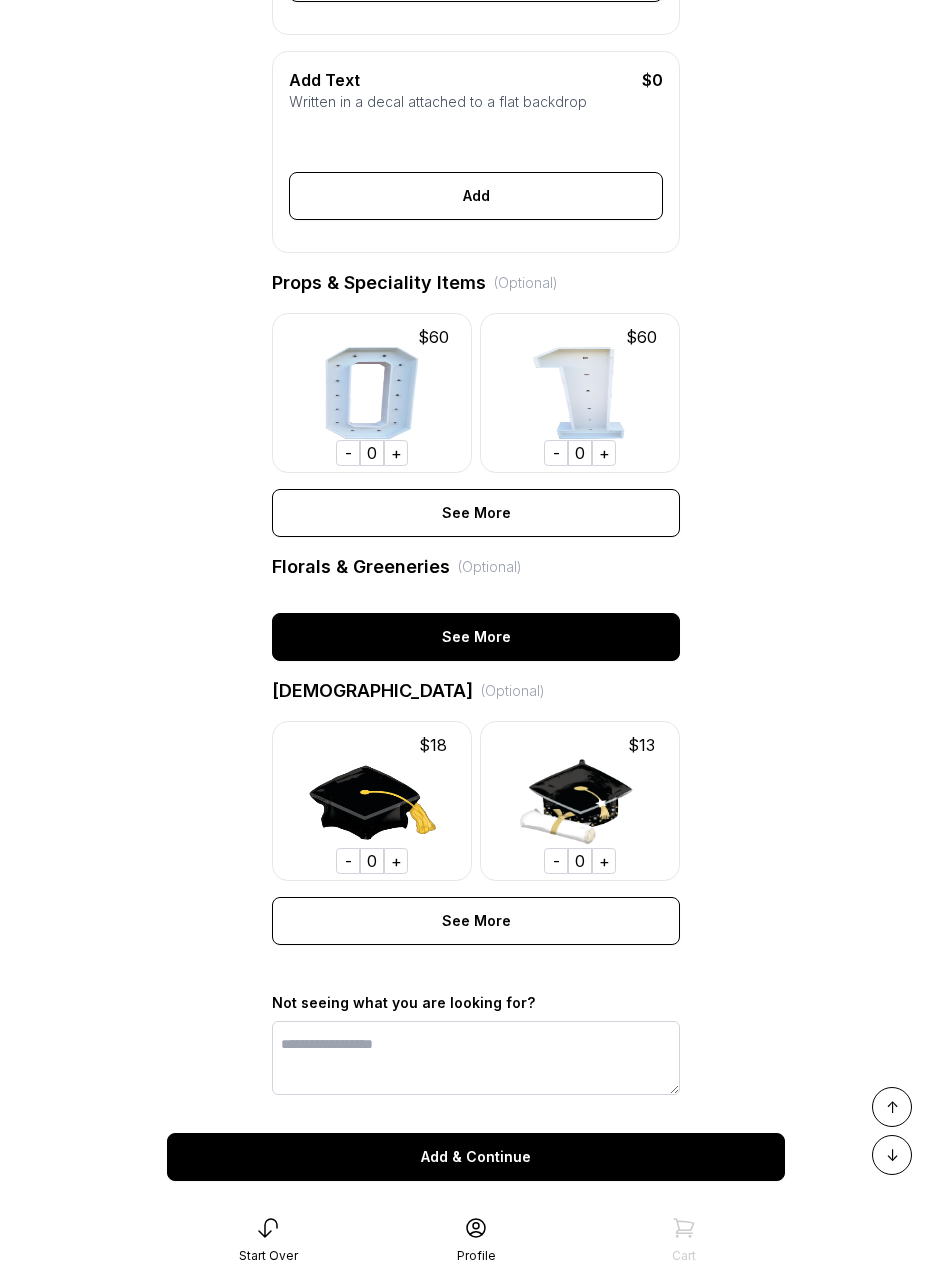 click on "See More" at bounding box center (476, 637) 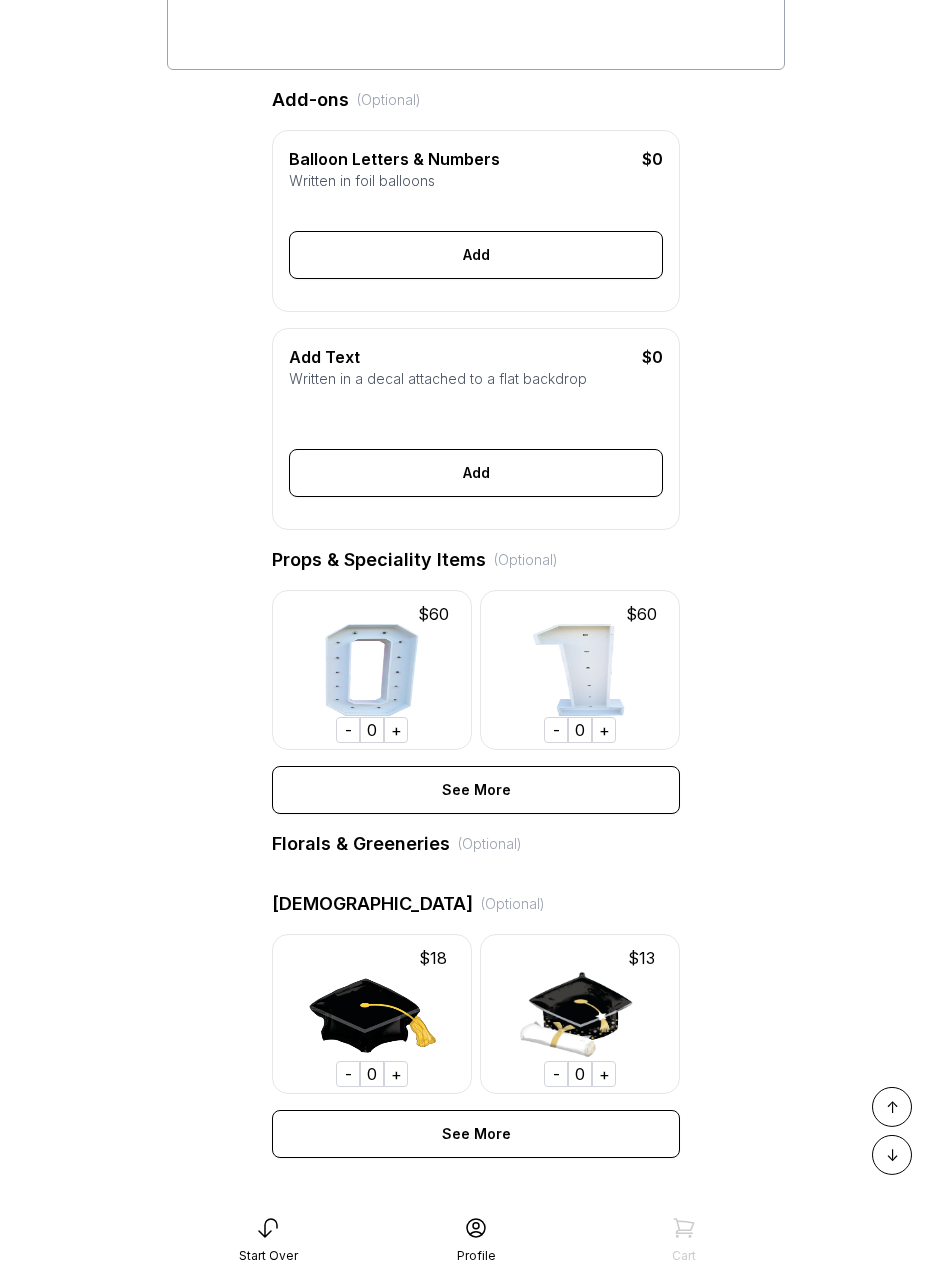 scroll, scrollTop: 450, scrollLeft: 0, axis: vertical 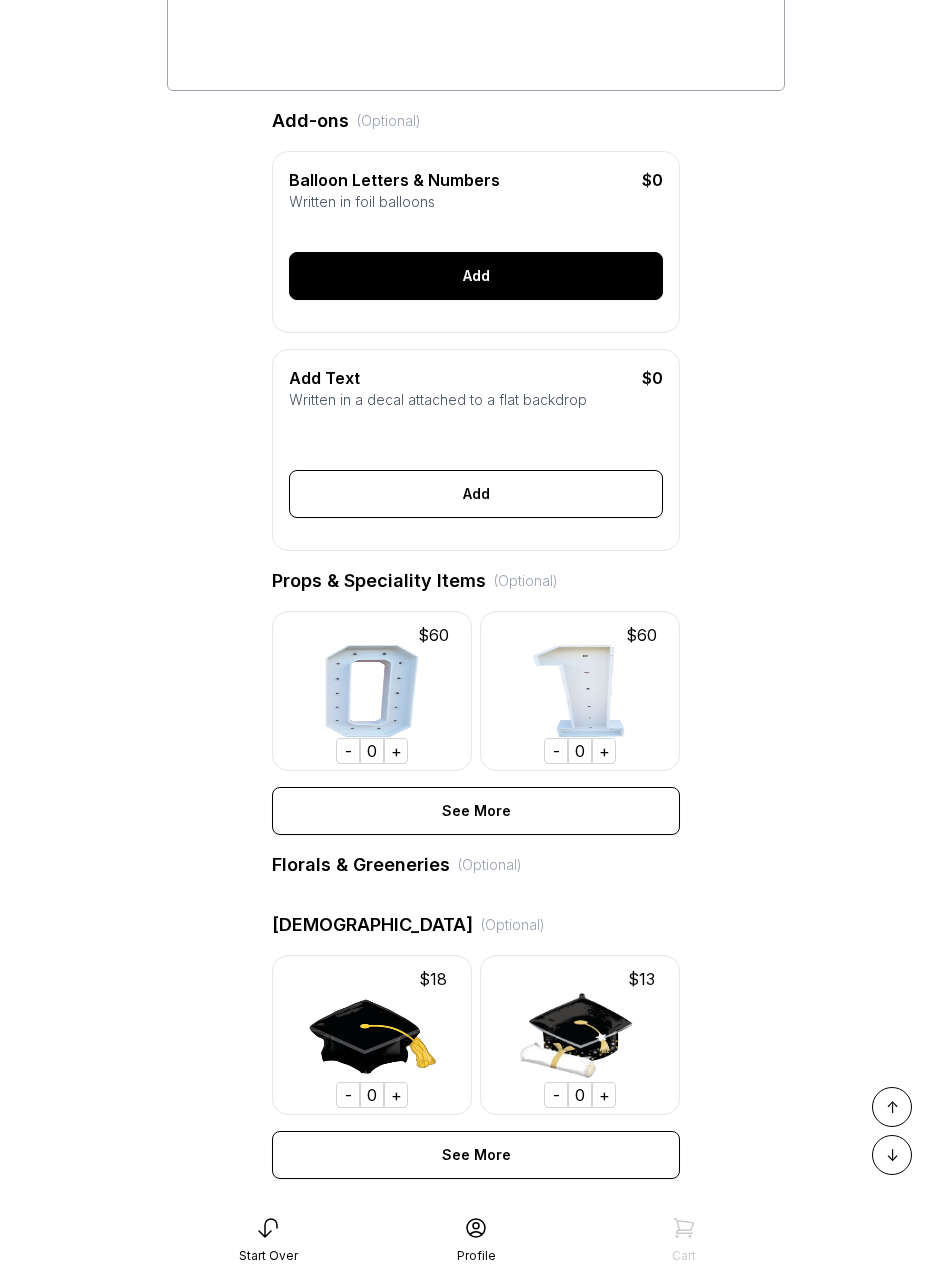 click on "Add" at bounding box center (476, 276) 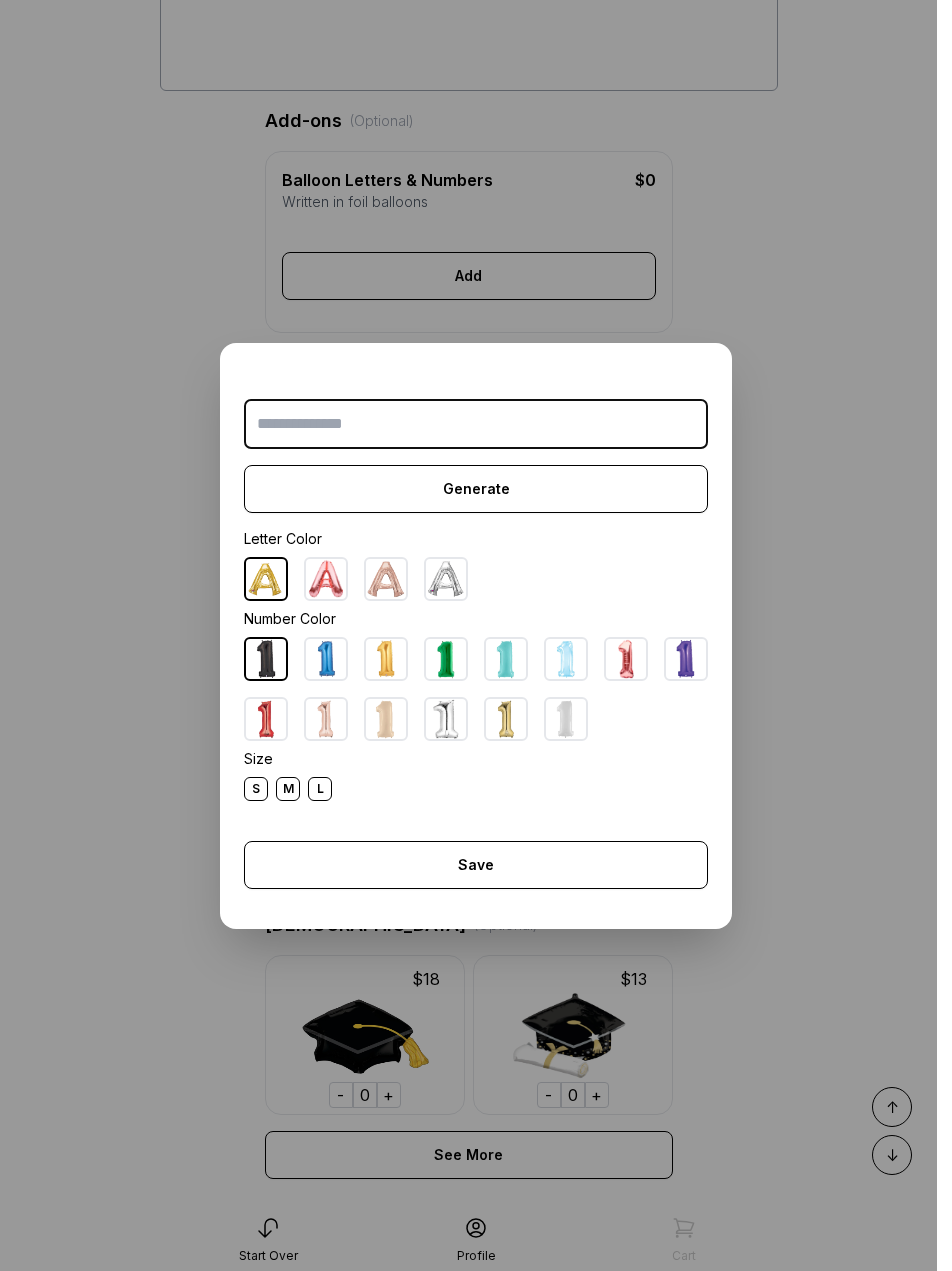 click on "Generate Letter Color Number Color Size S M L Save Close" at bounding box center (476, 635) 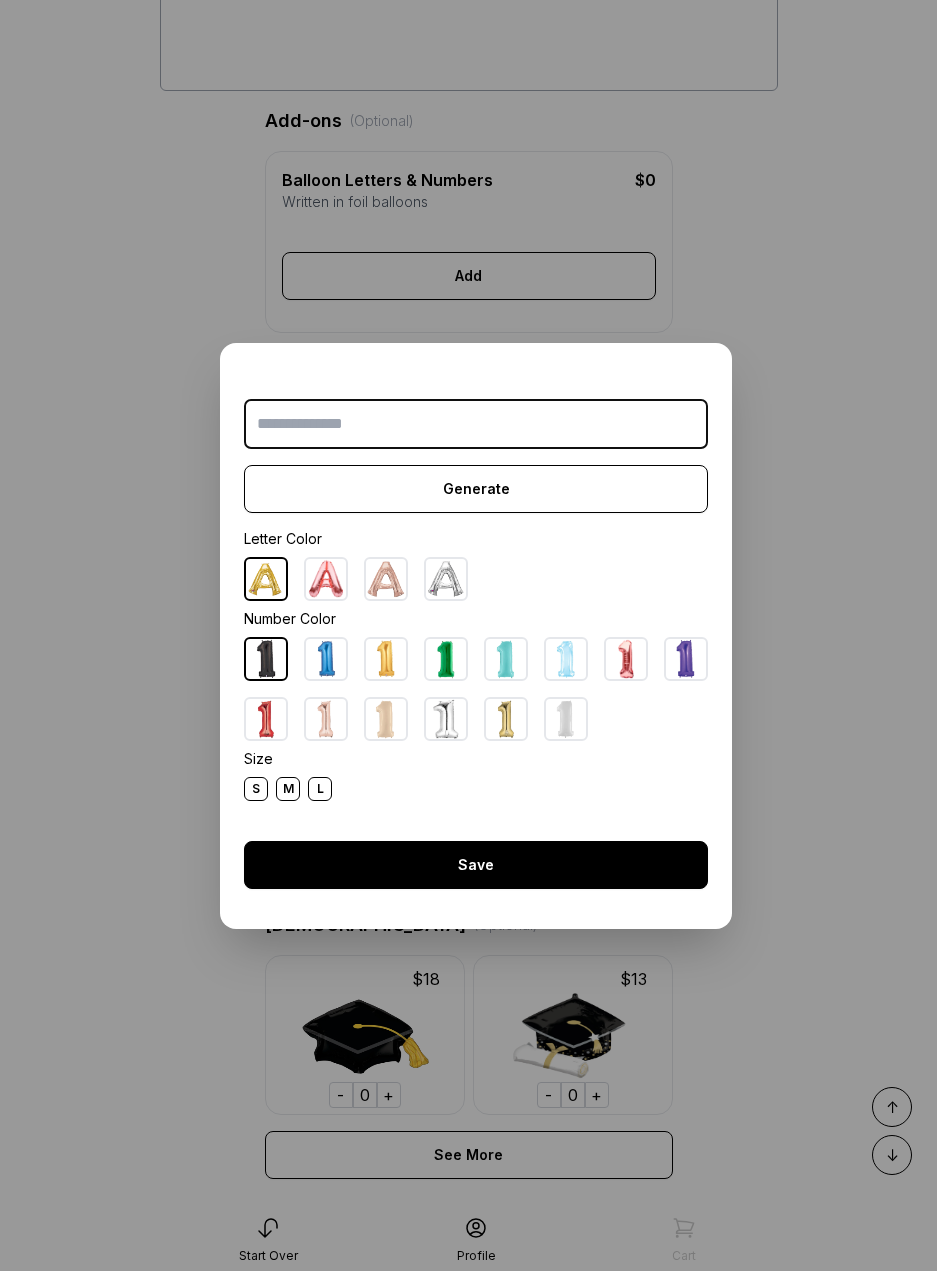 click on "Save" at bounding box center (476, 865) 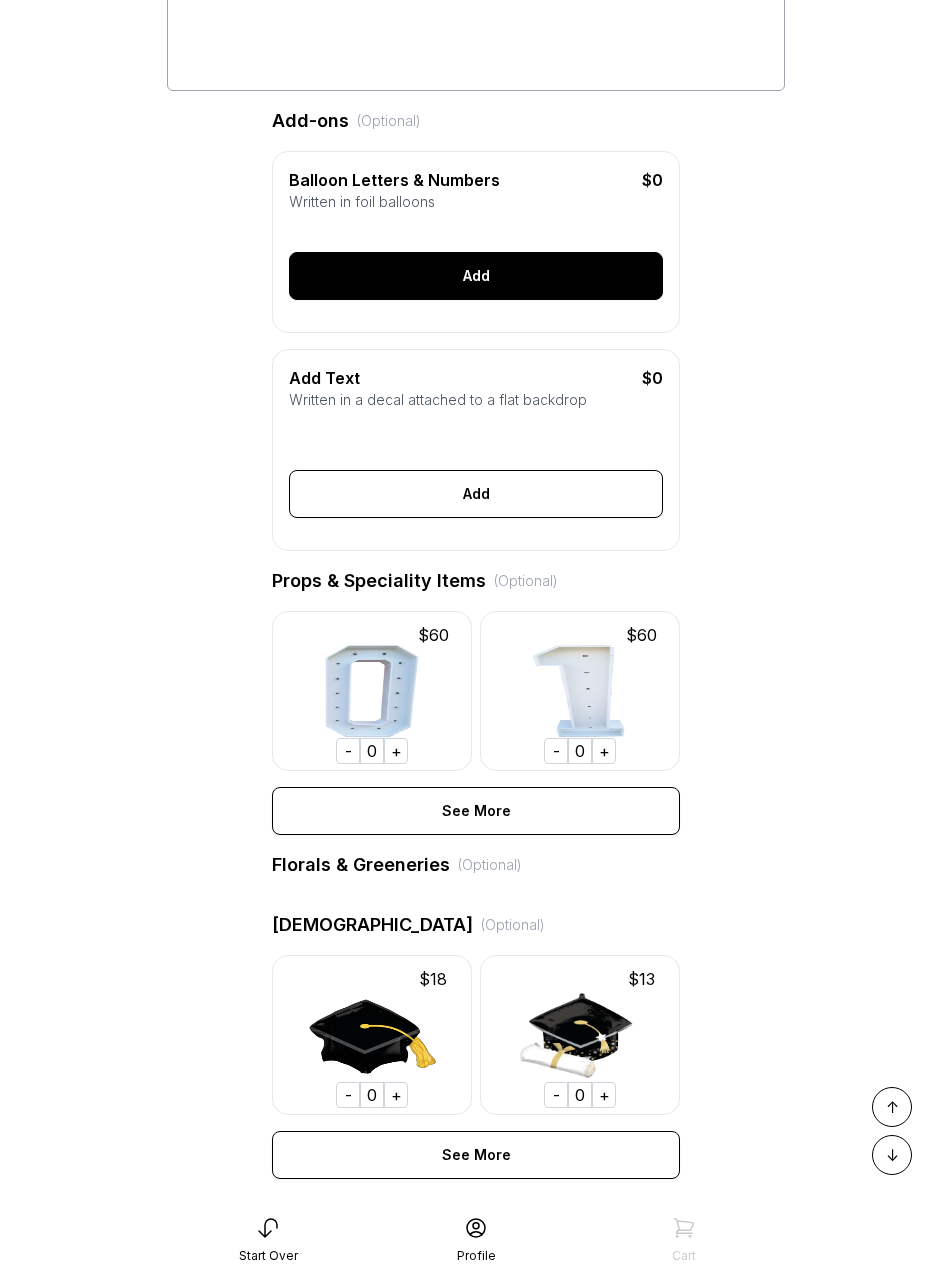 click on "Add" at bounding box center (476, 276) 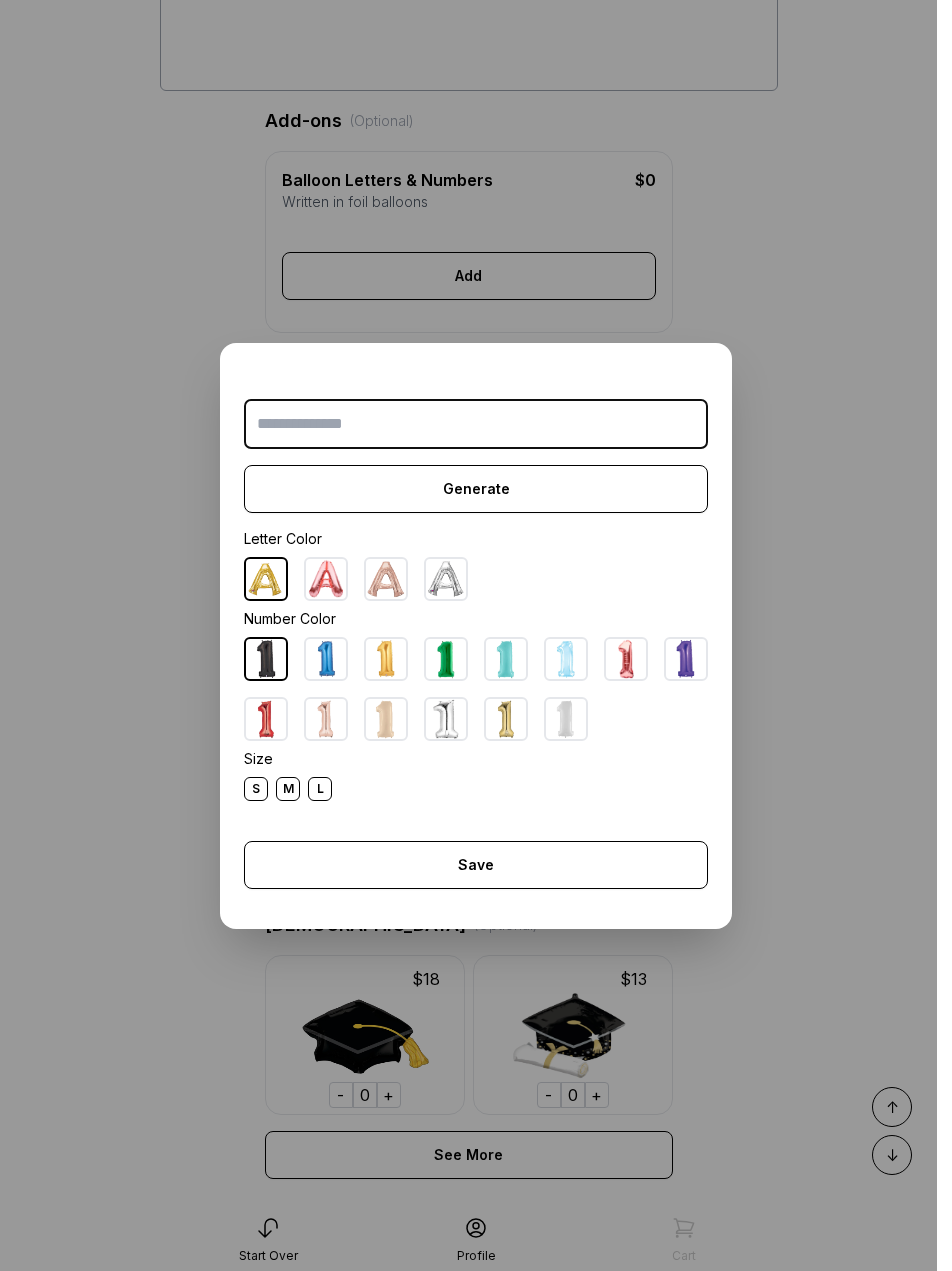 click on "Generate Letter Color Number Color Size S M L Save Close" at bounding box center (476, 635) 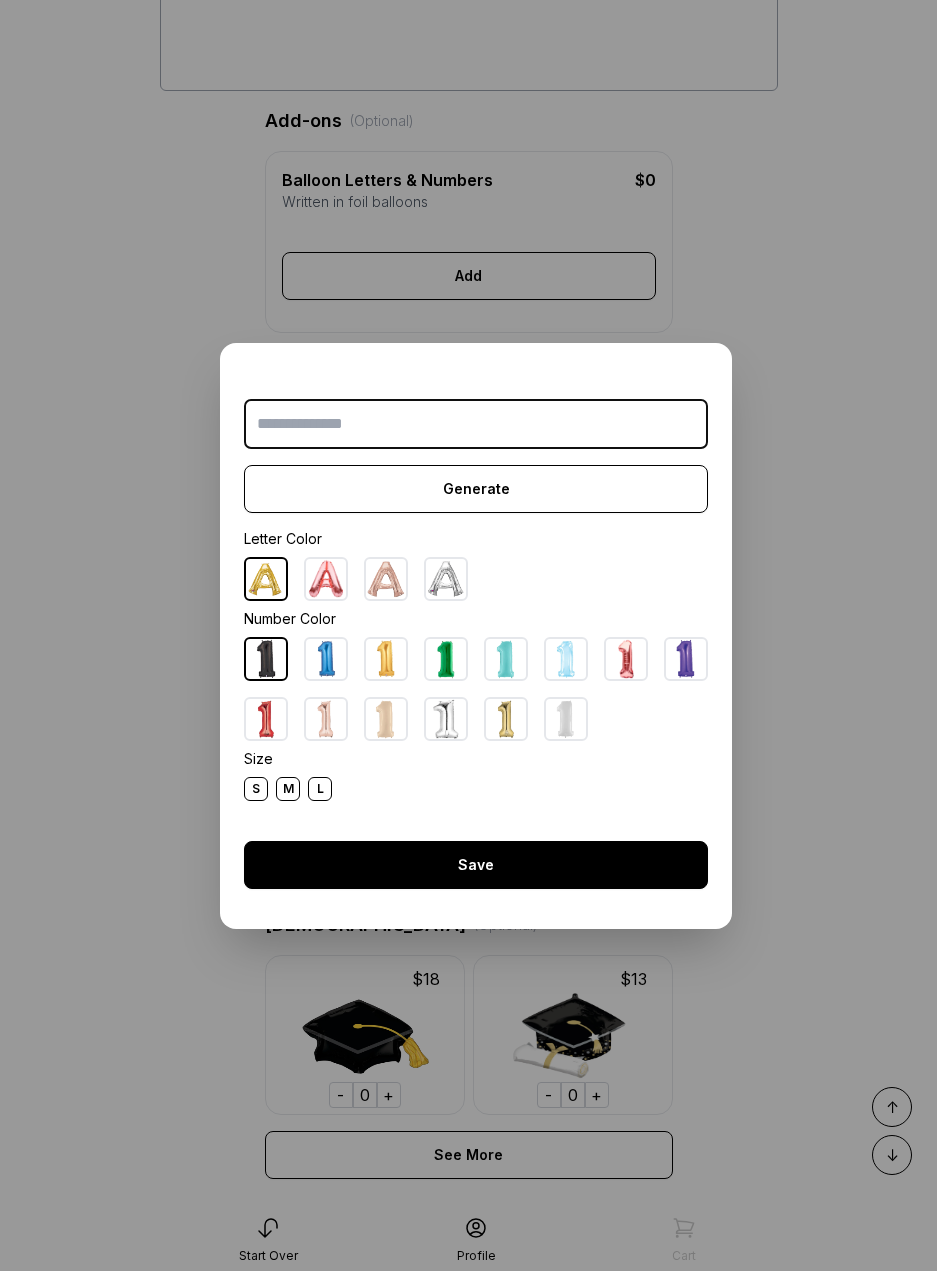click on "Save" at bounding box center [476, 865] 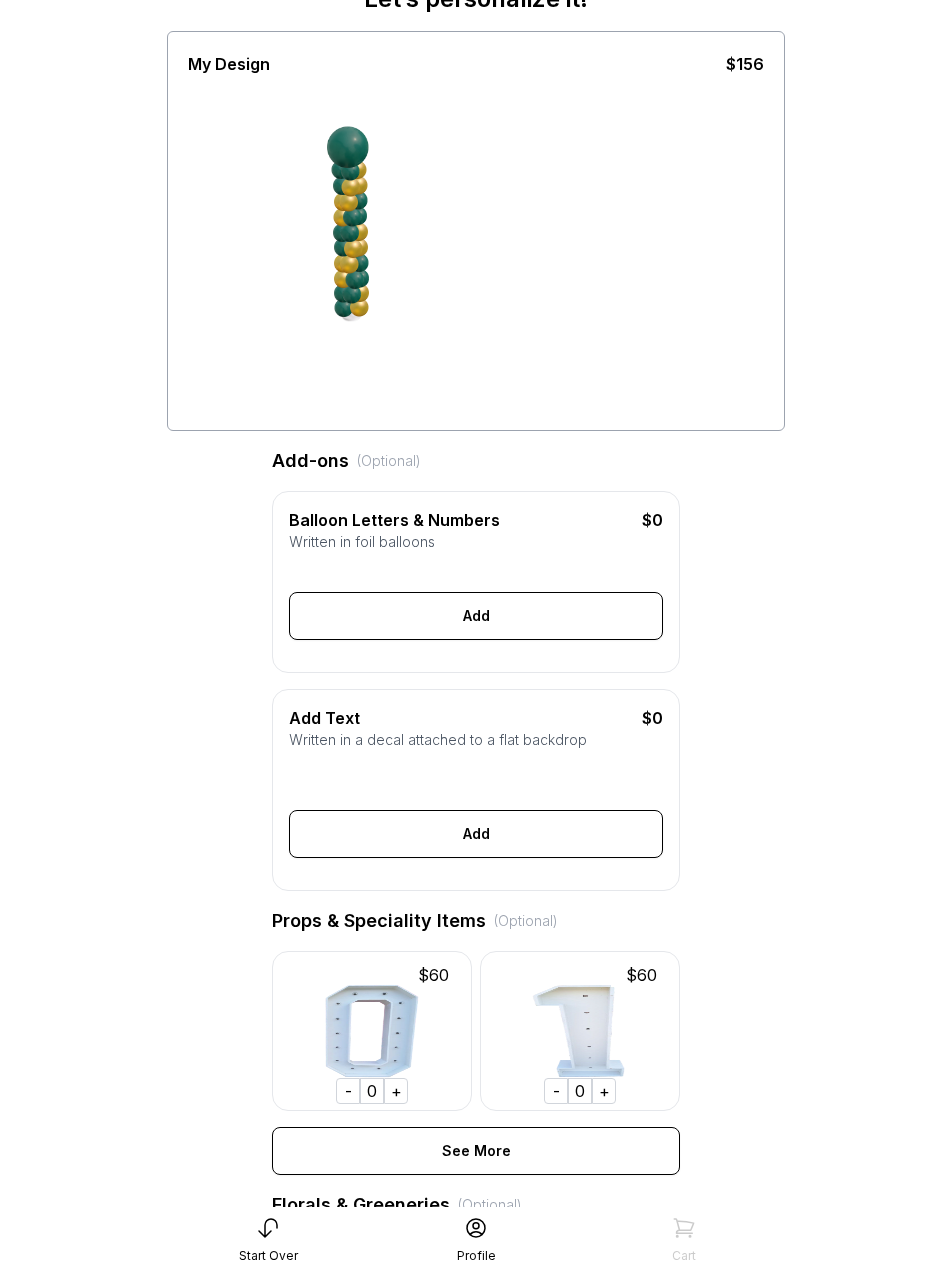 scroll, scrollTop: 0, scrollLeft: 0, axis: both 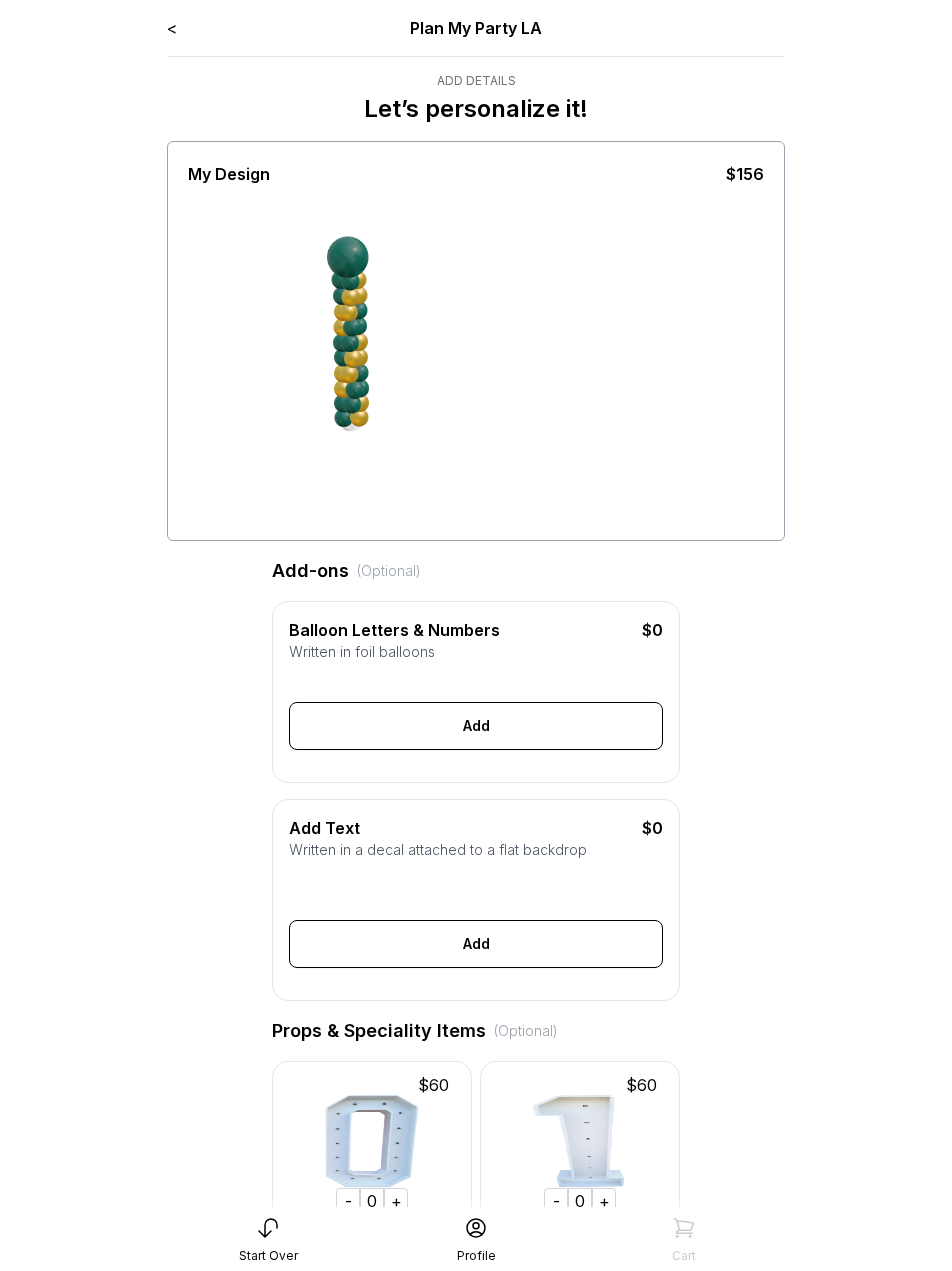 drag, startPoint x: 449, startPoint y: 295, endPoint x: 449, endPoint y: 281, distance: 14 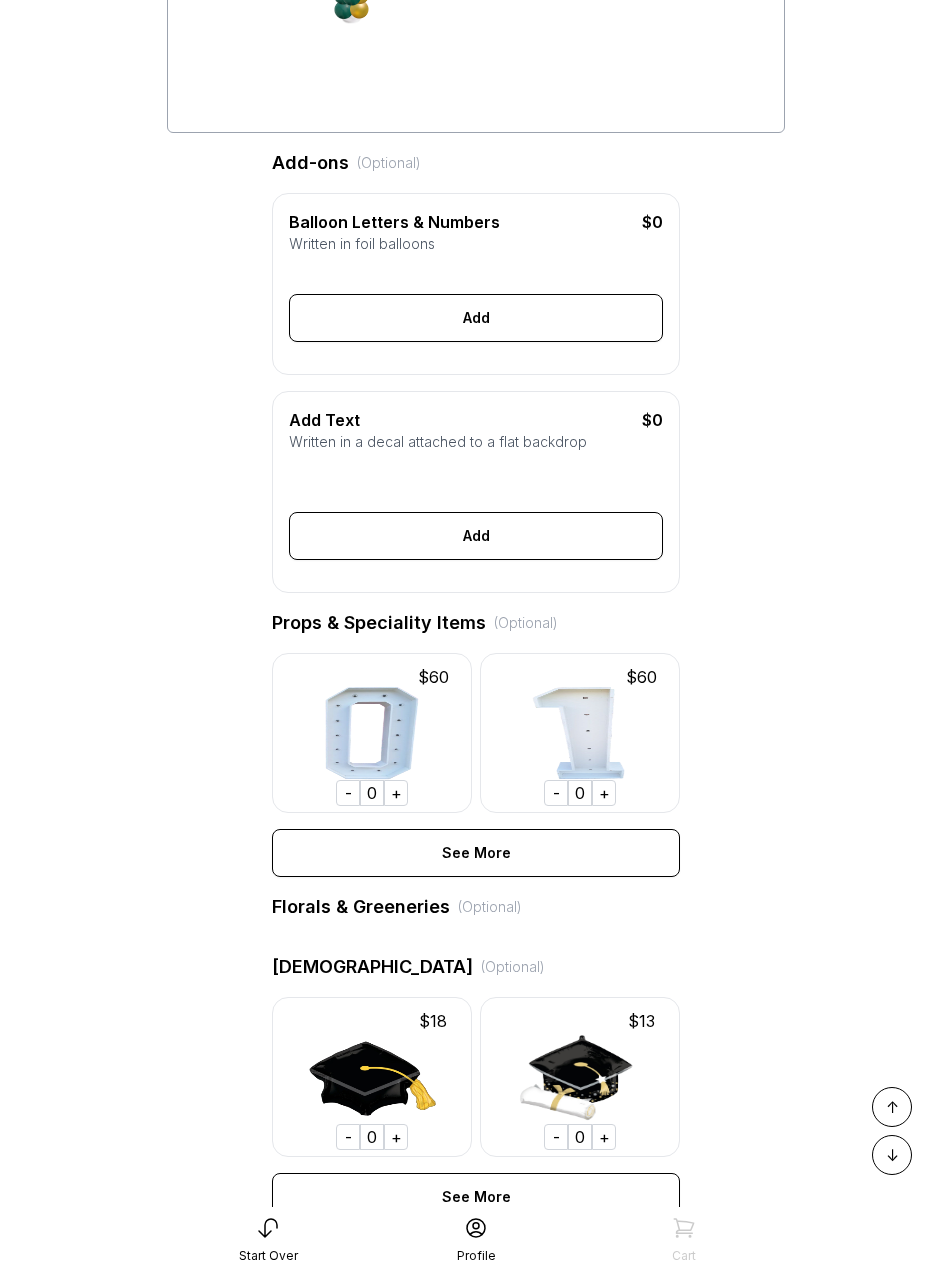 scroll, scrollTop: 722, scrollLeft: 0, axis: vertical 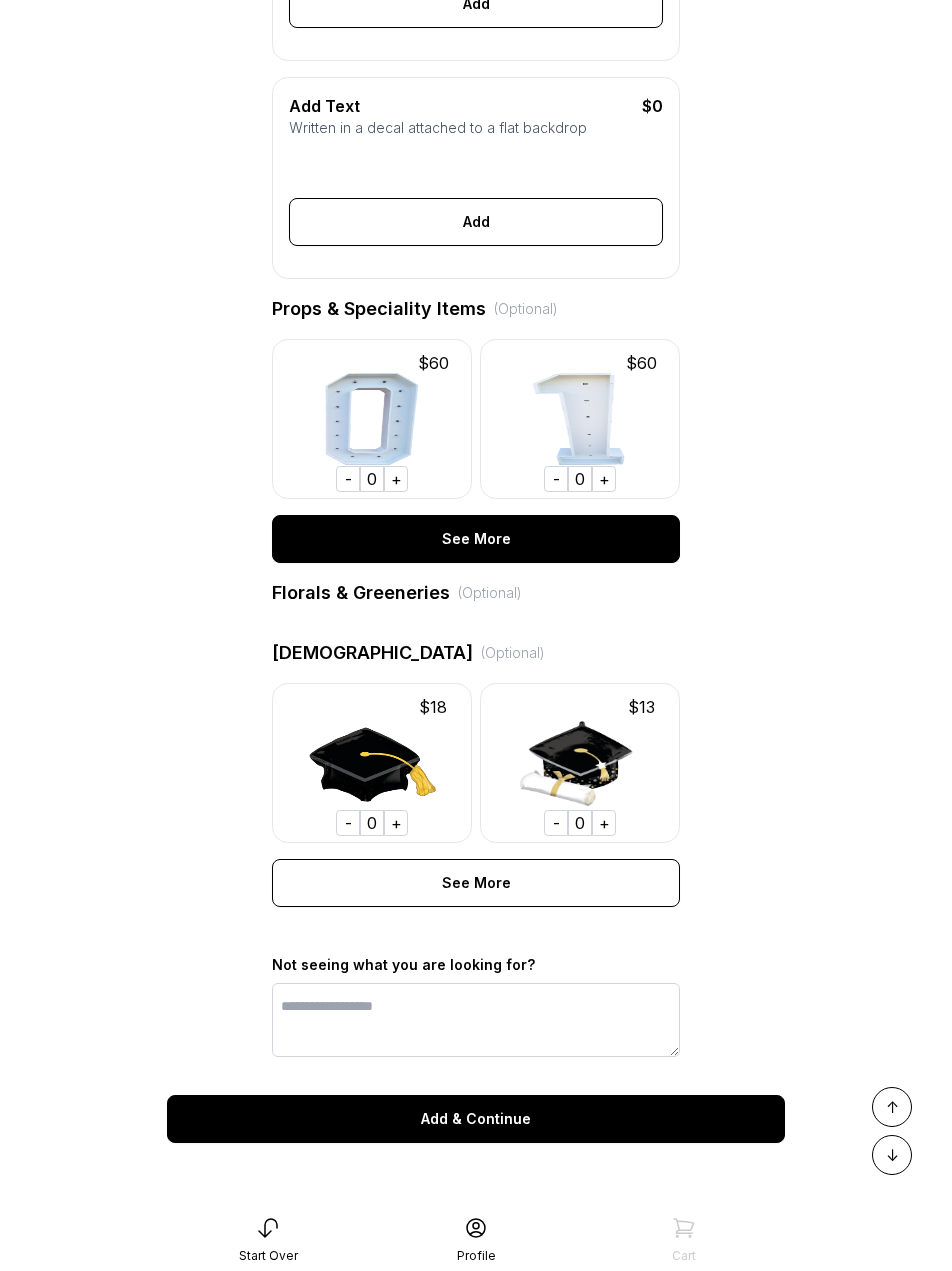 click on "See More" at bounding box center [476, 539] 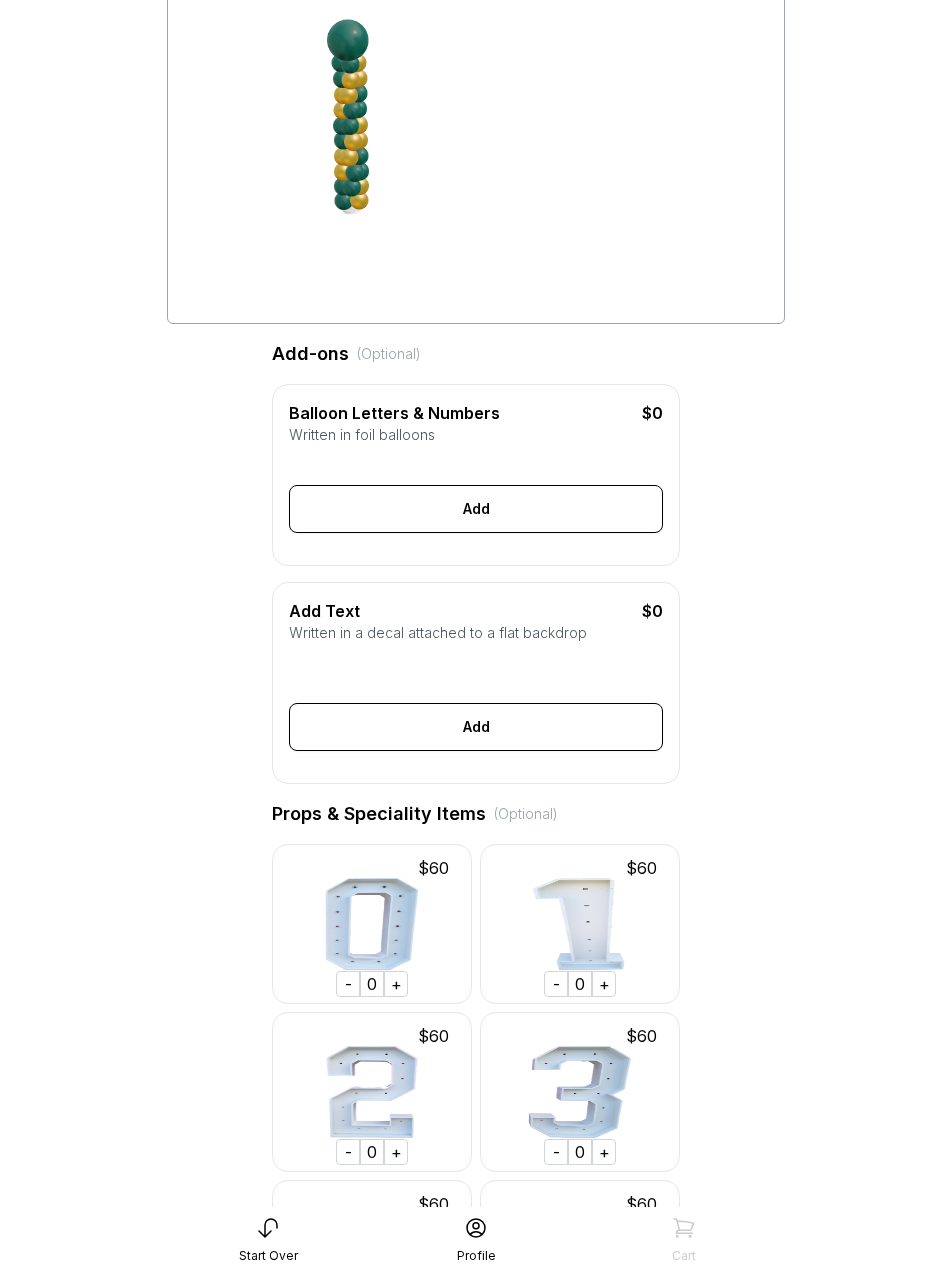 scroll, scrollTop: 0, scrollLeft: 0, axis: both 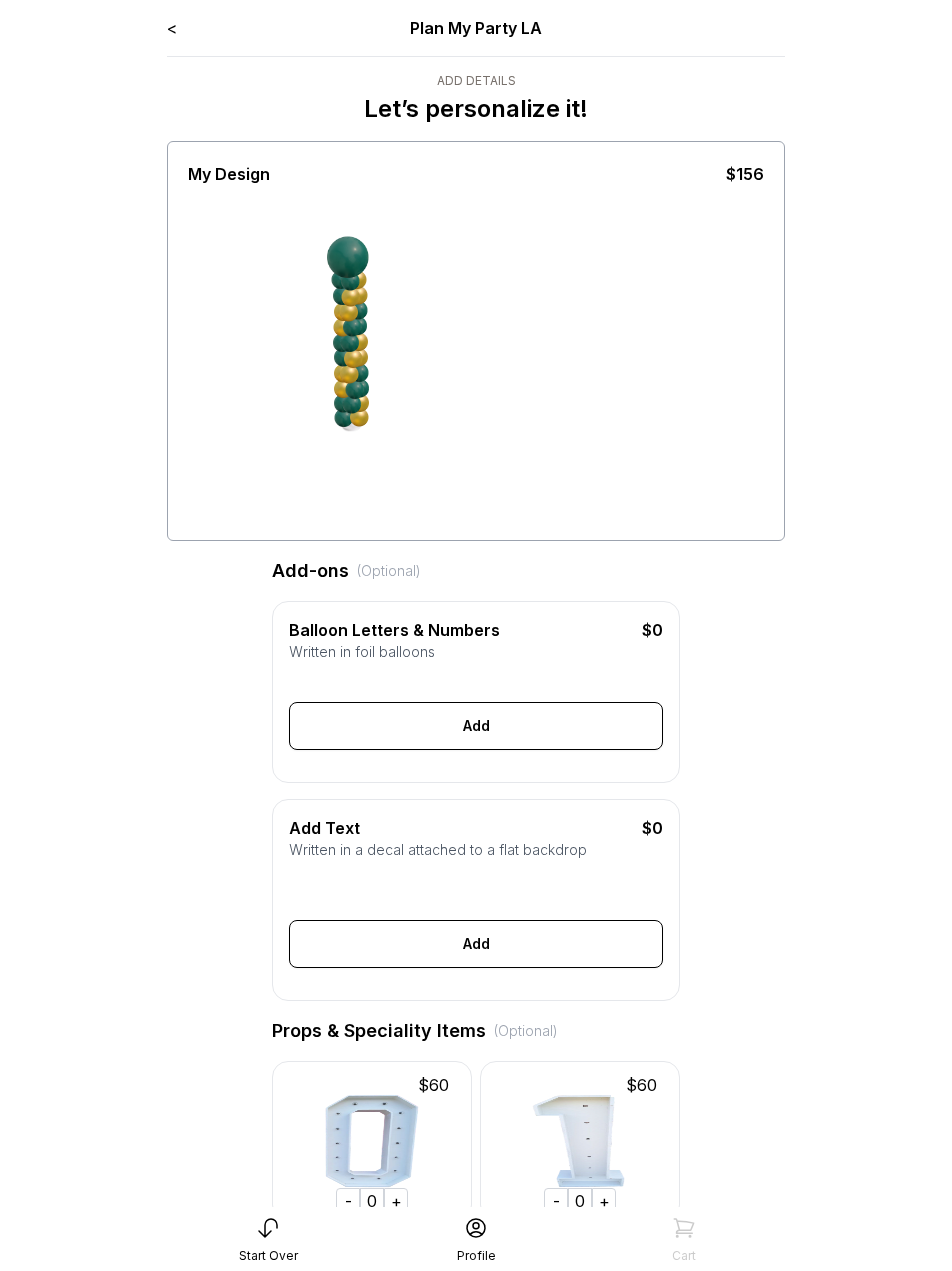 click on "<" at bounding box center (172, 28) 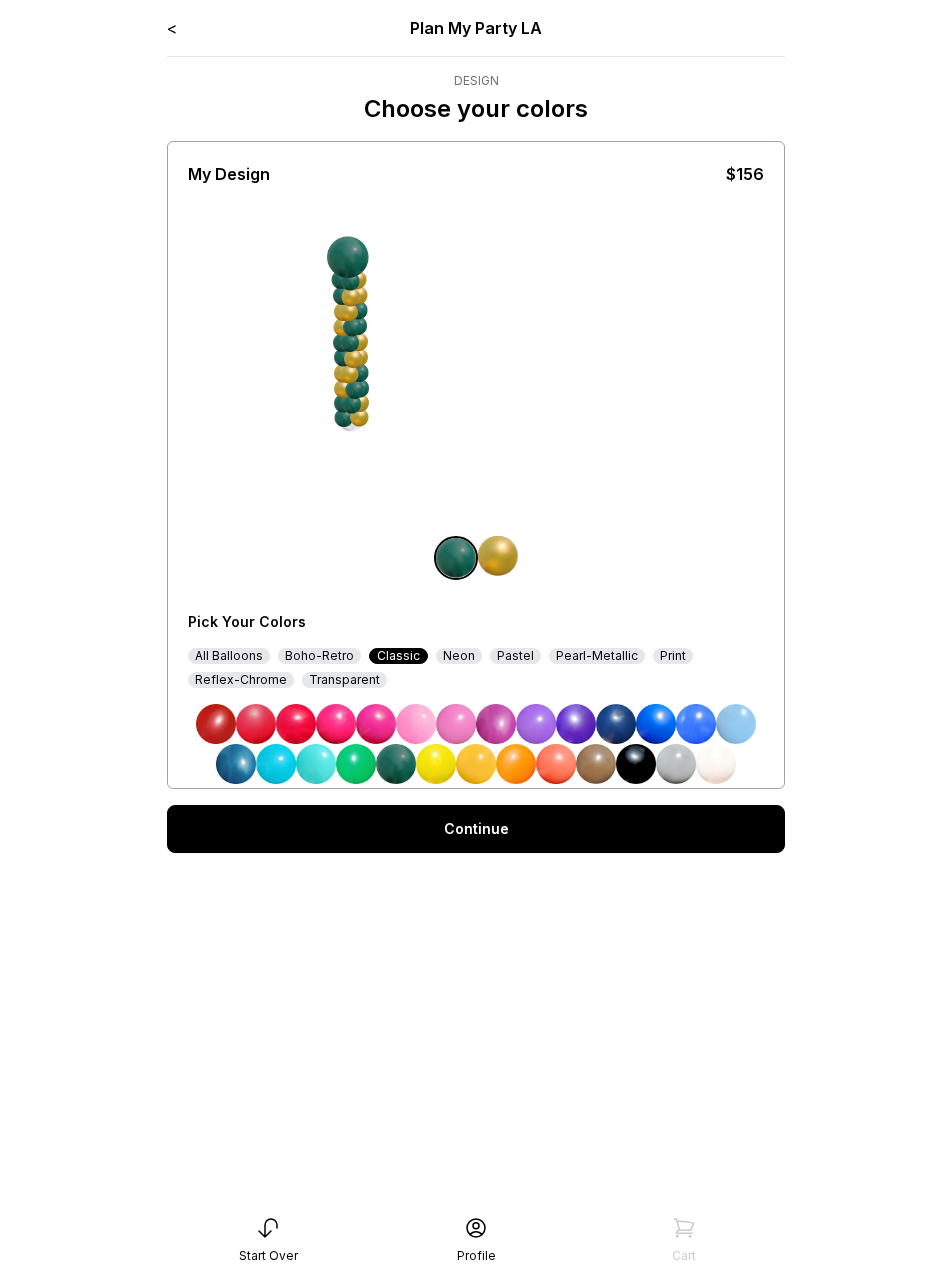 click on "< Plan My Party LA Design Choose your colors My Design $156 Pick Your Colors All Balloons Boho-Retro Classic Neon Pastel Pearl-Metallic Print Reflex-Chrome Transparent Continue" at bounding box center [476, 635] 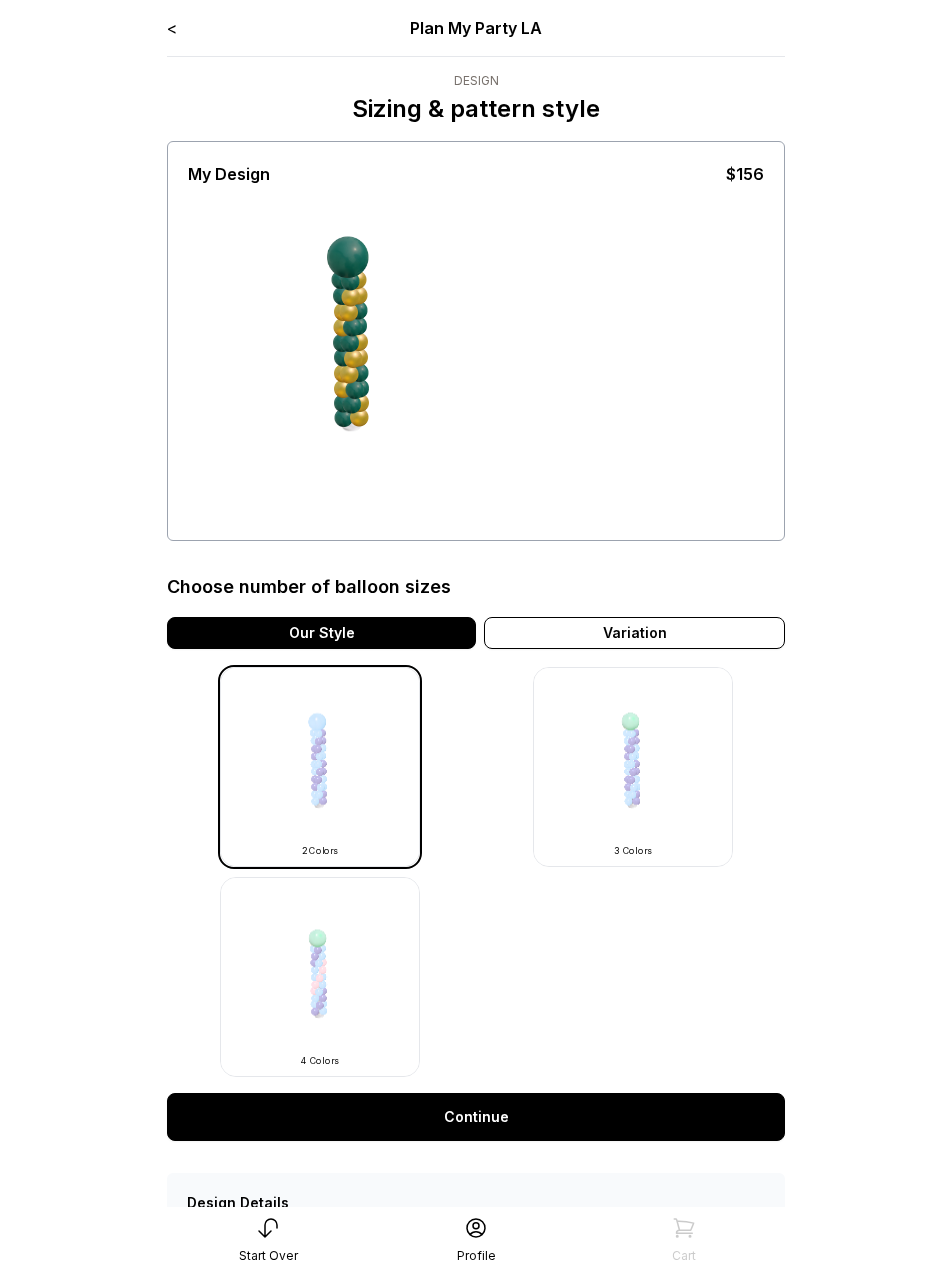 click on "< Plan My Party LA" at bounding box center [476, 28] 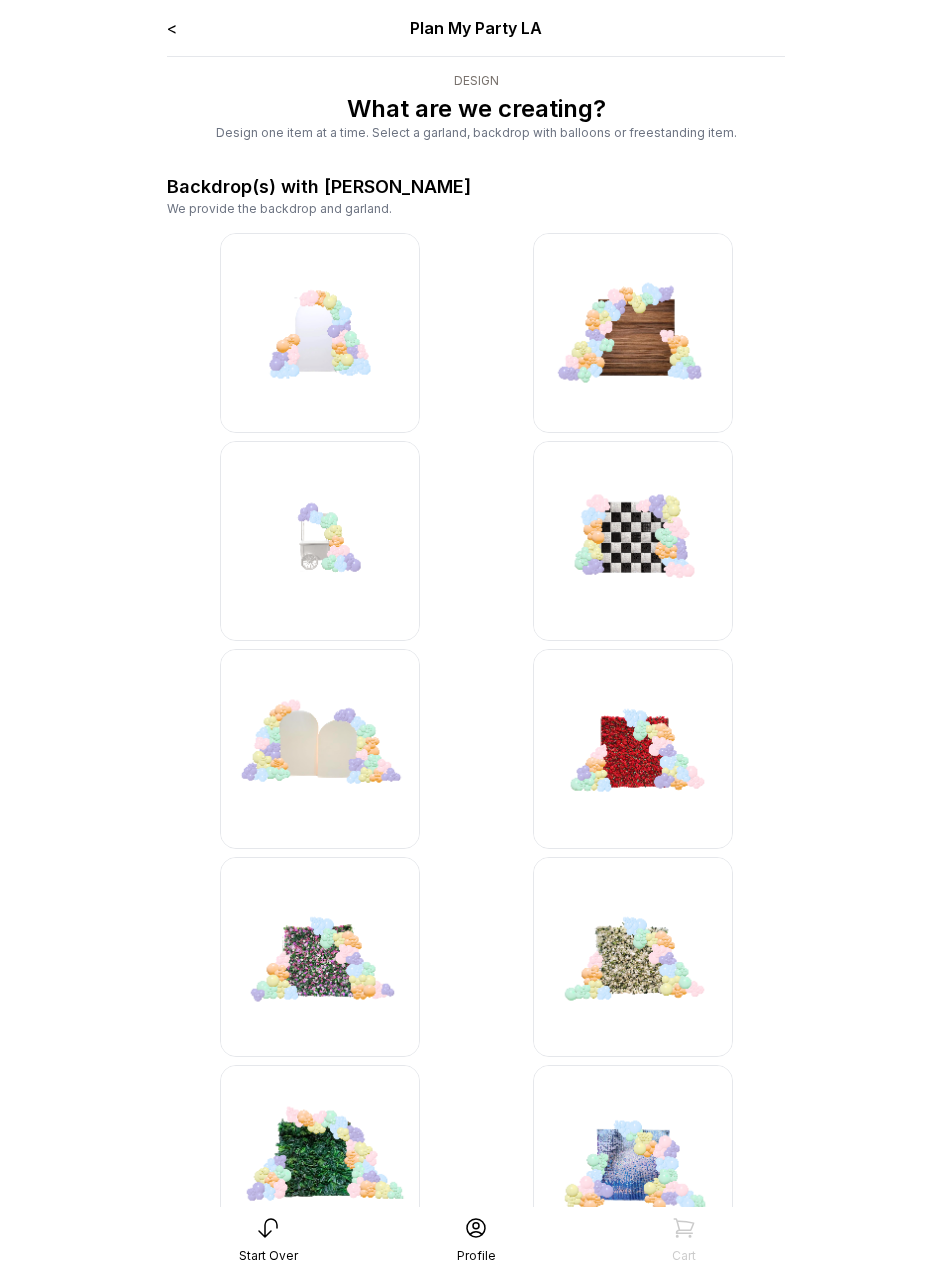 click on "< Plan My Party LA Design What are we creating? Design one item at a time. Select a garland, backdrop with balloons or freestanding item. Backdrop(s) with garland We provide the backdrop and garland. Balloons by the foot Balloons will be attached to a wall, pergola, backdrop, doorway, ceiling, etc. that exists in the event space. Specialty items Build your own columns, bouquets, centerpieces and more." at bounding box center (476, 3154) 